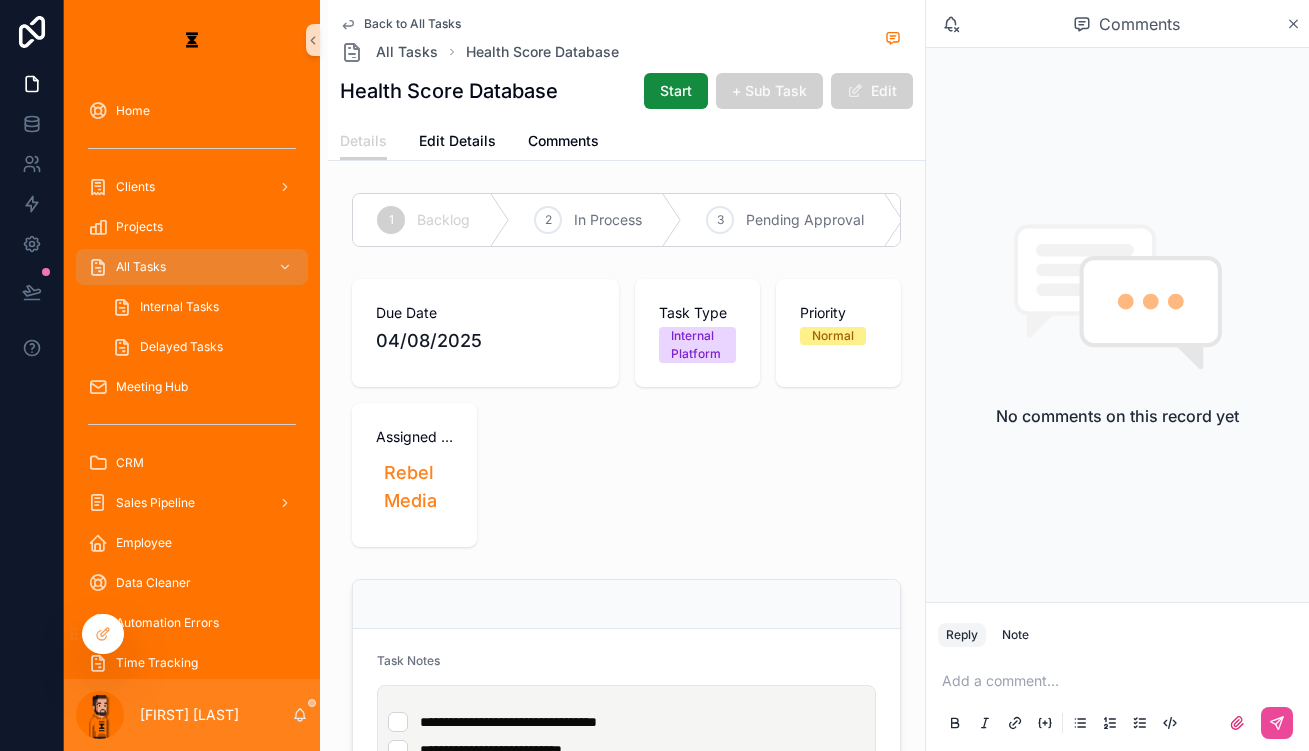 scroll, scrollTop: 0, scrollLeft: 0, axis: both 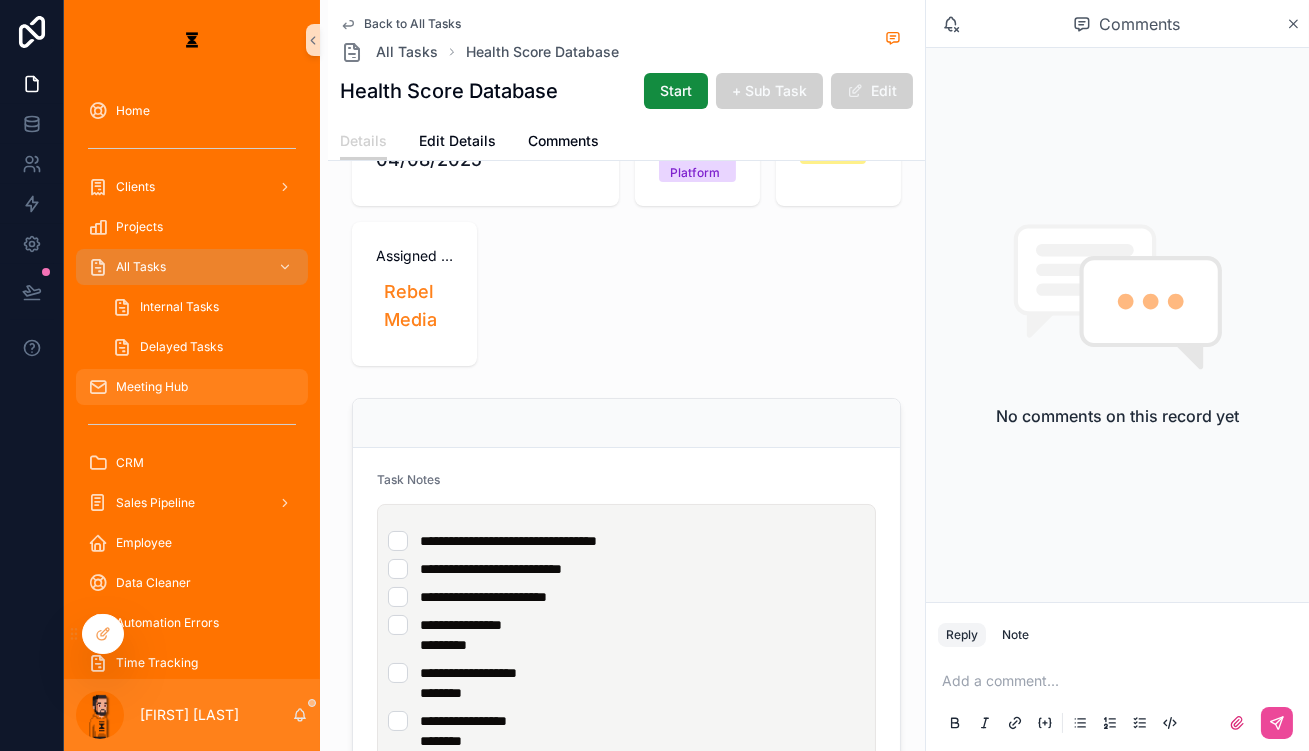 click on "Meeting Hub" at bounding box center (192, 387) 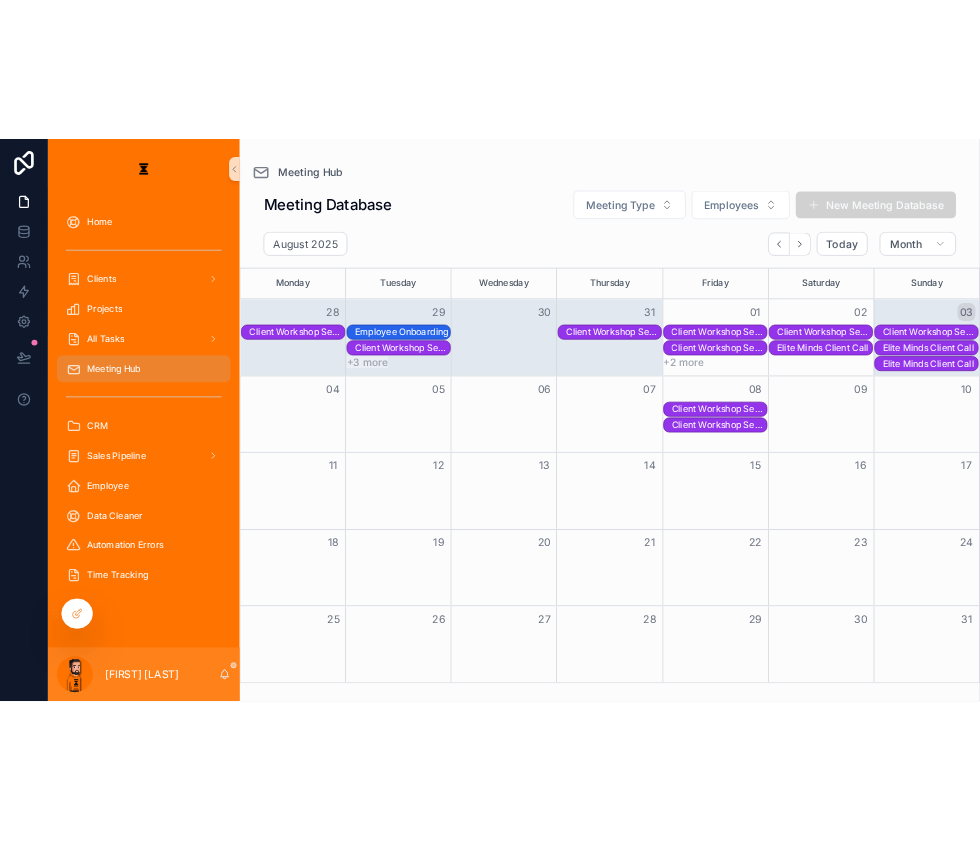 scroll, scrollTop: 0, scrollLeft: 0, axis: both 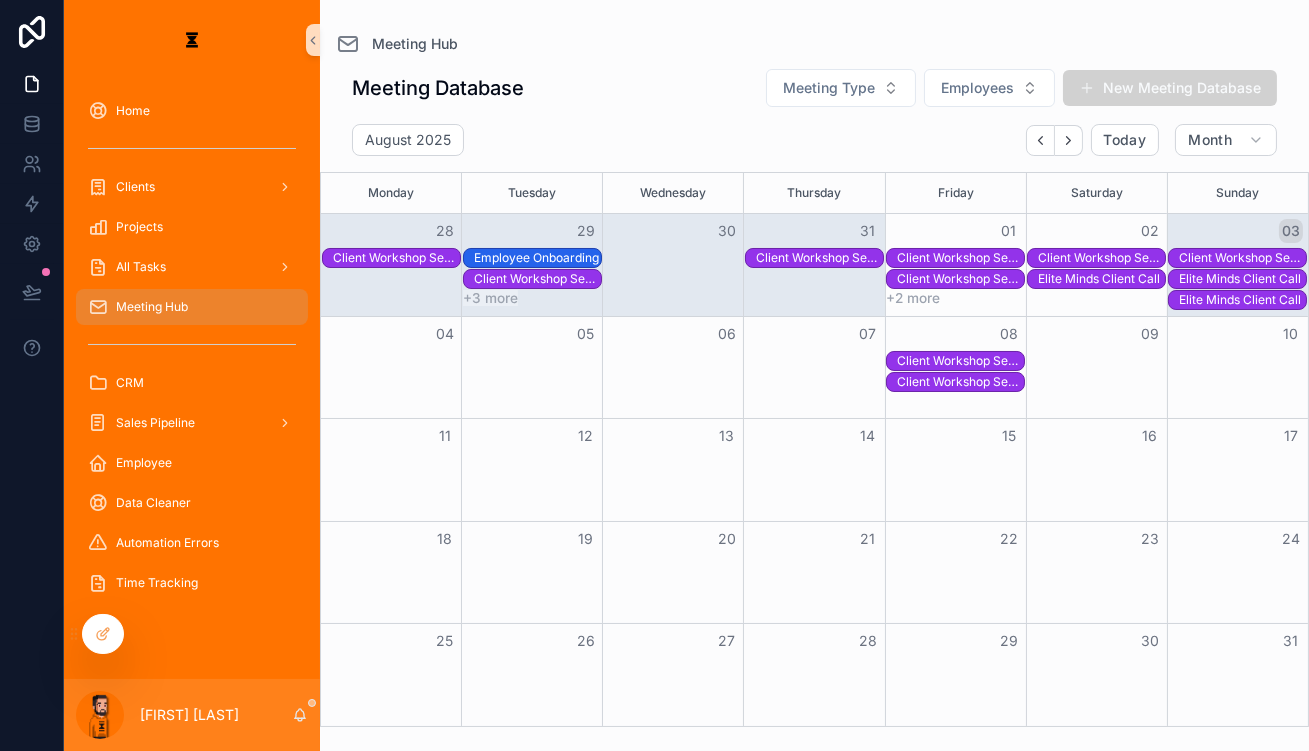 click on "Client Workshop Session" at bounding box center [1242, 258] 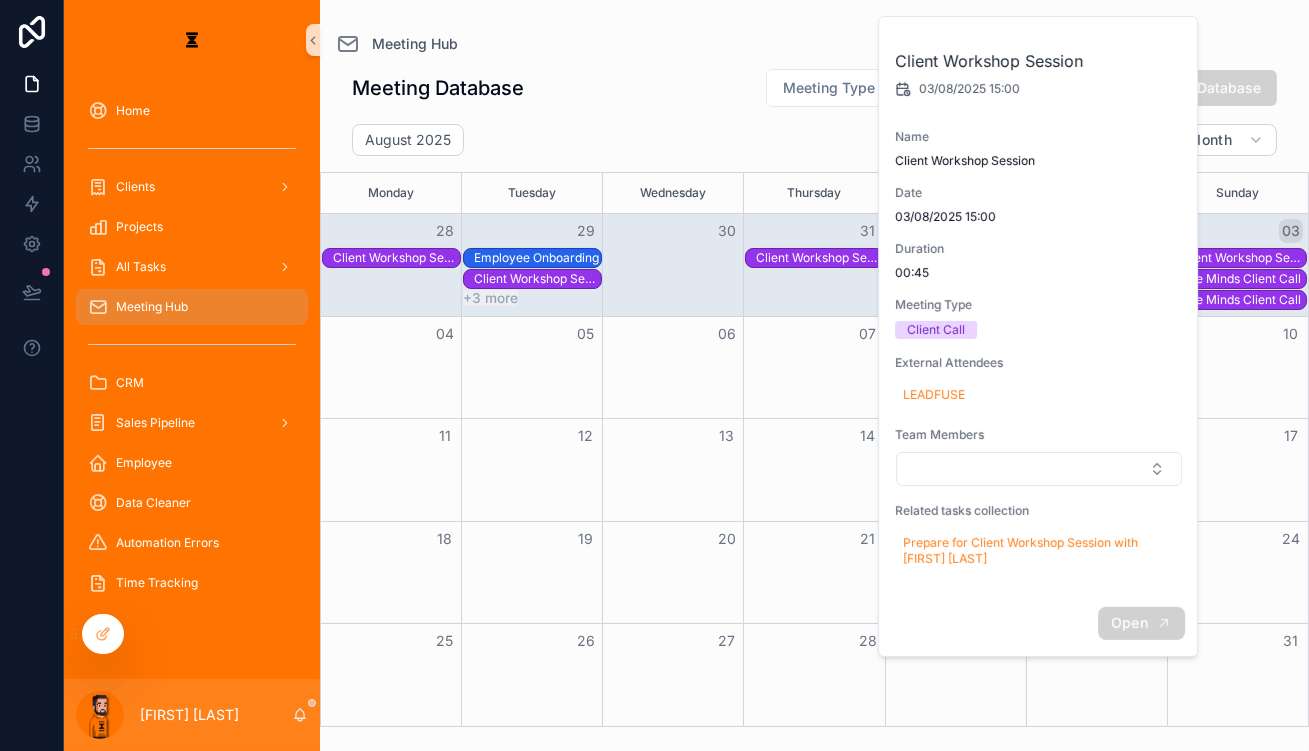 click on "Open" at bounding box center (1141, 623) 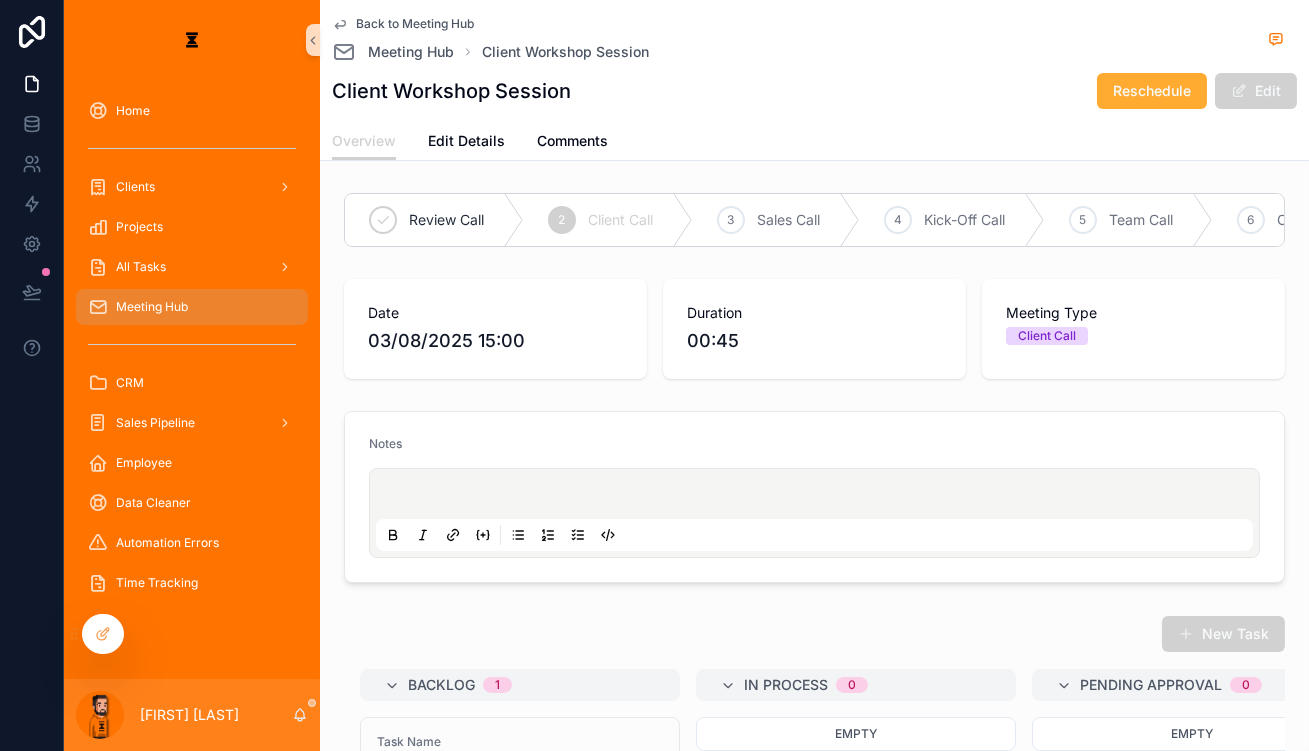 click at bounding box center [814, 513] 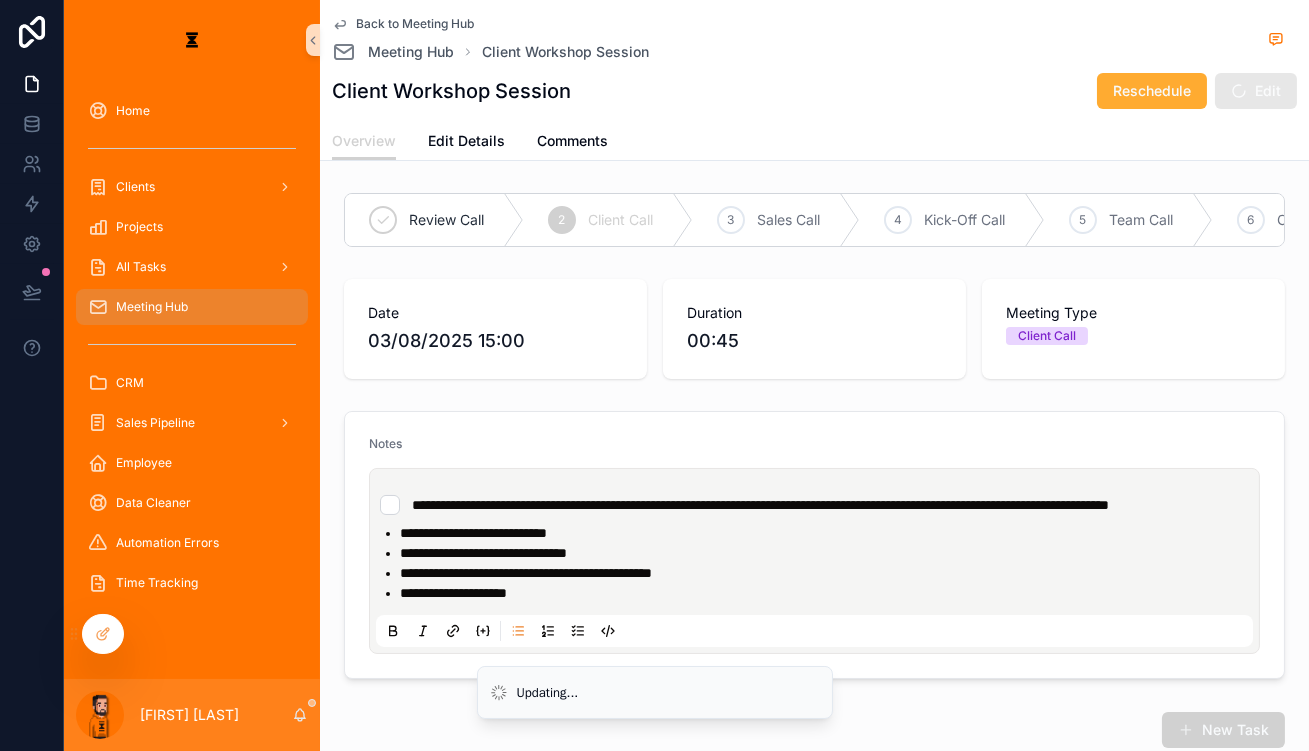 click on "**********" at bounding box center (473, 533) 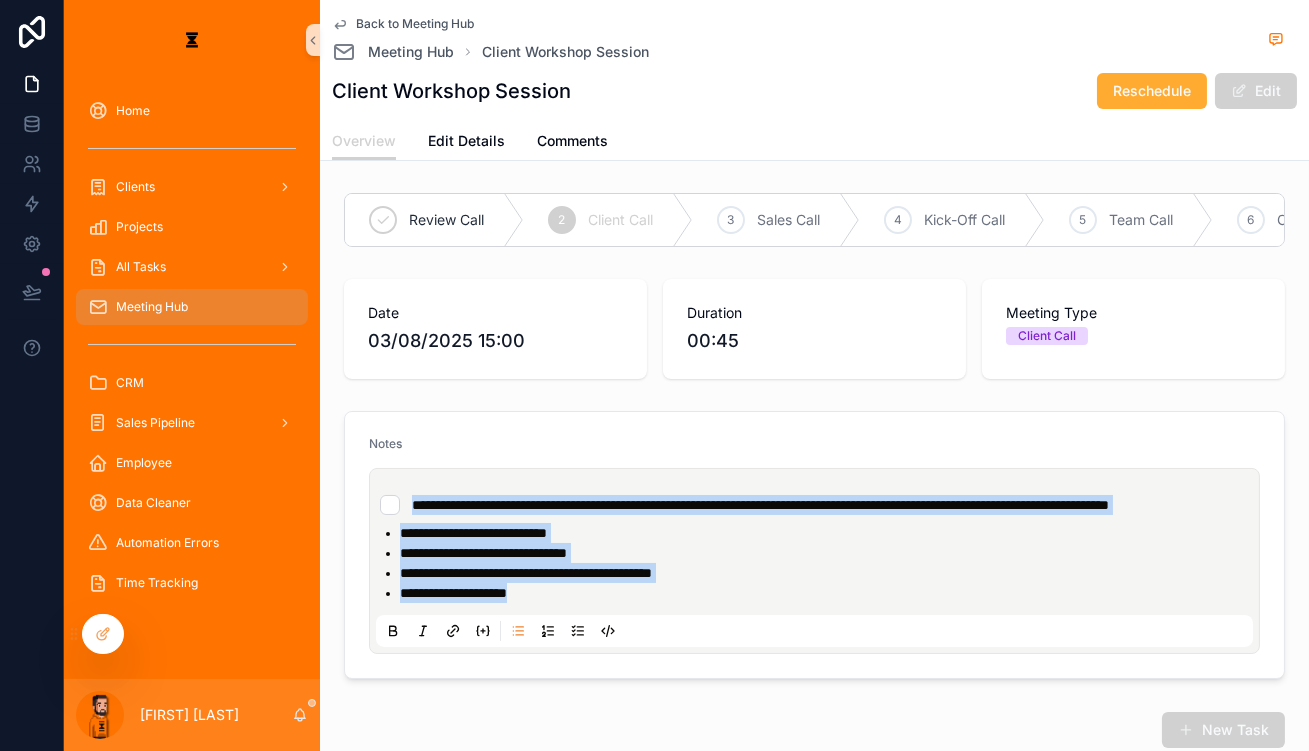 drag, startPoint x: 498, startPoint y: 516, endPoint x: 353, endPoint y: 395, distance: 188.85445 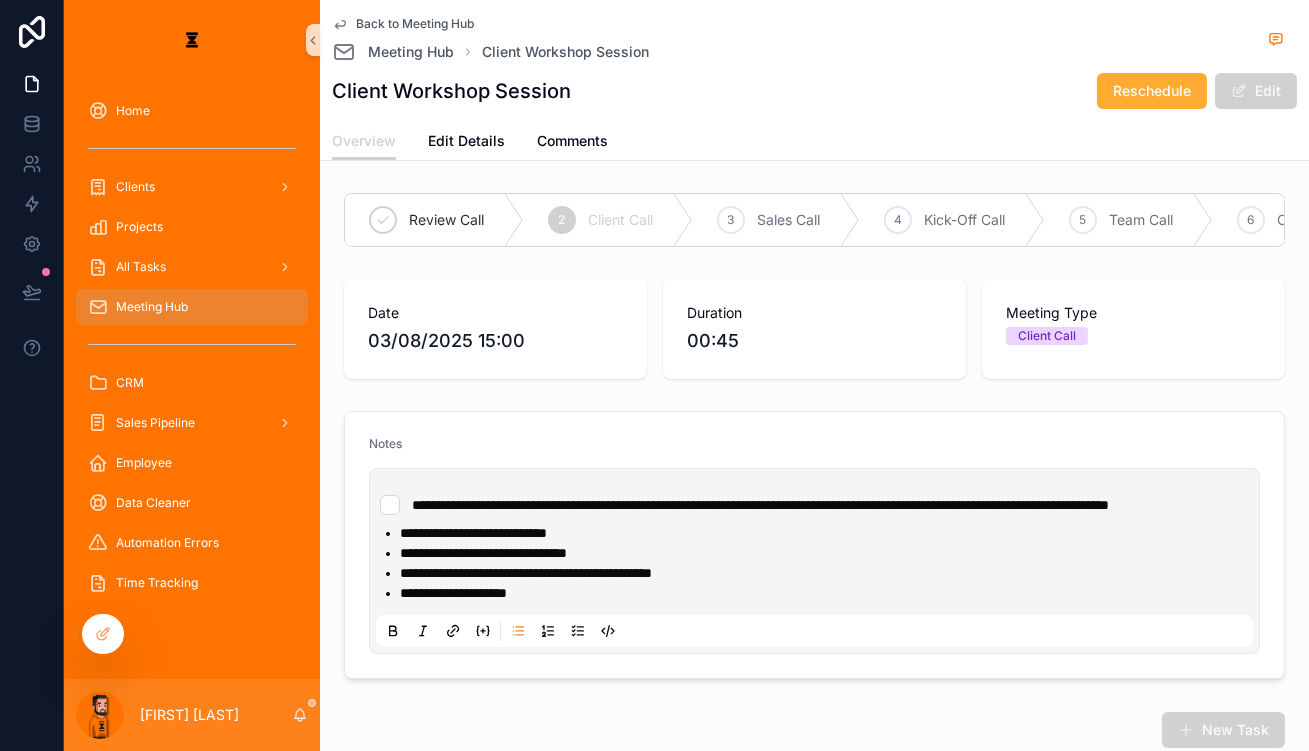 click on "**********" at bounding box center (814, 561) 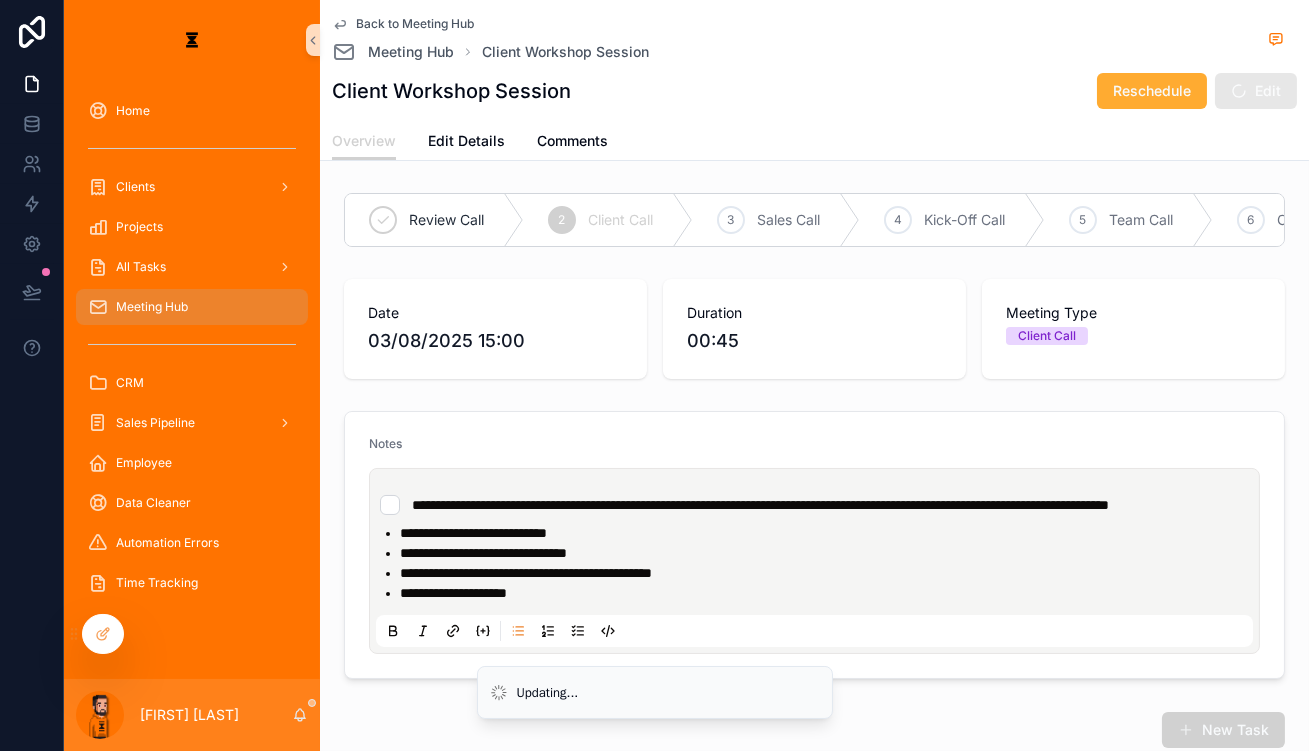 click on "**********" at bounding box center [760, 505] 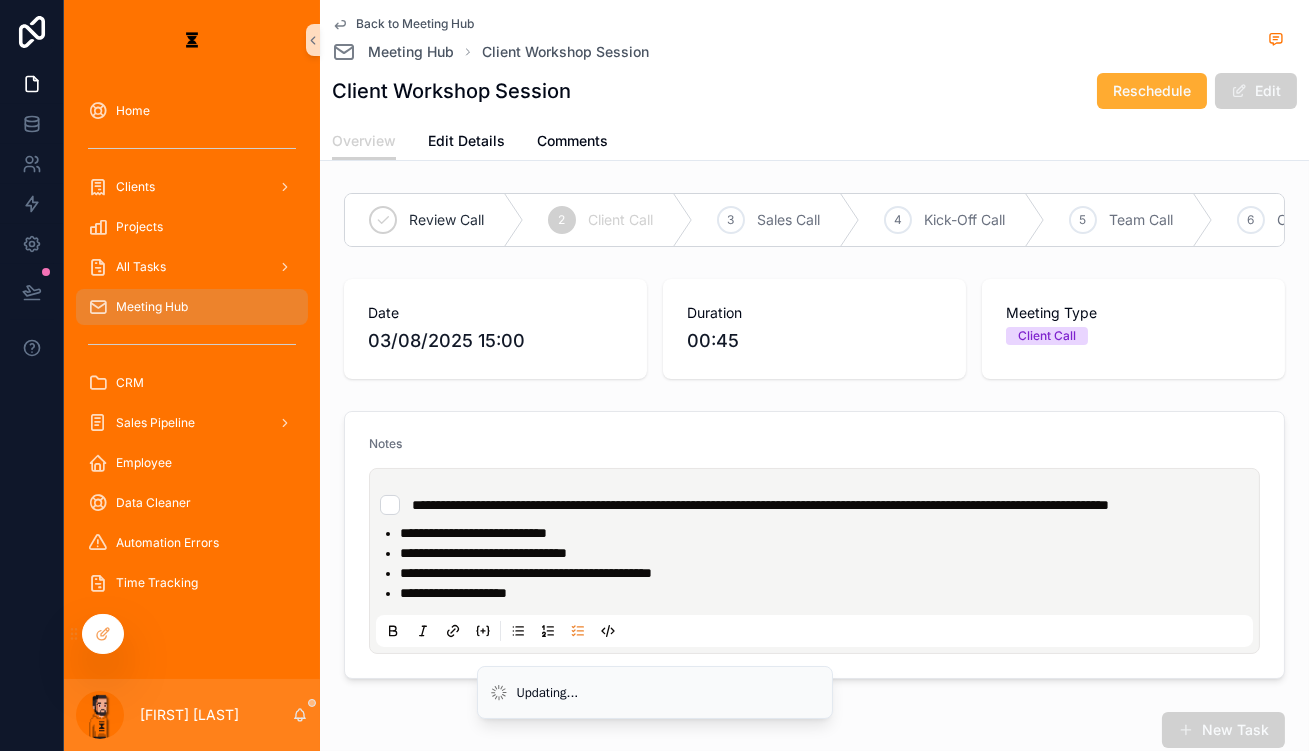 click on "**********" at bounding box center [760, 505] 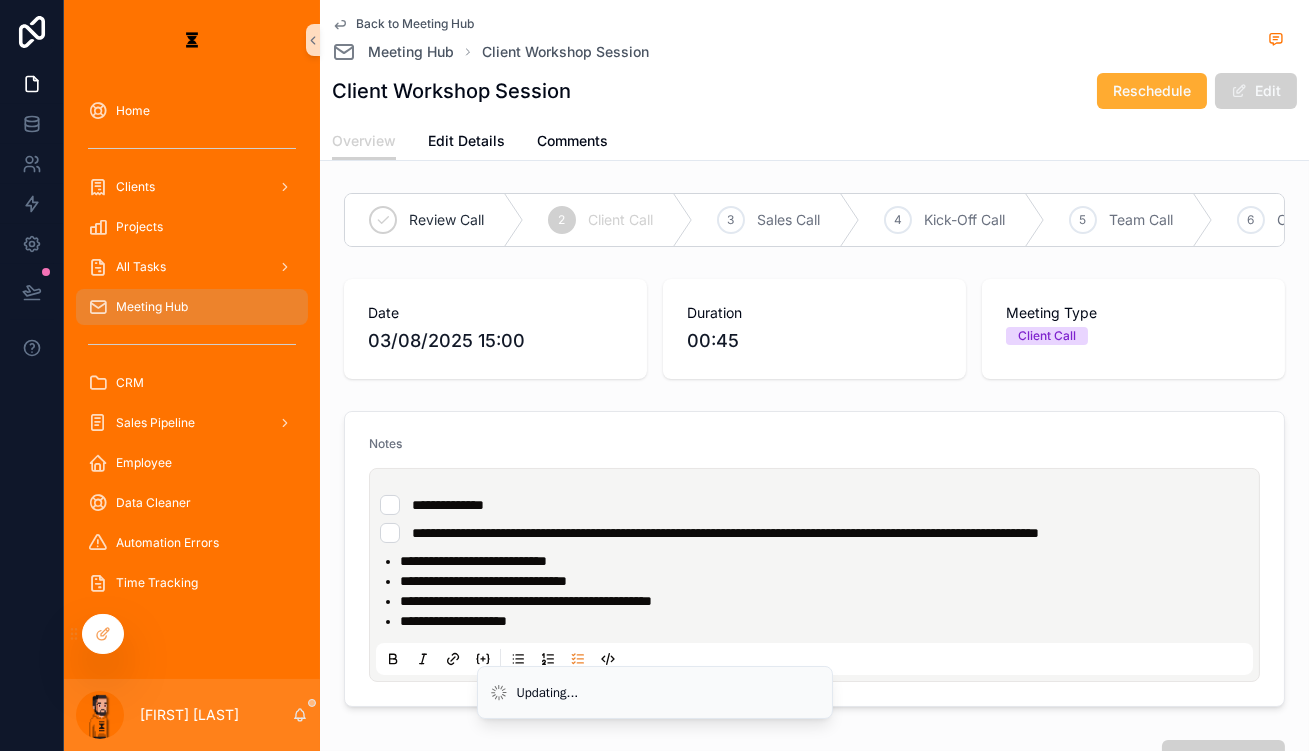 click on "**********" at bounding box center [725, 533] 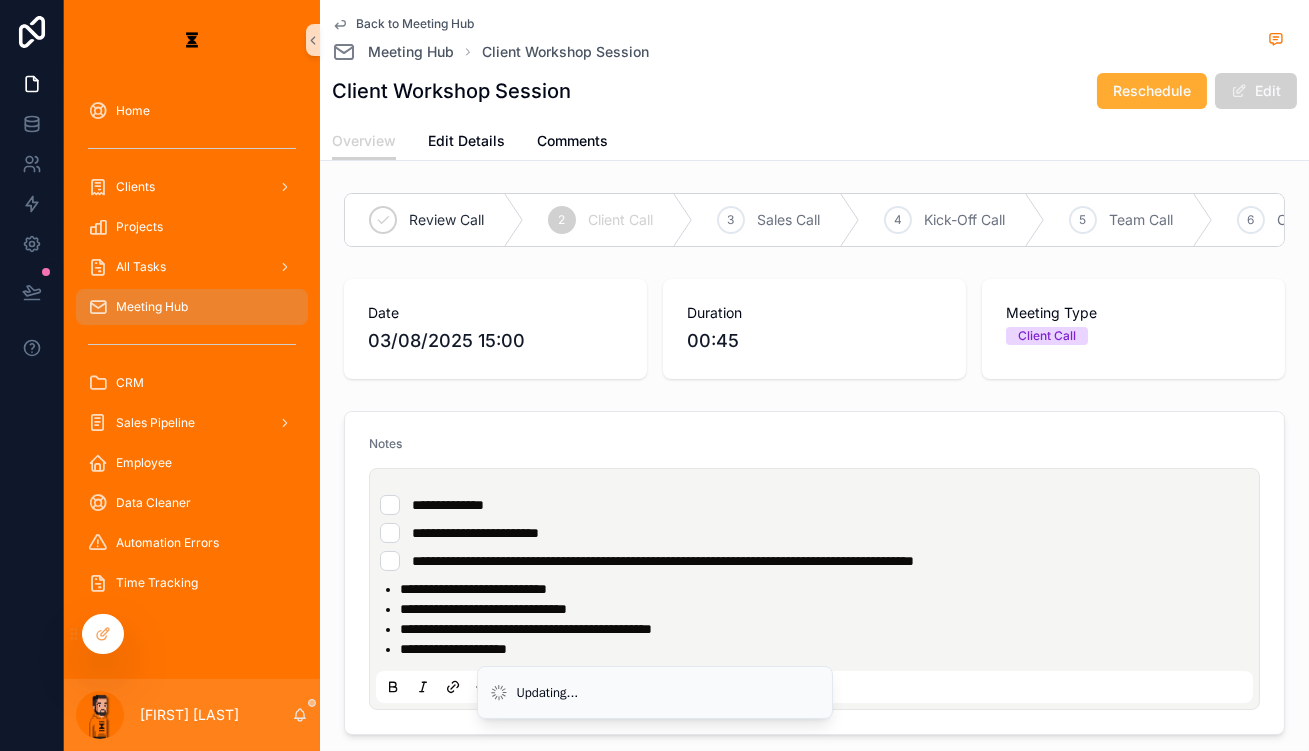 click on "**********" at bounding box center [663, 561] 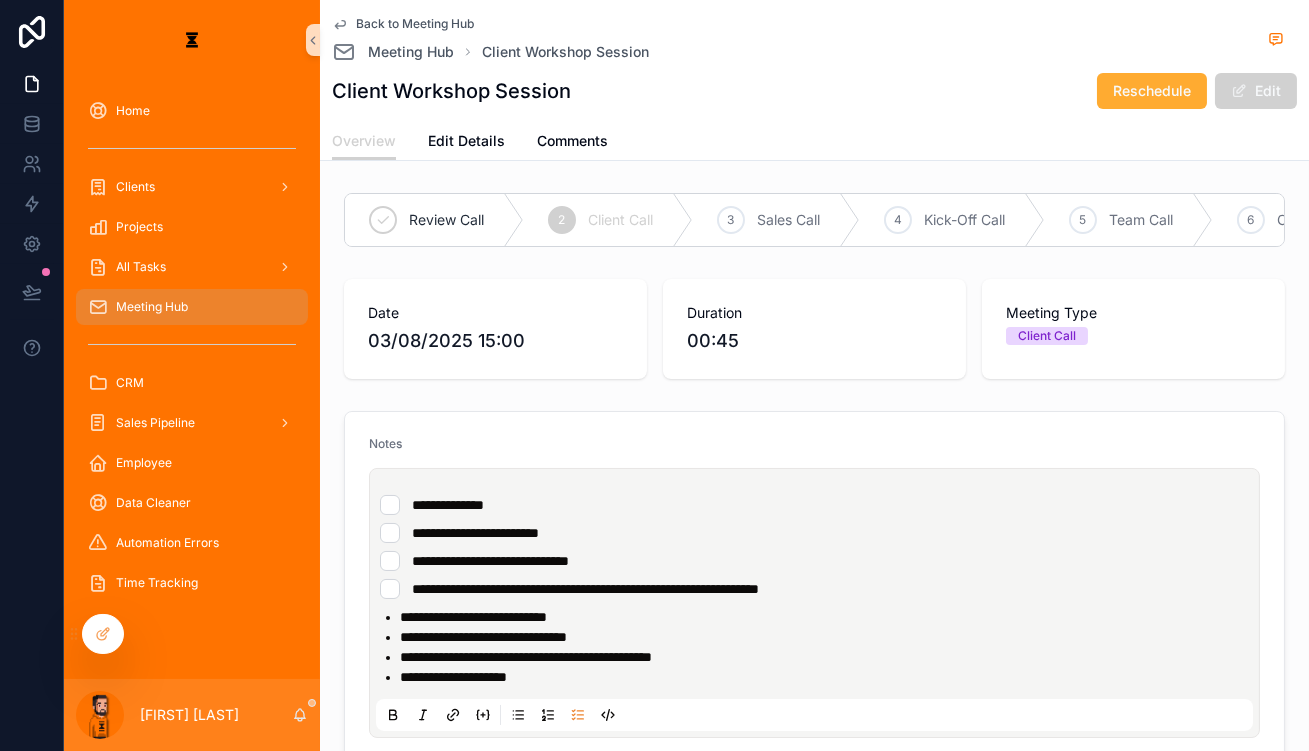 click on "**********" at bounding box center [814, 589] 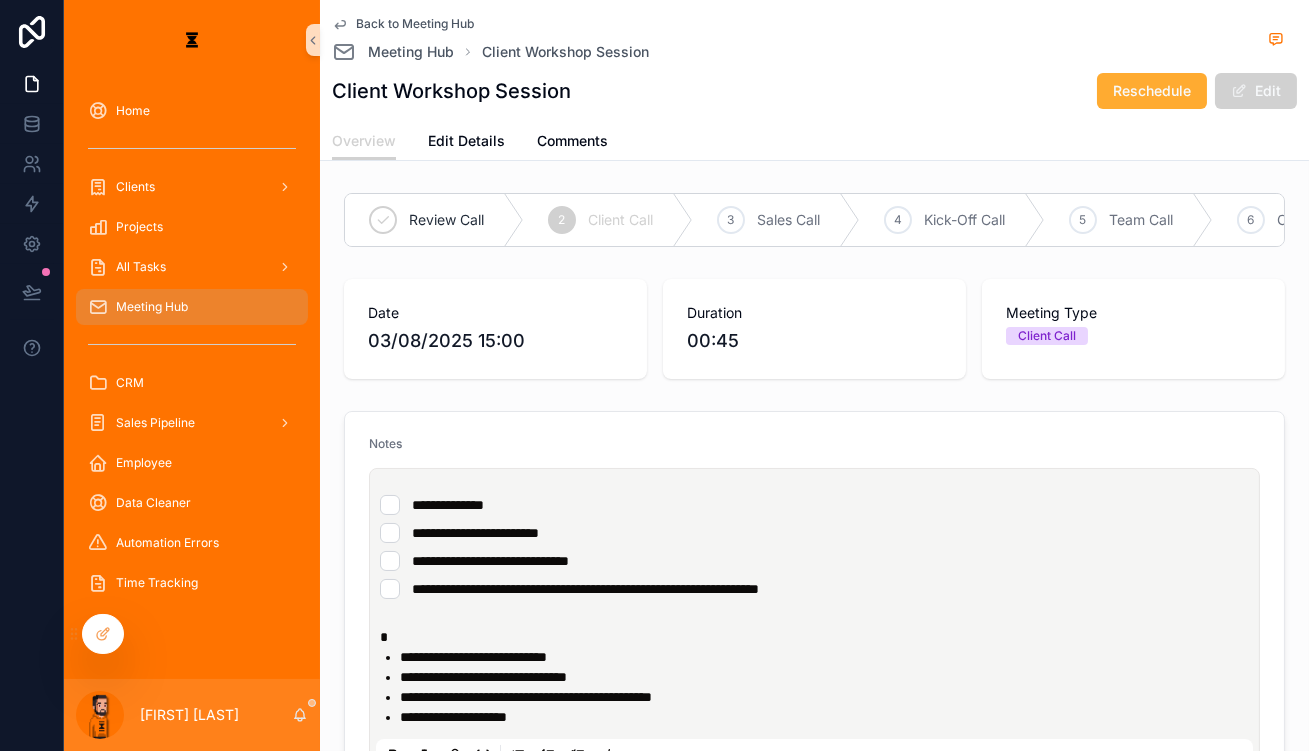 type 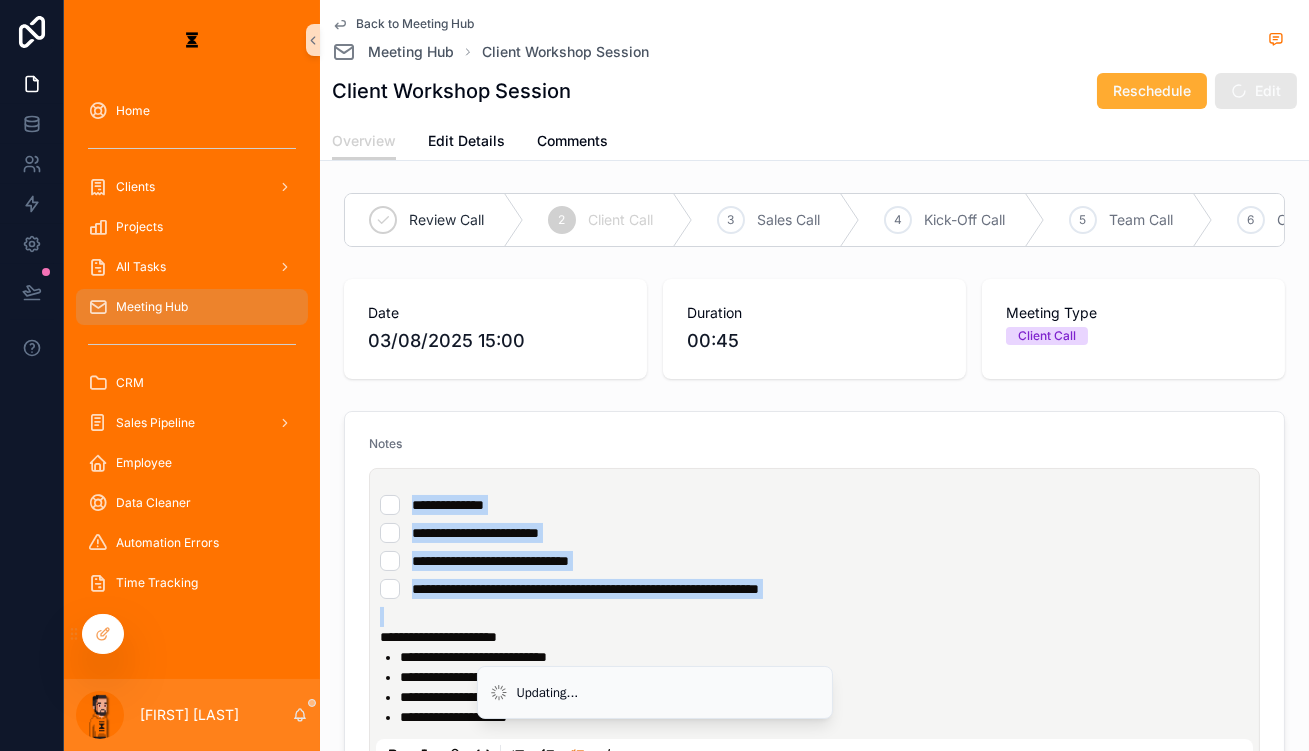 drag, startPoint x: 364, startPoint y: 443, endPoint x: 761, endPoint y: 530, distance: 406.42096 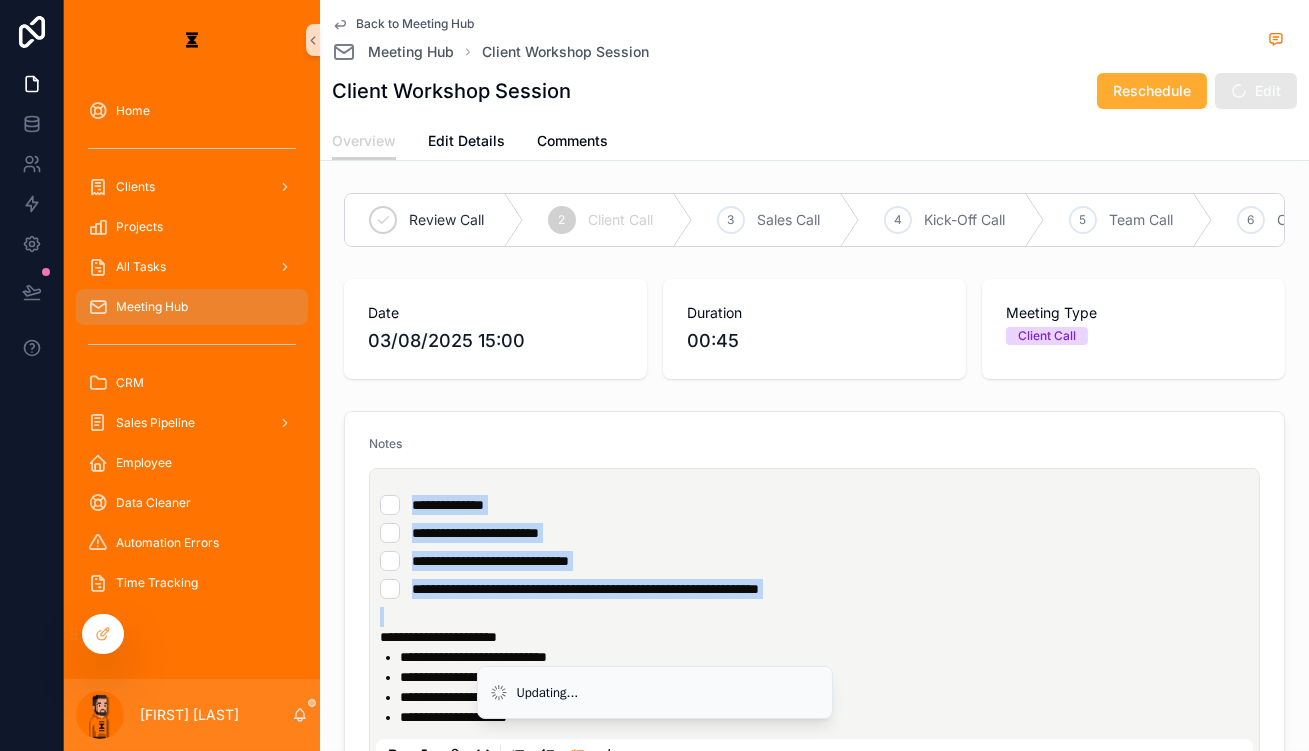 click on "**********" at bounding box center [818, 611] 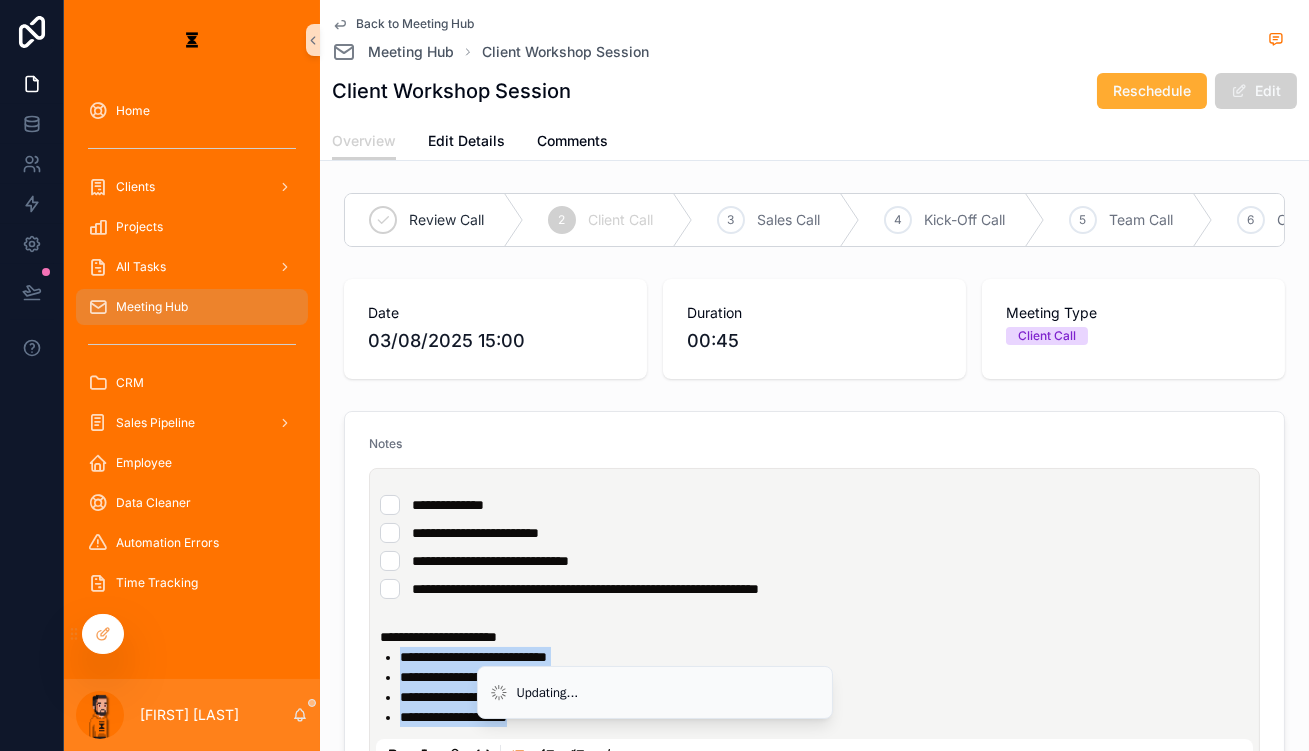 drag, startPoint x: 553, startPoint y: 630, endPoint x: 337, endPoint y: 576, distance: 222.6477 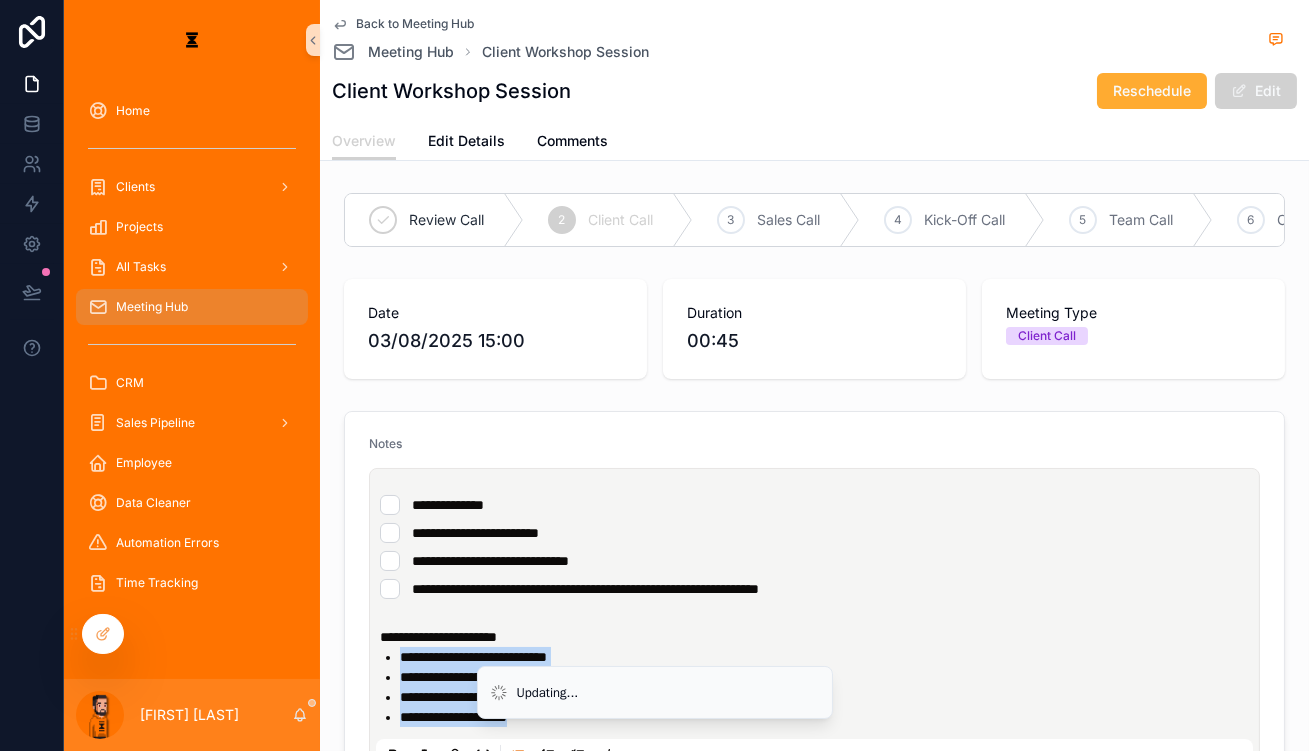 click on "**********" at bounding box center (818, 687) 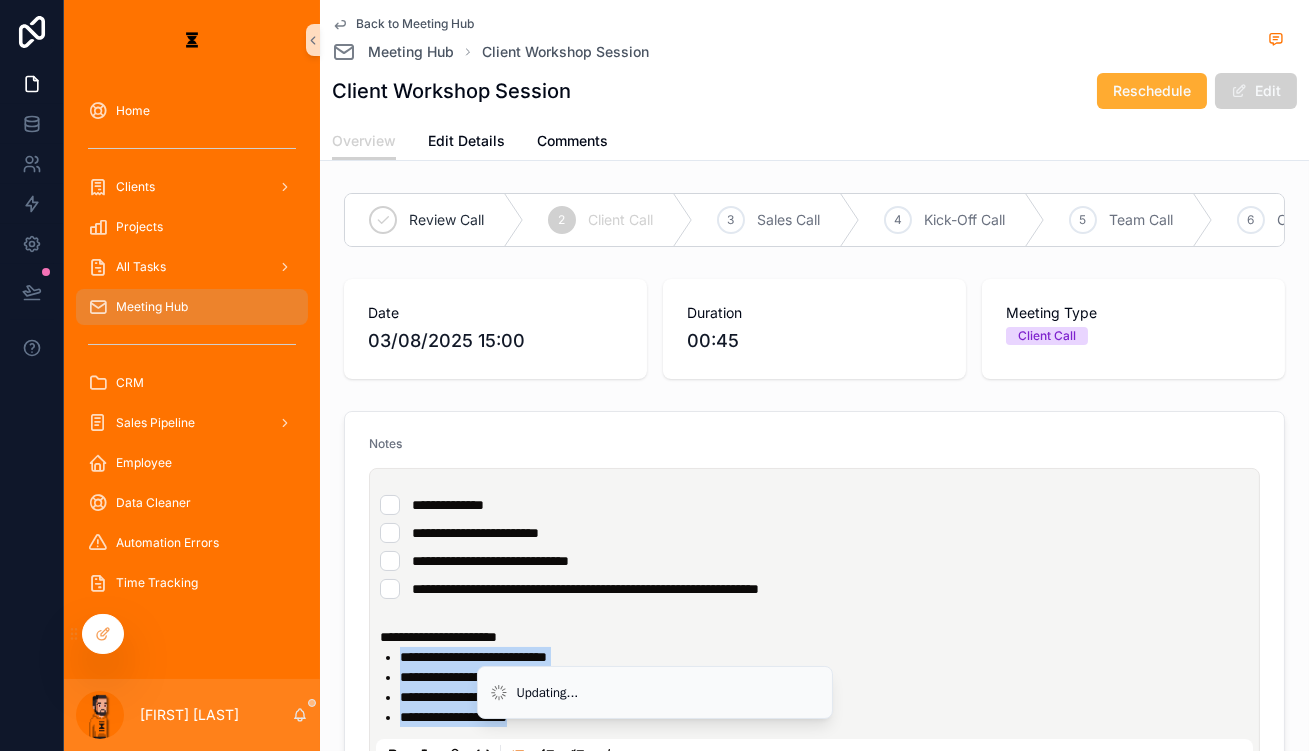 drag, startPoint x: 439, startPoint y: 640, endPoint x: 352, endPoint y: 572, distance: 110.42192 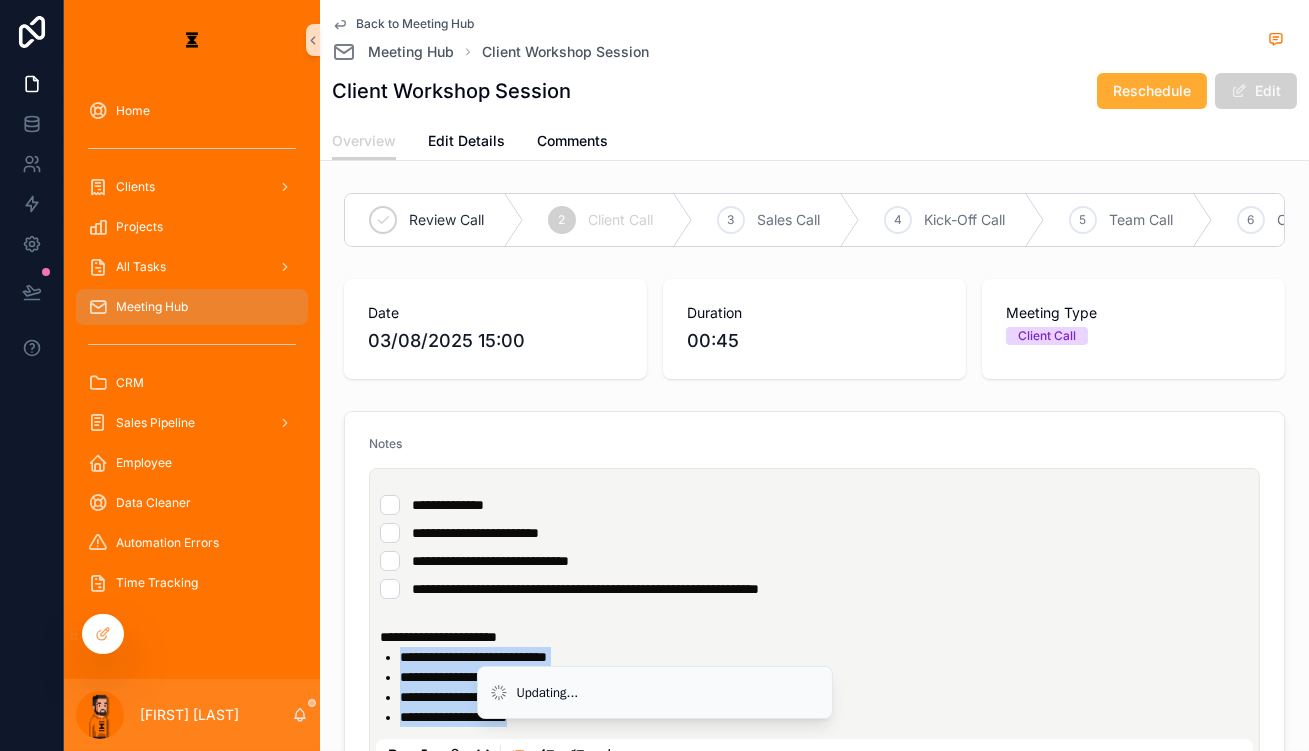 click on "**********" at bounding box center [818, 687] 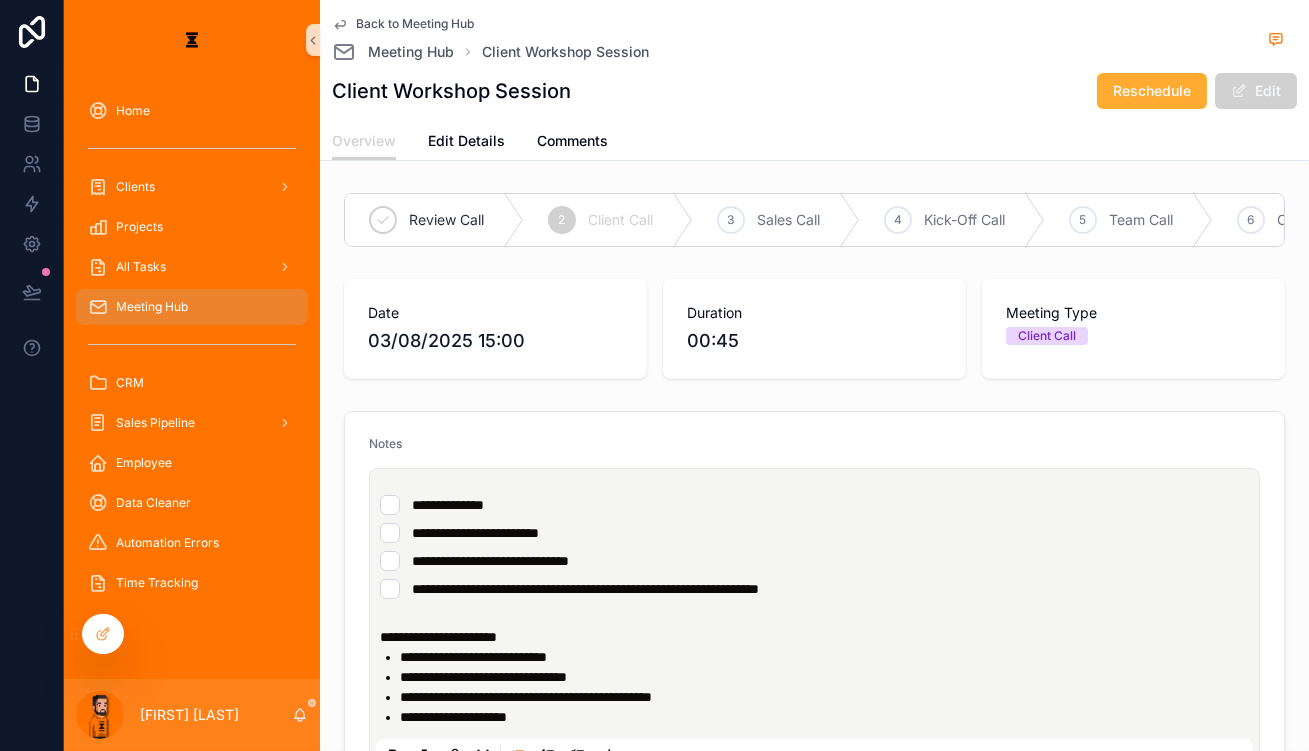 click on "**********" at bounding box center (814, 533) 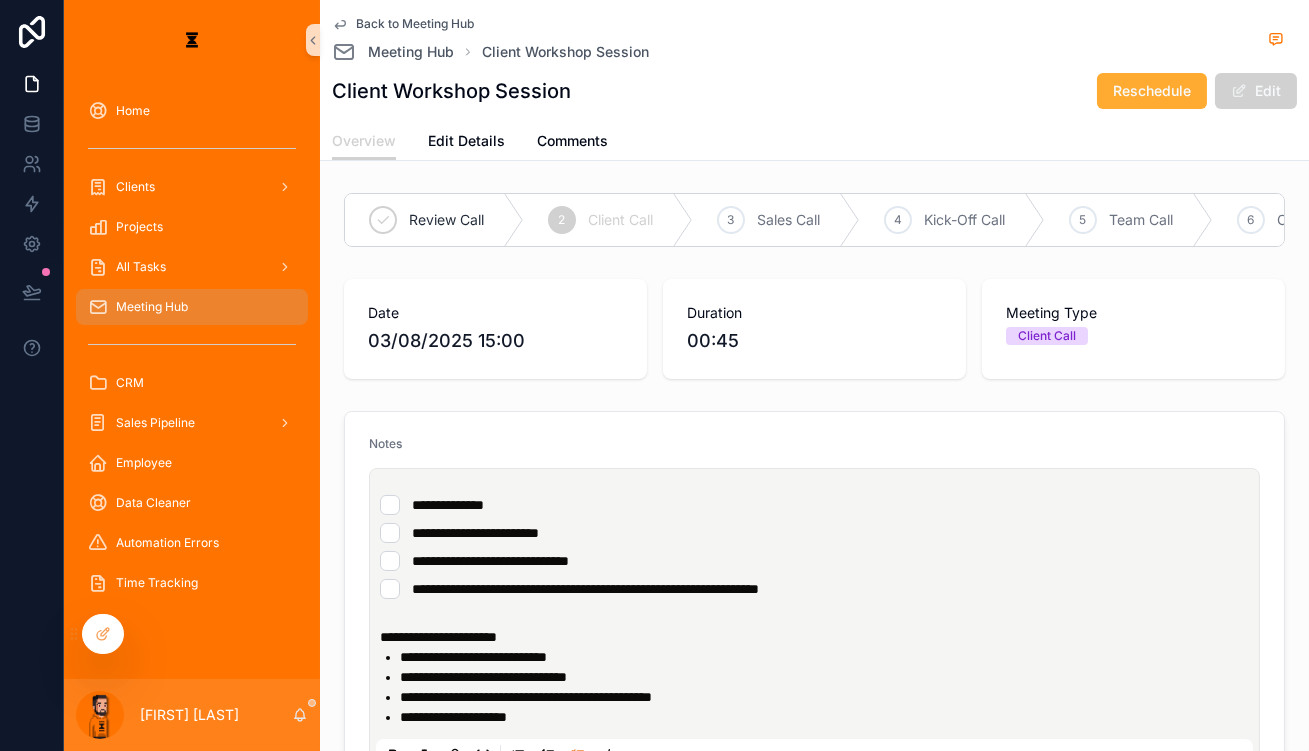 click on "**********" at bounding box center (814, 533) 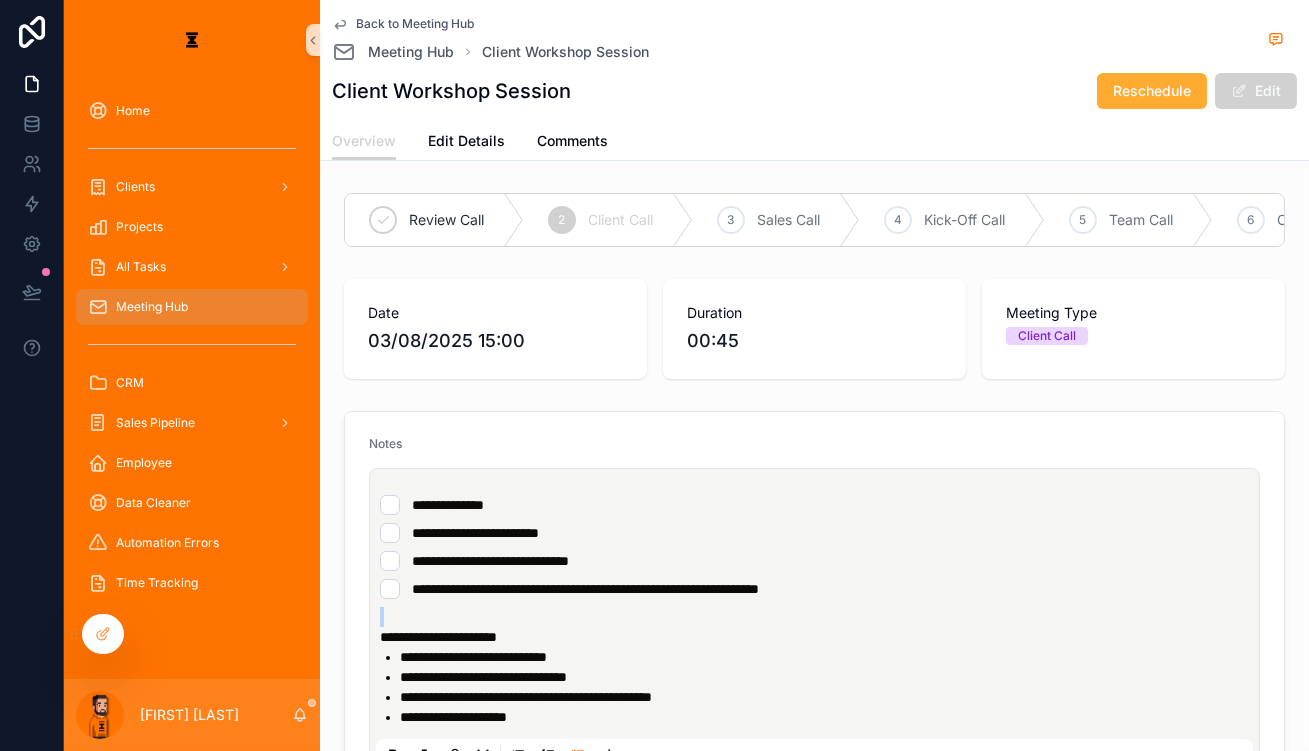 drag, startPoint x: 802, startPoint y: 516, endPoint x: 561, endPoint y: 512, distance: 241.03319 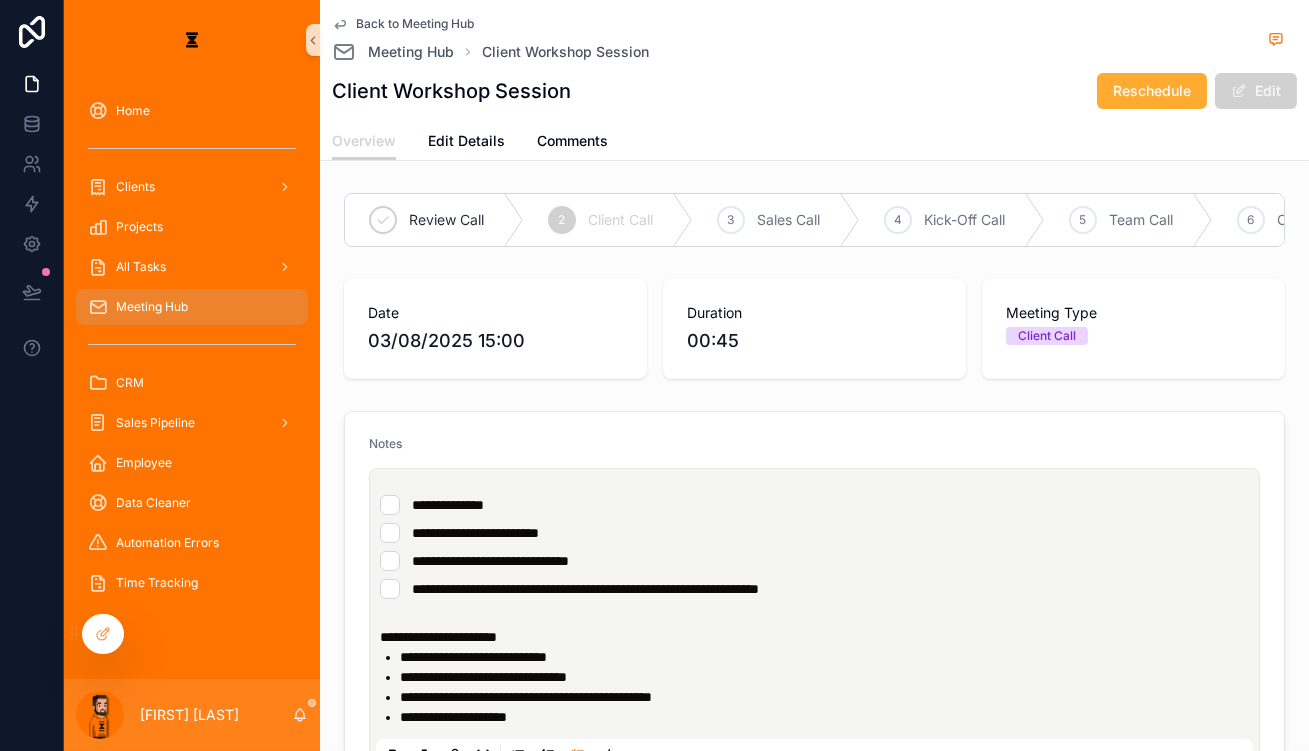 click on "**********" at bounding box center (818, 547) 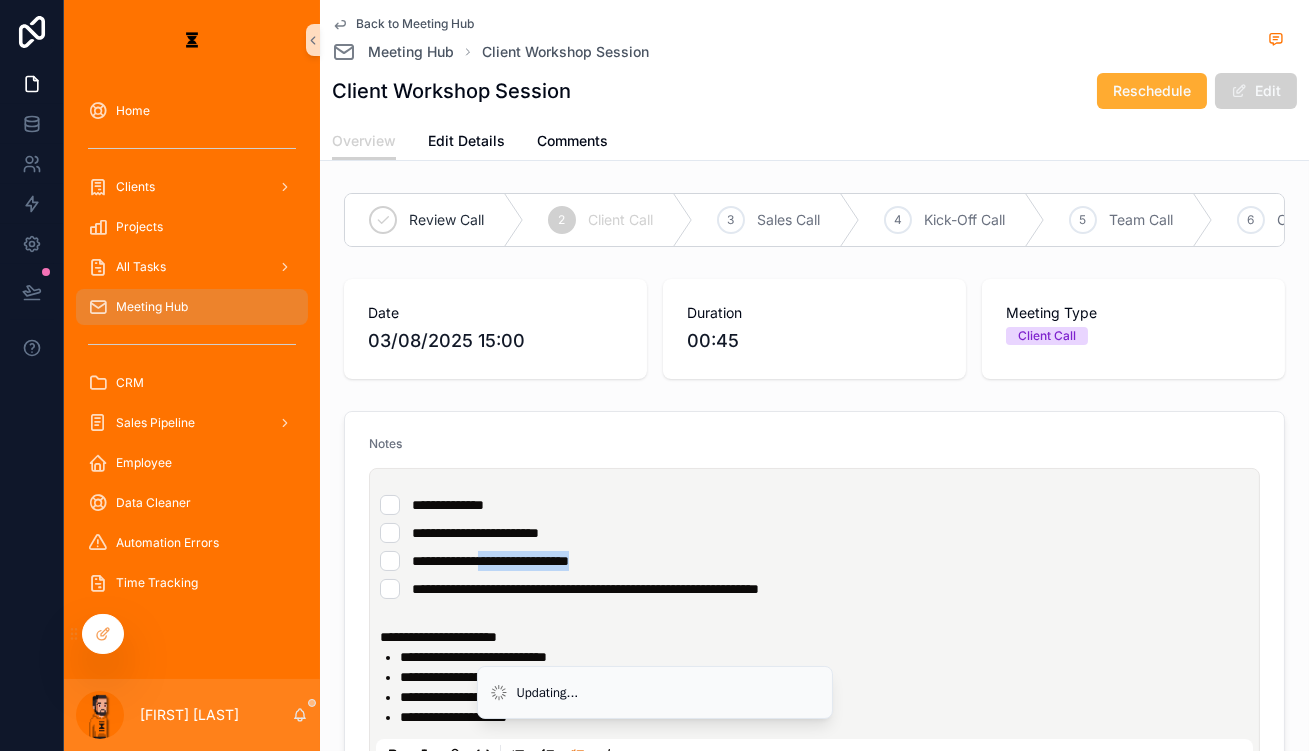 drag, startPoint x: 596, startPoint y: 495, endPoint x: 438, endPoint y: 494, distance: 158.00316 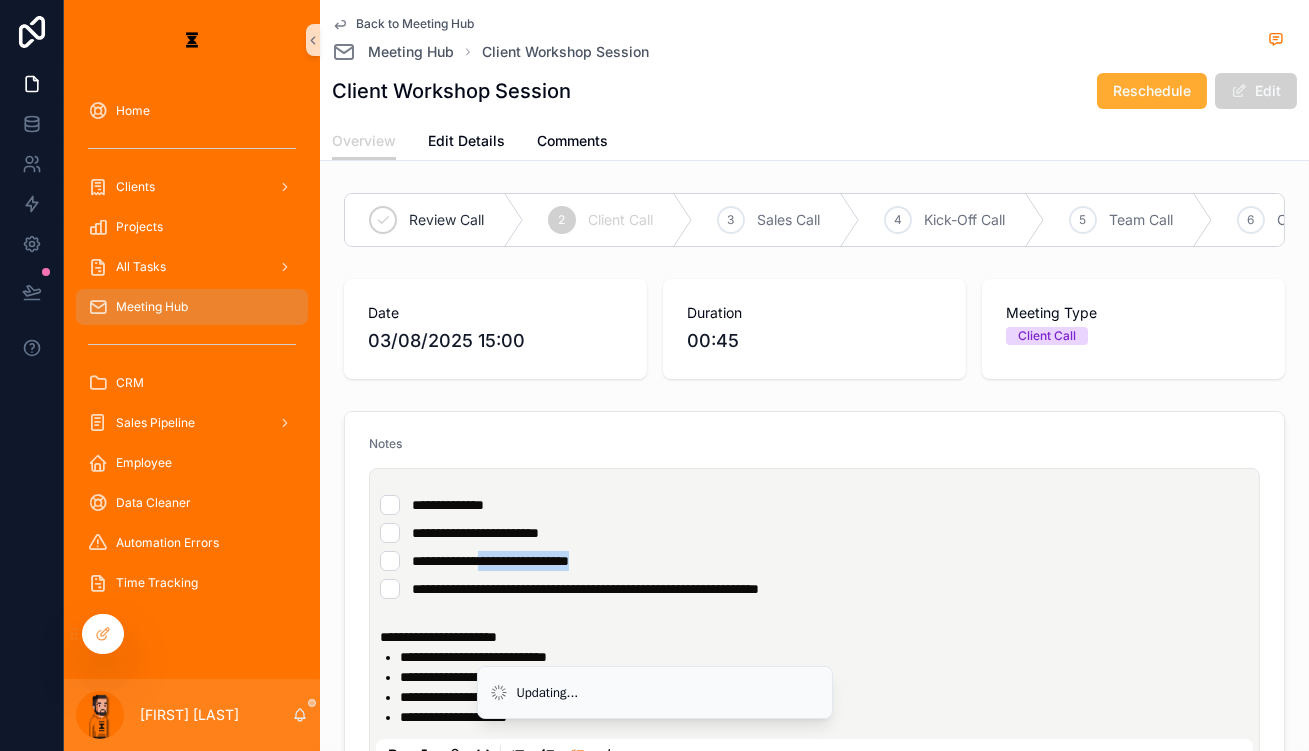 click on "**********" at bounding box center [814, 561] 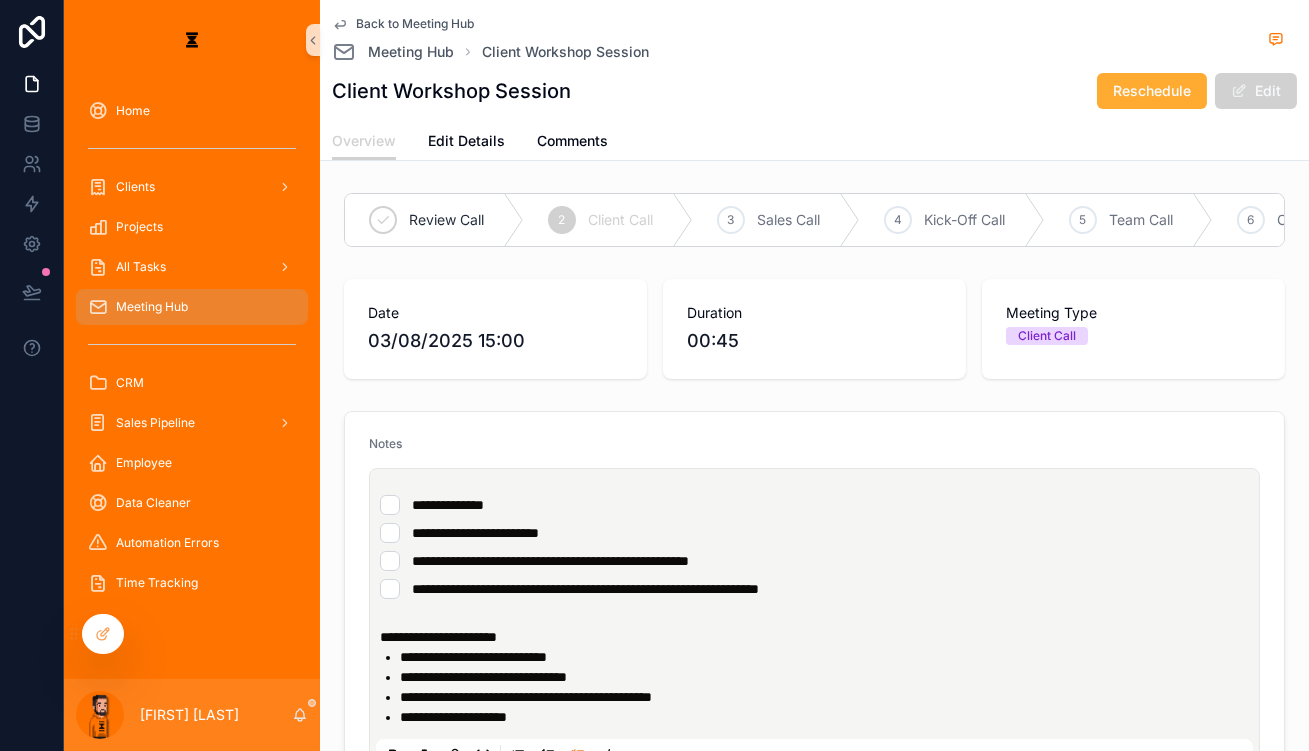 click on "**********" at bounding box center [814, 561] 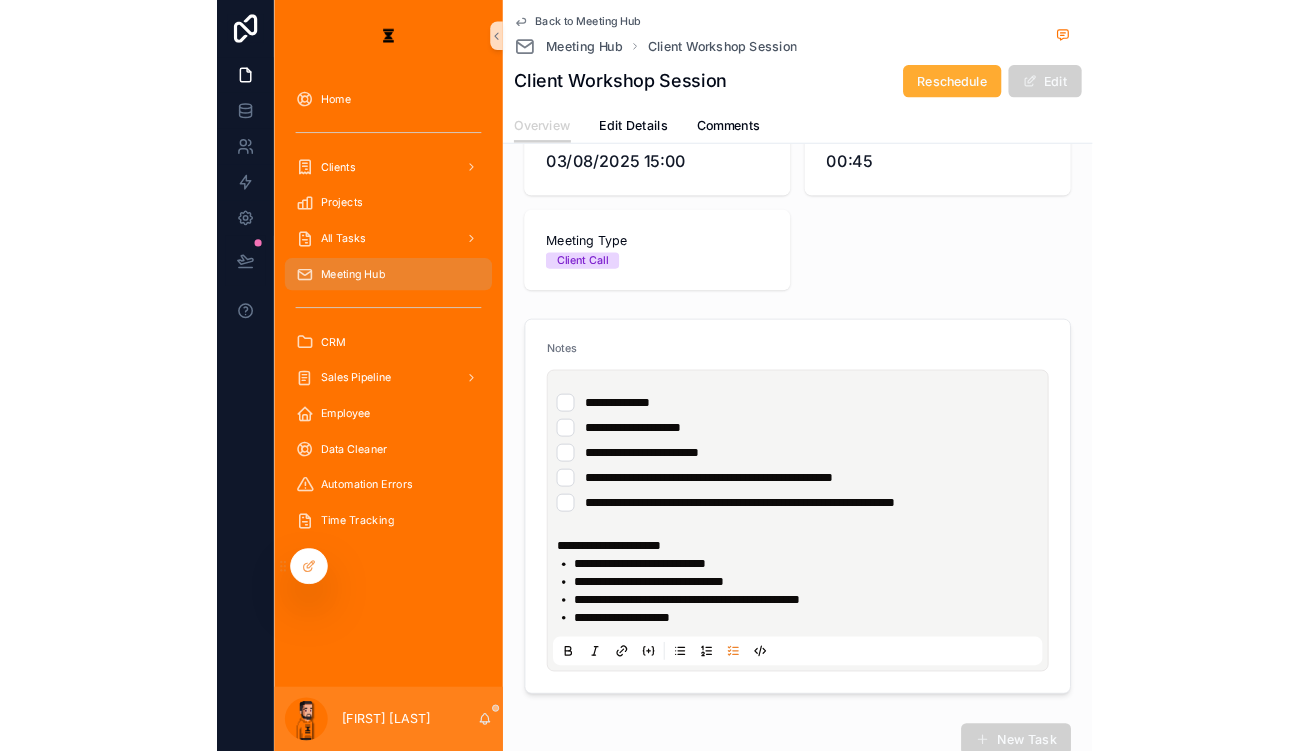 scroll, scrollTop: 181, scrollLeft: 0, axis: vertical 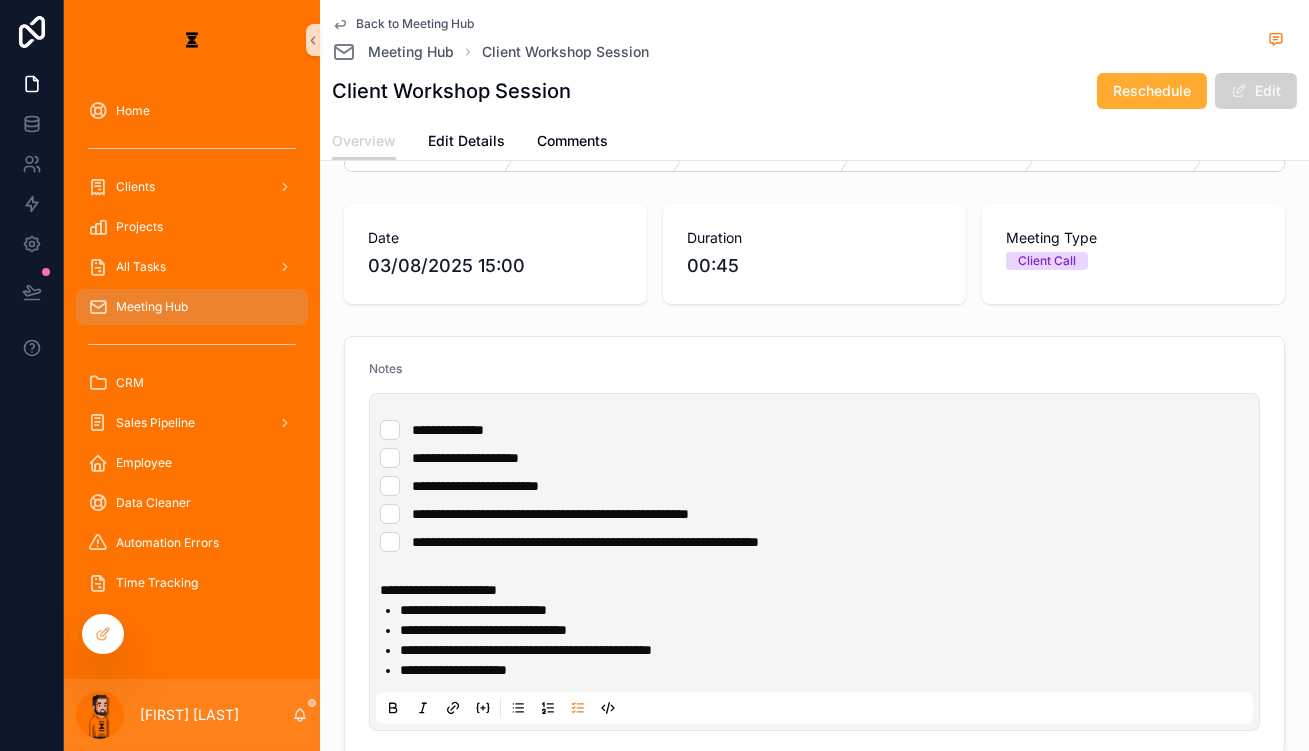 click on "Meeting Hub" at bounding box center [192, 307] 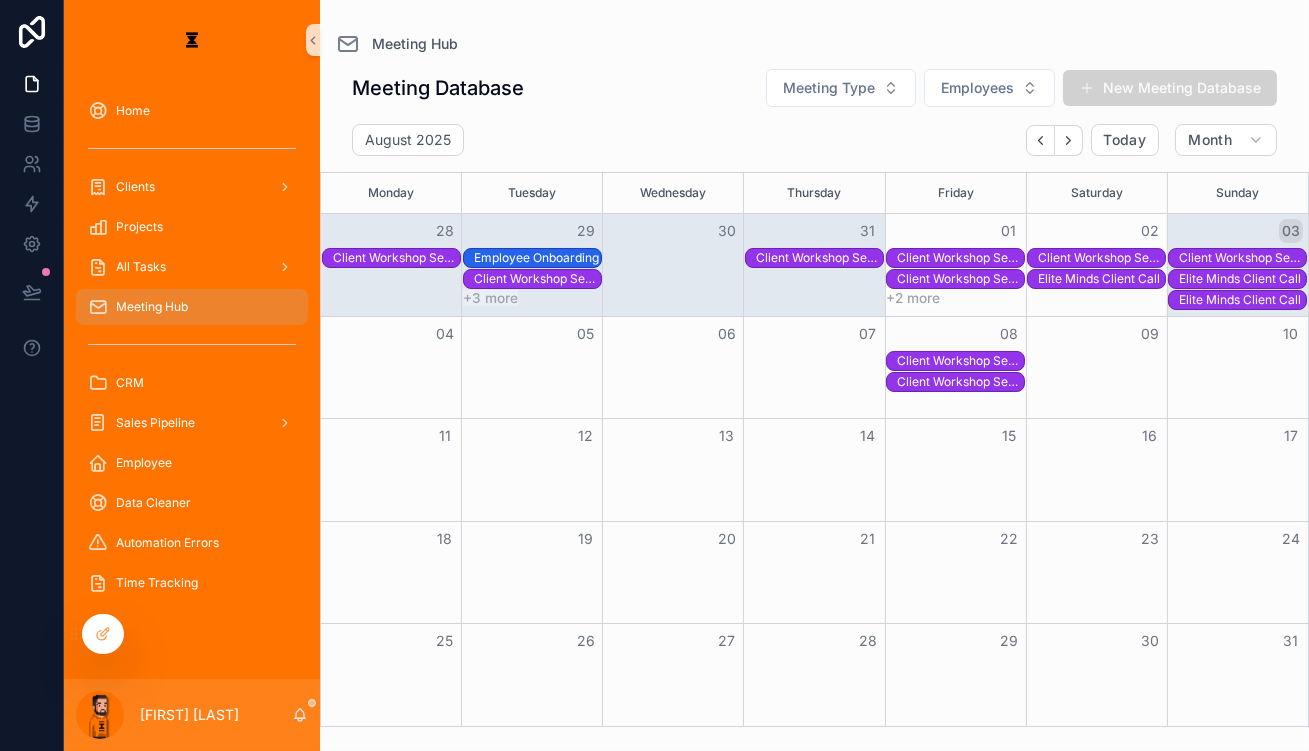 scroll, scrollTop: 0, scrollLeft: 0, axis: both 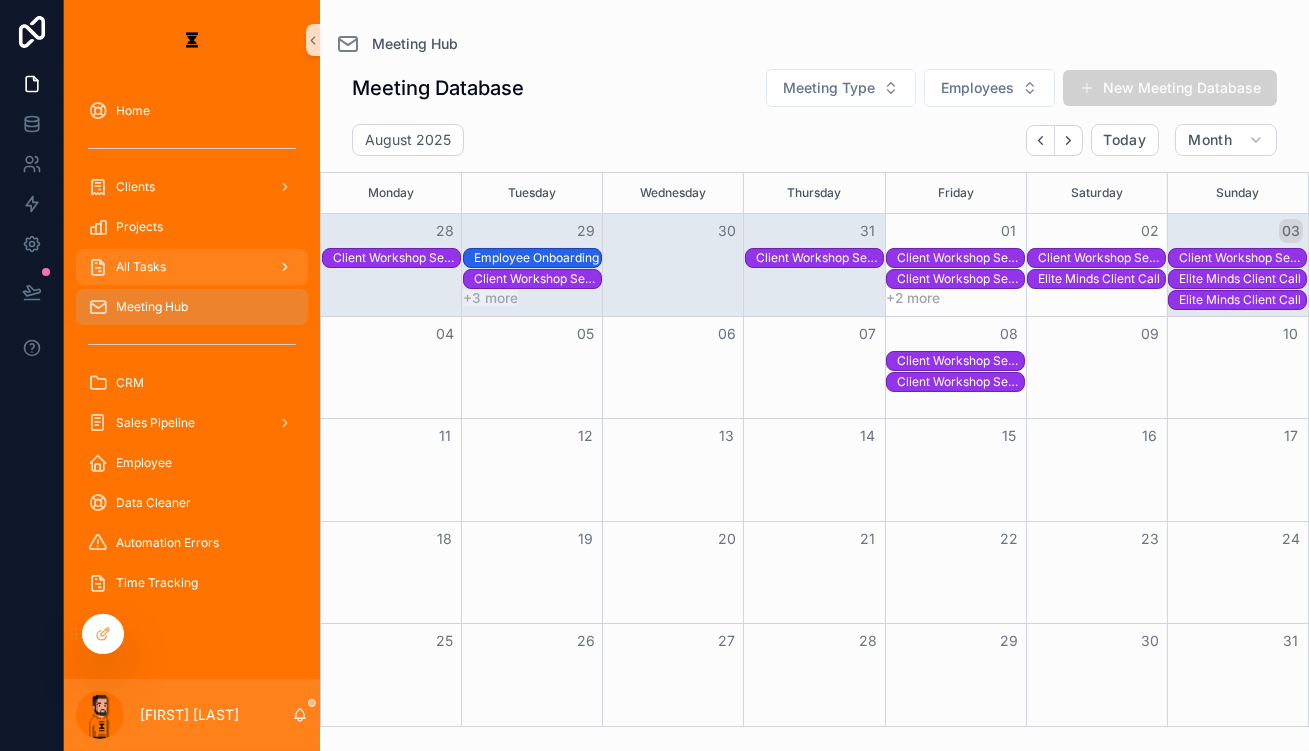 click on "All Tasks" at bounding box center [192, 267] 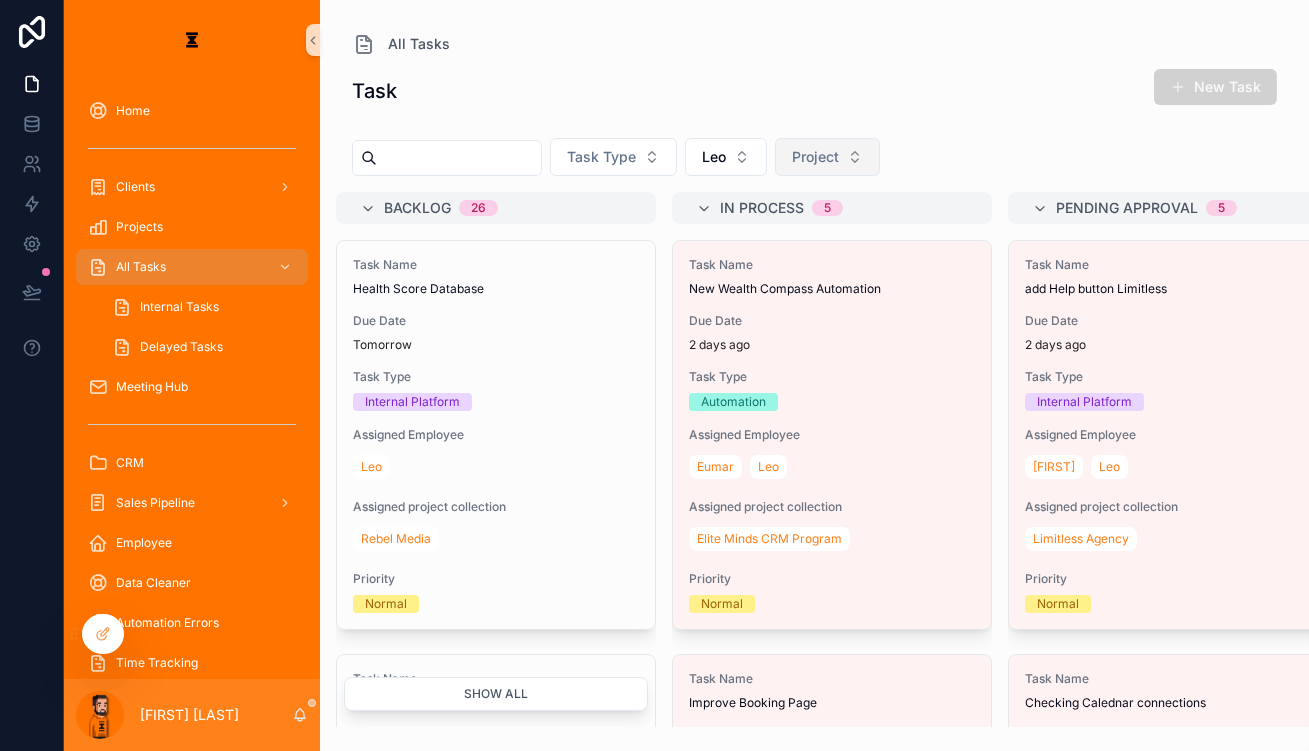 click on "Project" at bounding box center (815, 157) 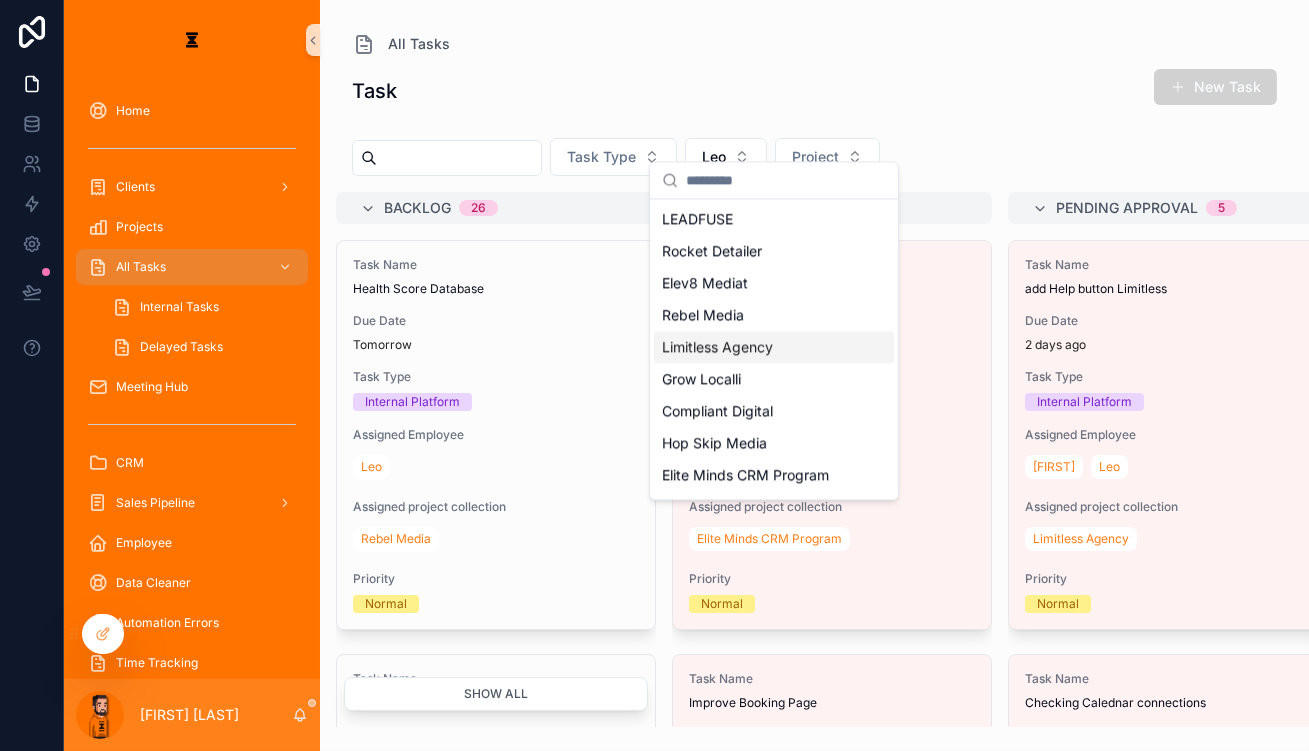 click on "Limitless Agency" at bounding box center [717, 347] 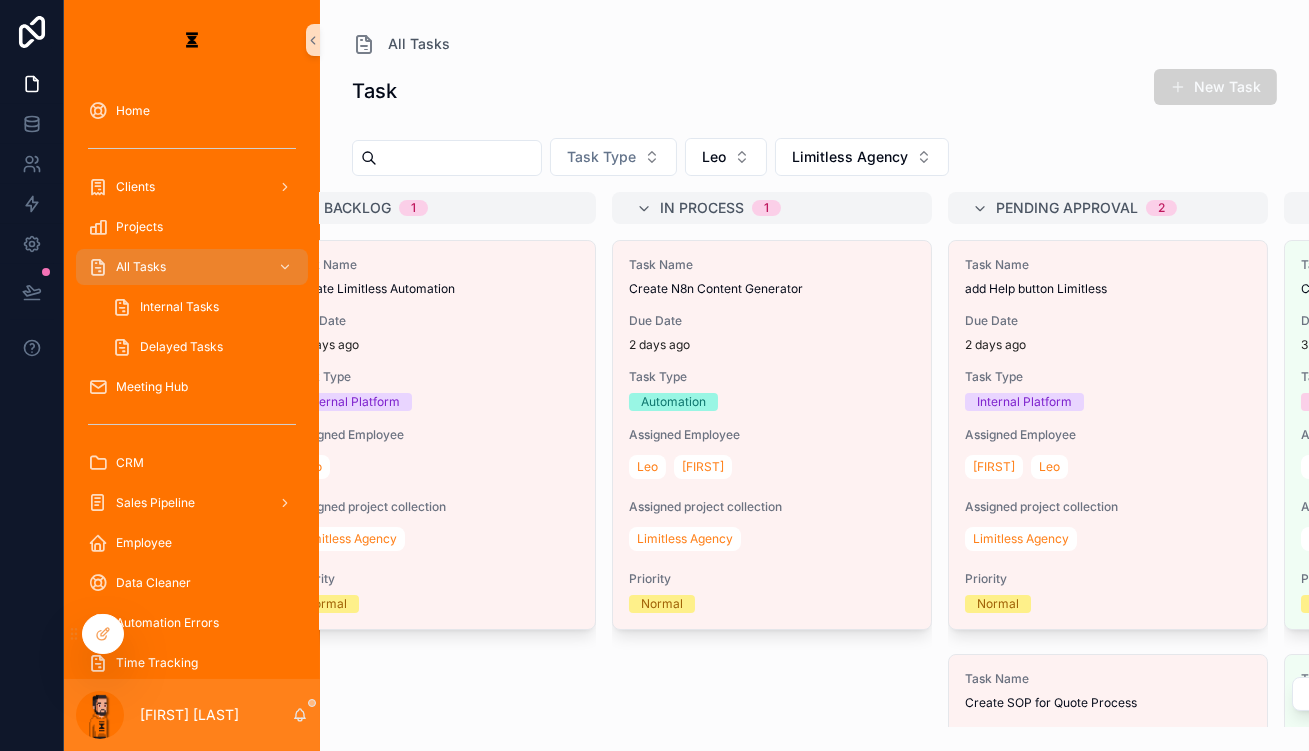 scroll, scrollTop: 0, scrollLeft: 160, axis: horizontal 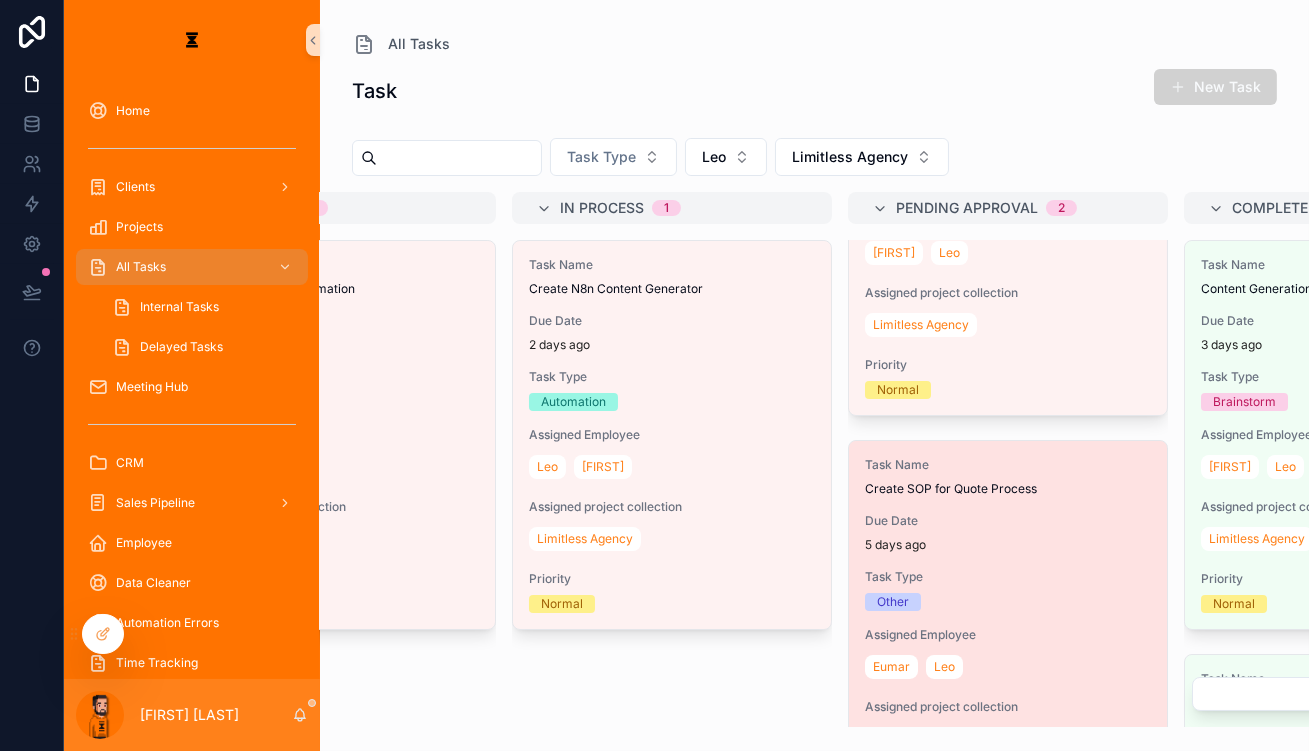 click on "Create SOP for Quote Process" at bounding box center [1008, 489] 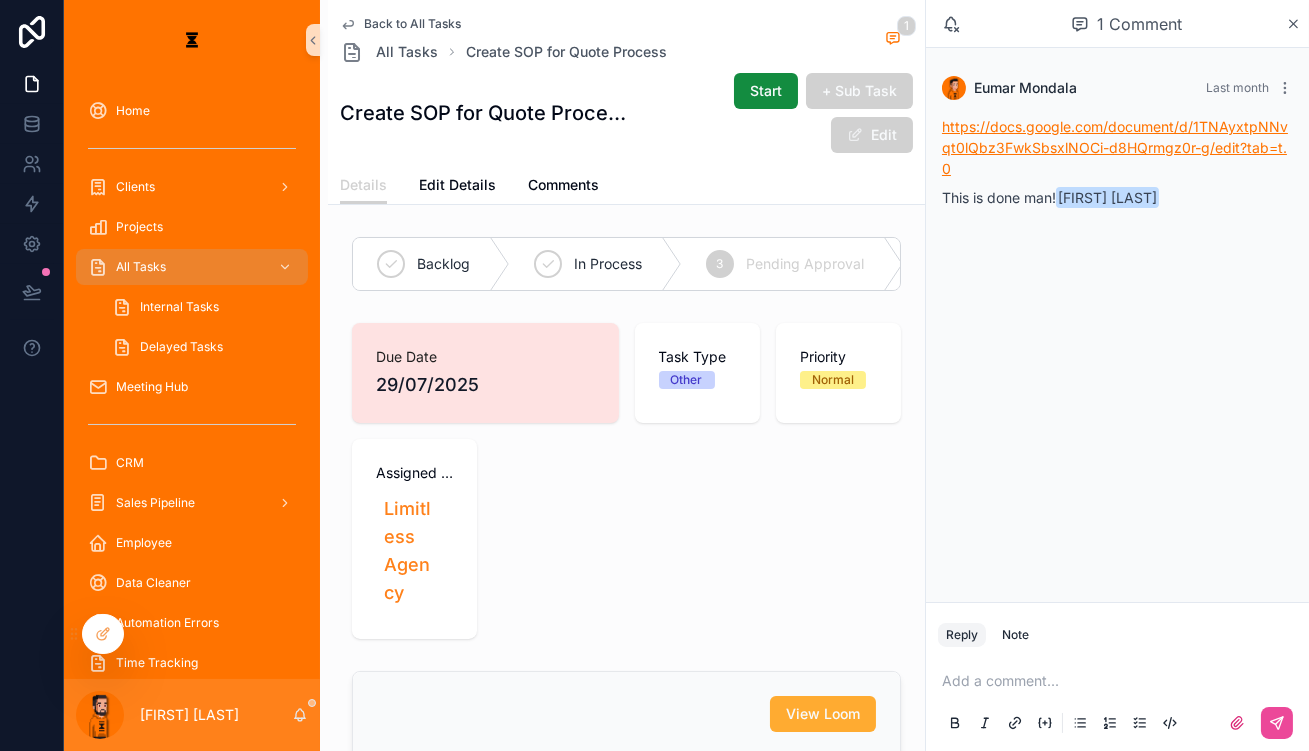 click on "https://docs.google.com/document/d/1TNAyxtpNNvqt0lQbz3FwkSbsxlNOCi-d8HQrmgz0r-g/edit?tab=t.0" at bounding box center [1115, 147] 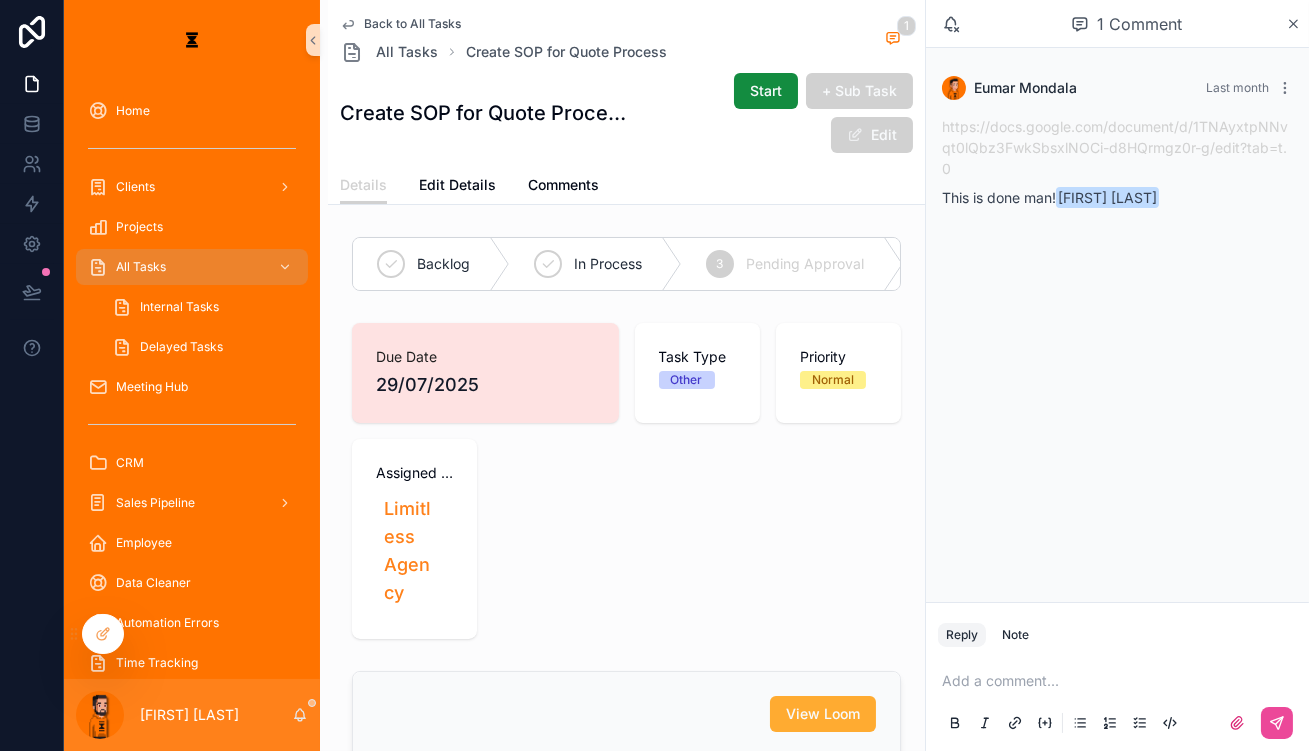 click on "Back to All Tasks All Tasks Create SOP for Quote Process" at bounding box center [503, 40] 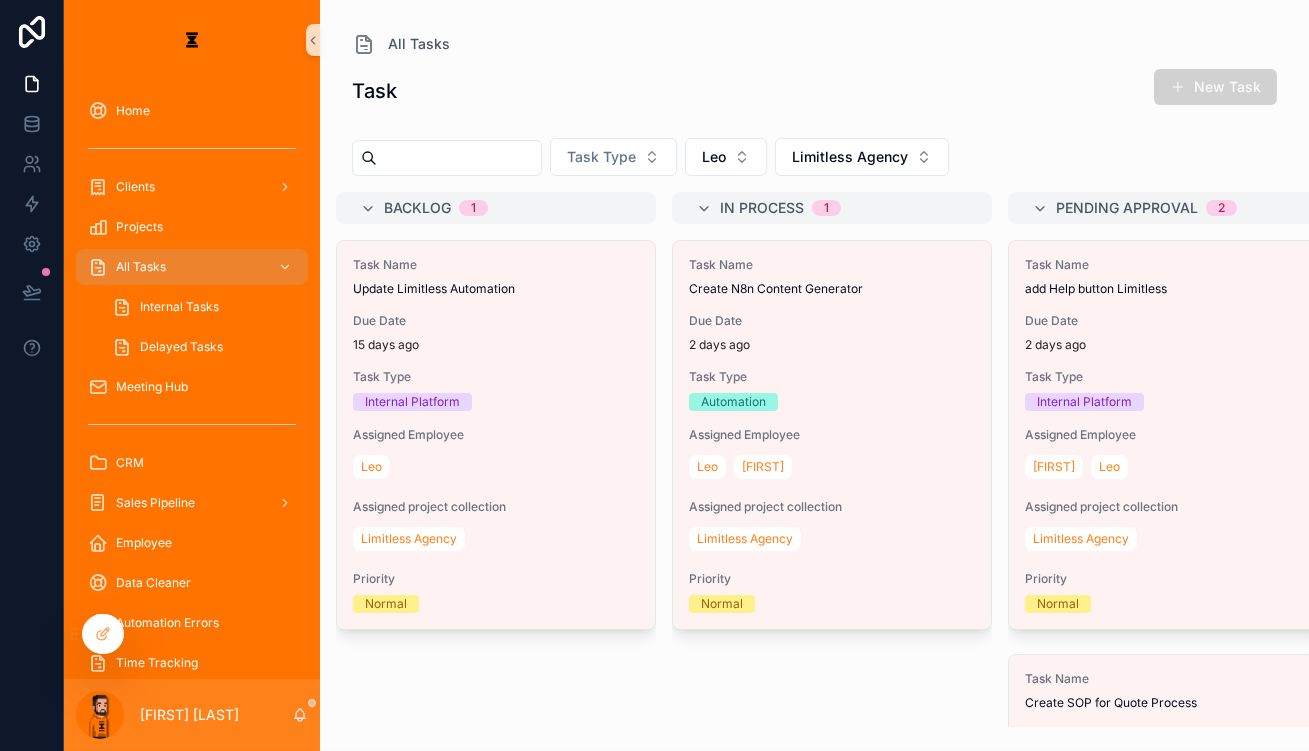 scroll, scrollTop: 0, scrollLeft: 160, axis: horizontal 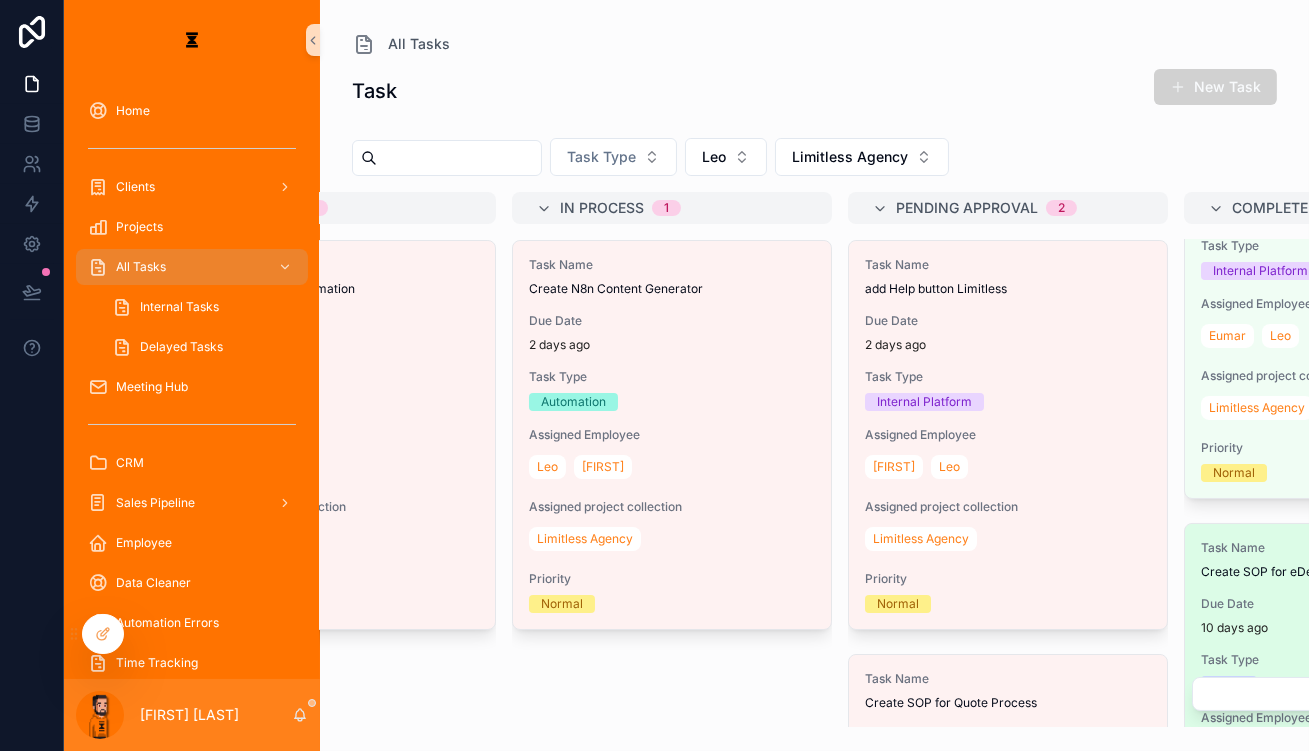 click on "Due Date" at bounding box center [1344, 604] 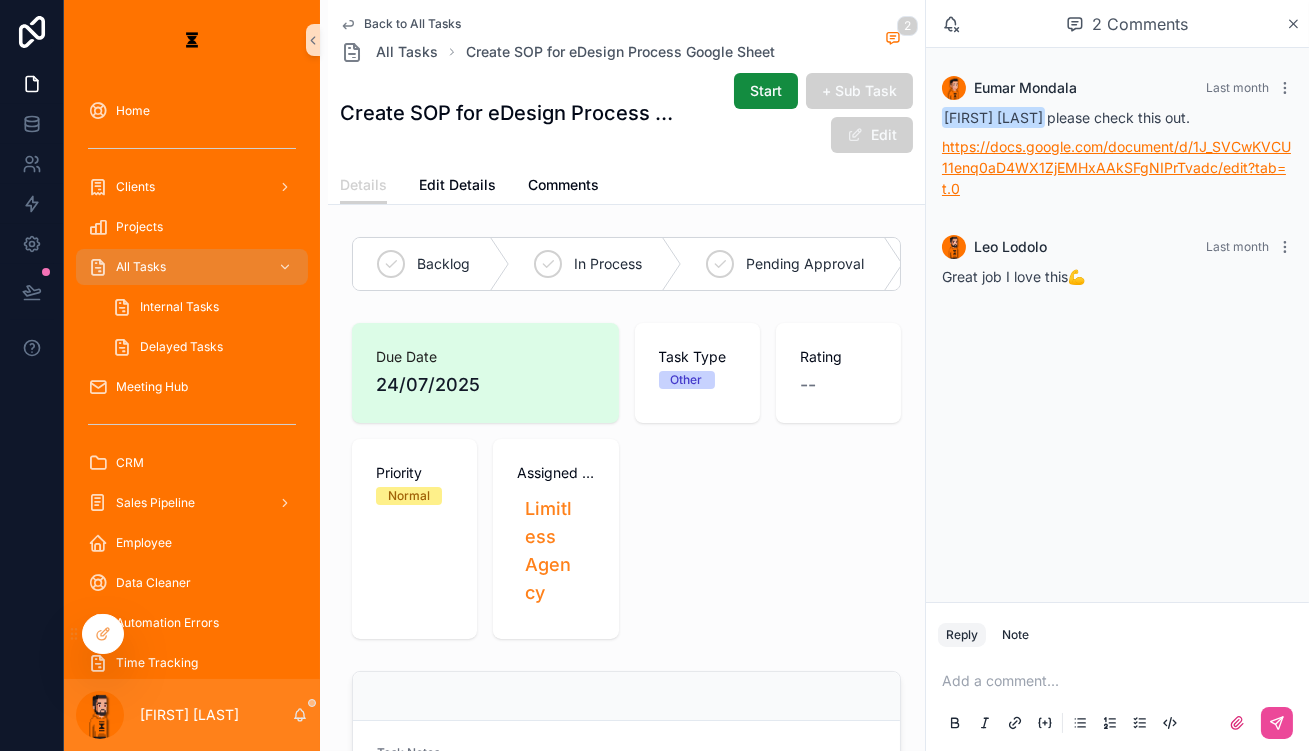 click on "https://docs.google.com/document/d/1J_SVCwKVCU11enq0aD4WX1ZjEMHxAAkSFgNIPrTvadc/edit?tab=t.0" at bounding box center [1116, 167] 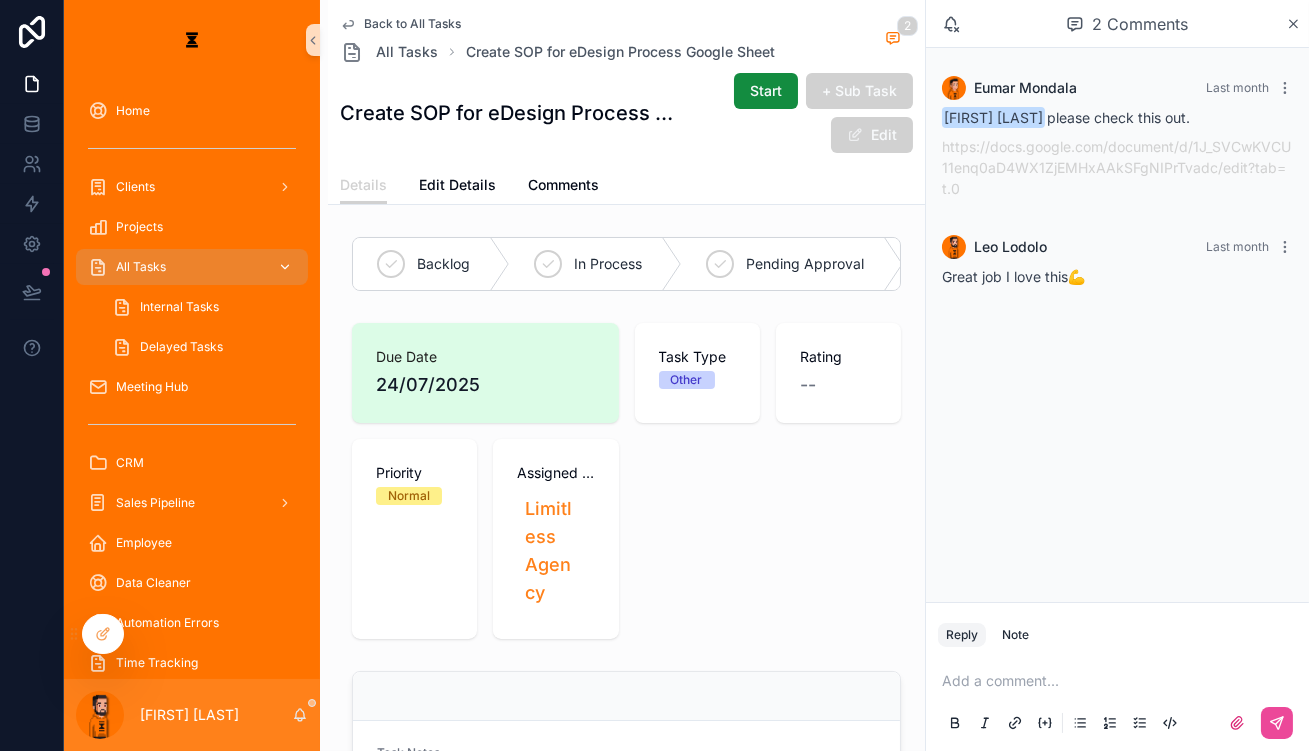 click on "All Tasks" at bounding box center [141, 267] 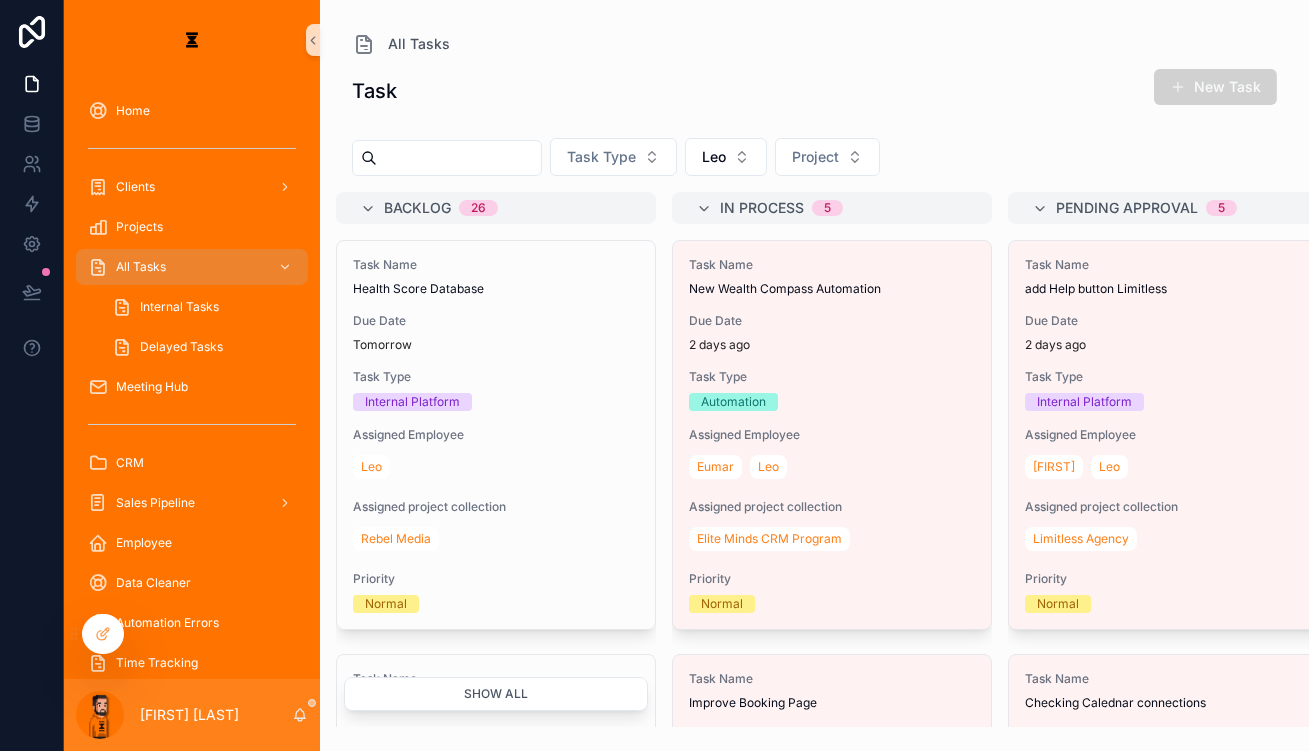 scroll, scrollTop: 0, scrollLeft: 160, axis: horizontal 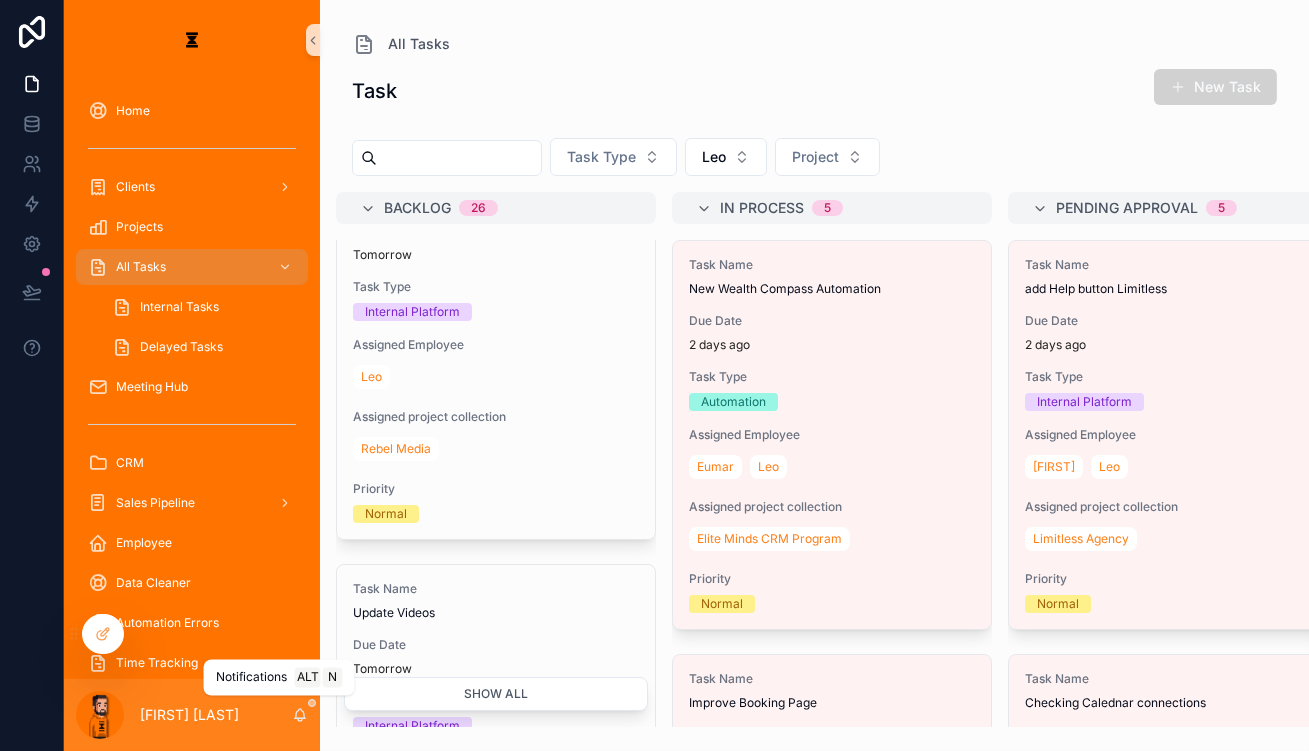 click 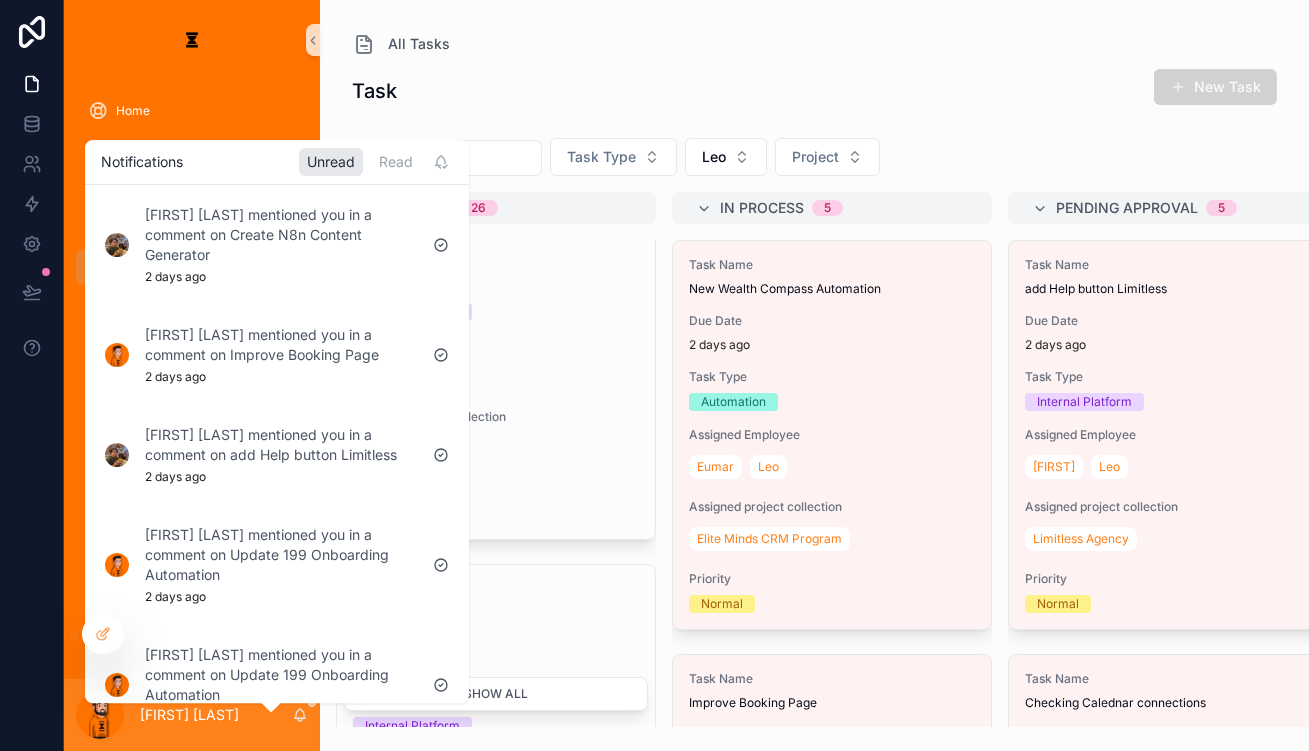 click on "Task New Task" at bounding box center (814, 91) 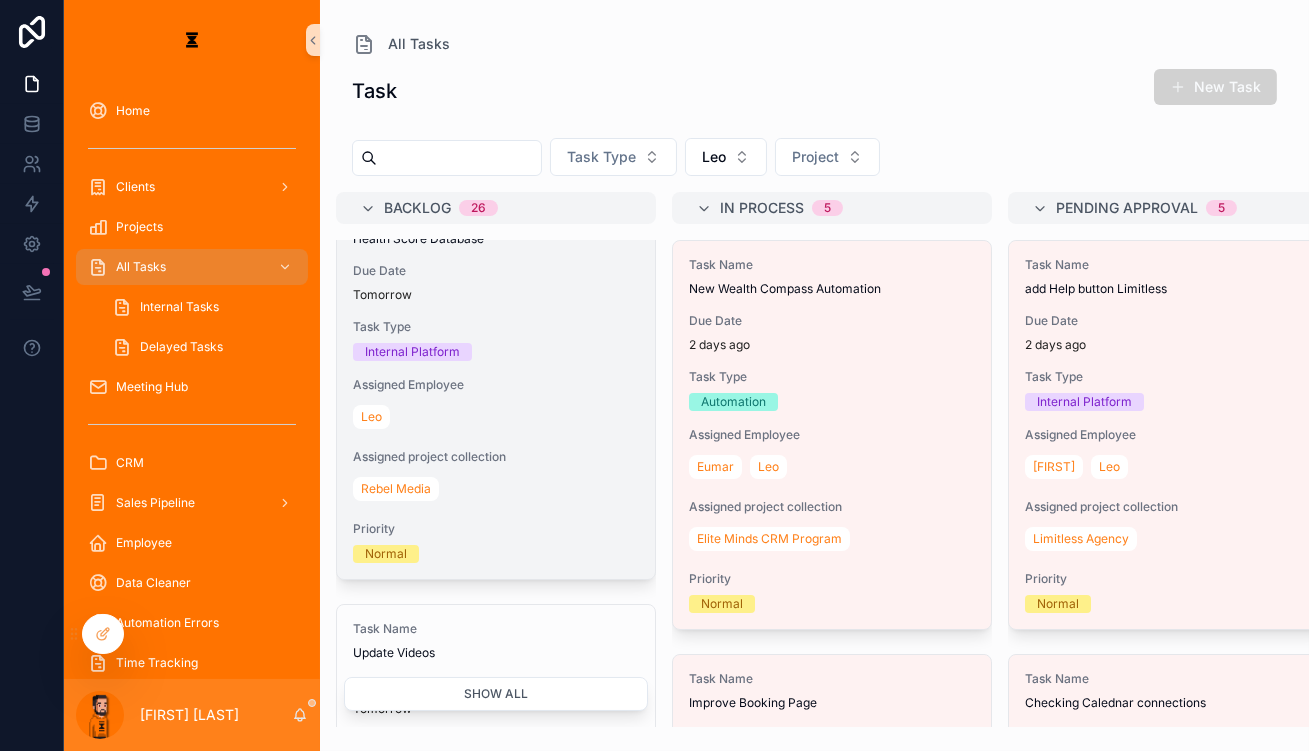 scroll, scrollTop: 0, scrollLeft: 0, axis: both 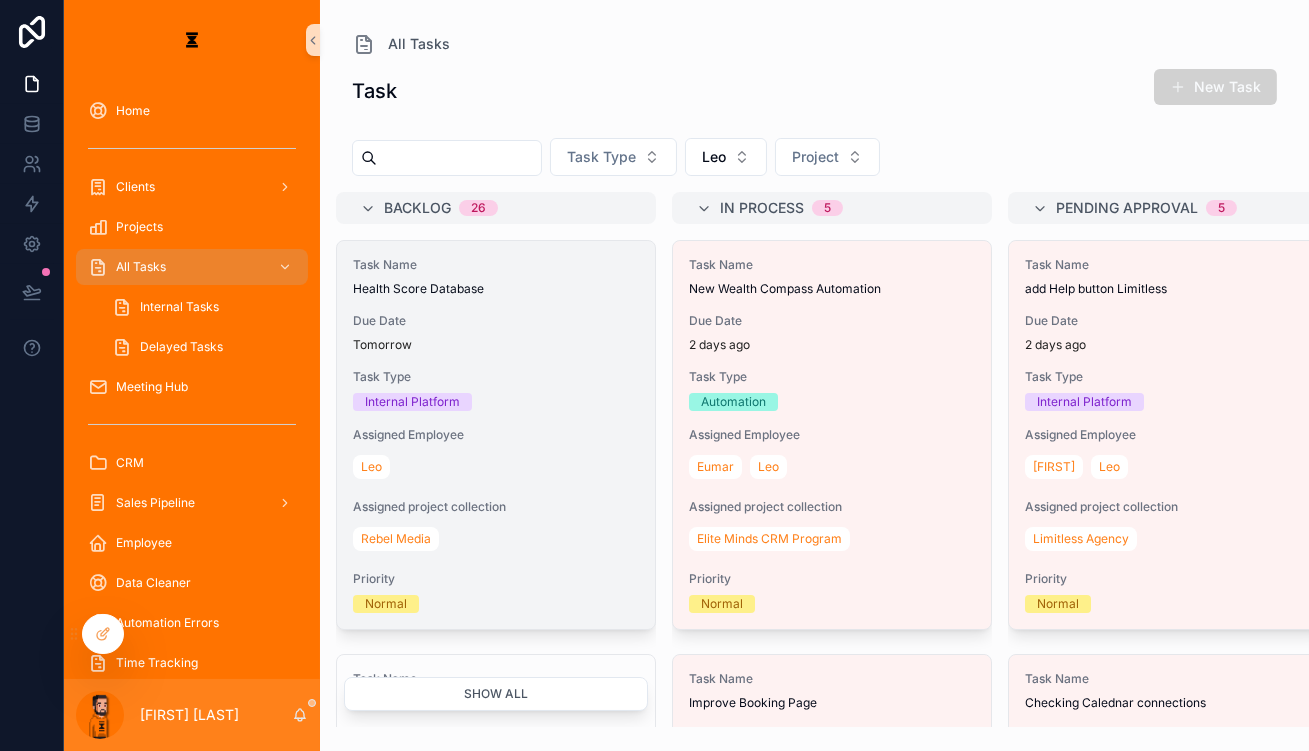 click on "Tomorrow" at bounding box center (496, 345) 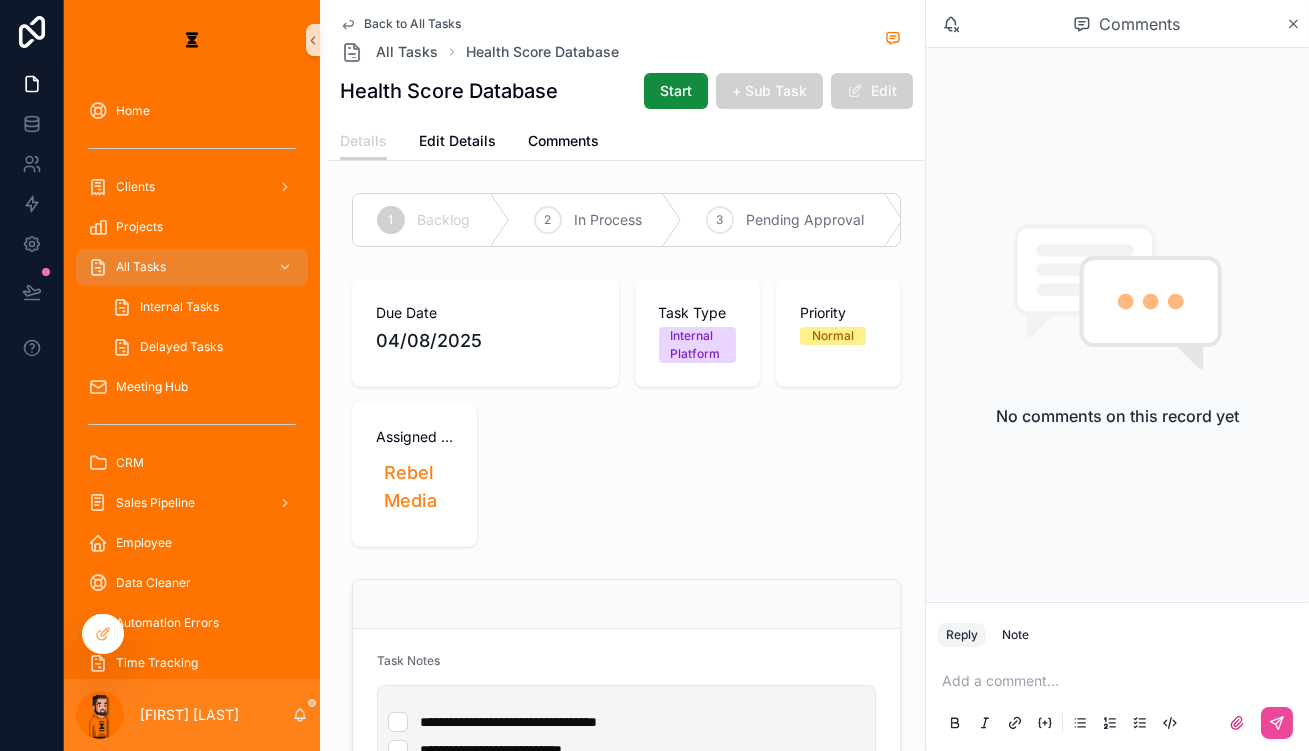 scroll, scrollTop: 90, scrollLeft: 0, axis: vertical 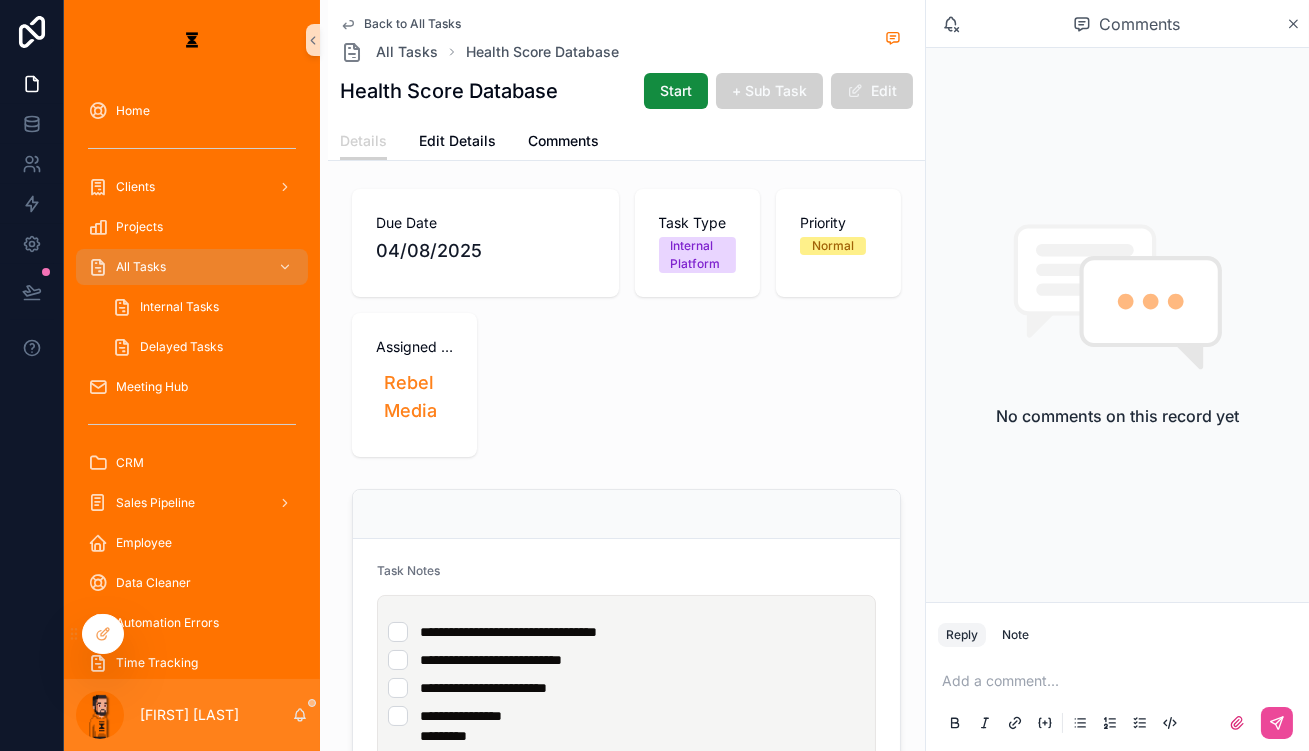 click on "**********" at bounding box center (626, 660) 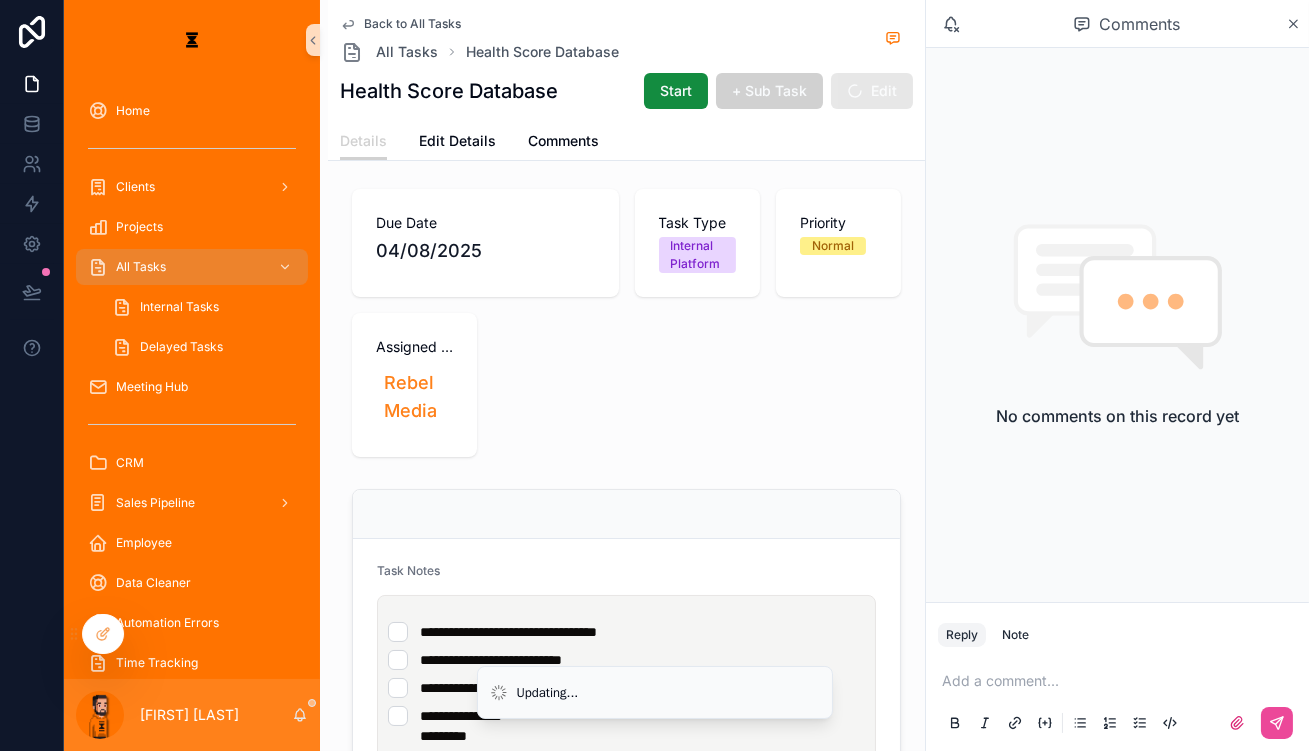 type 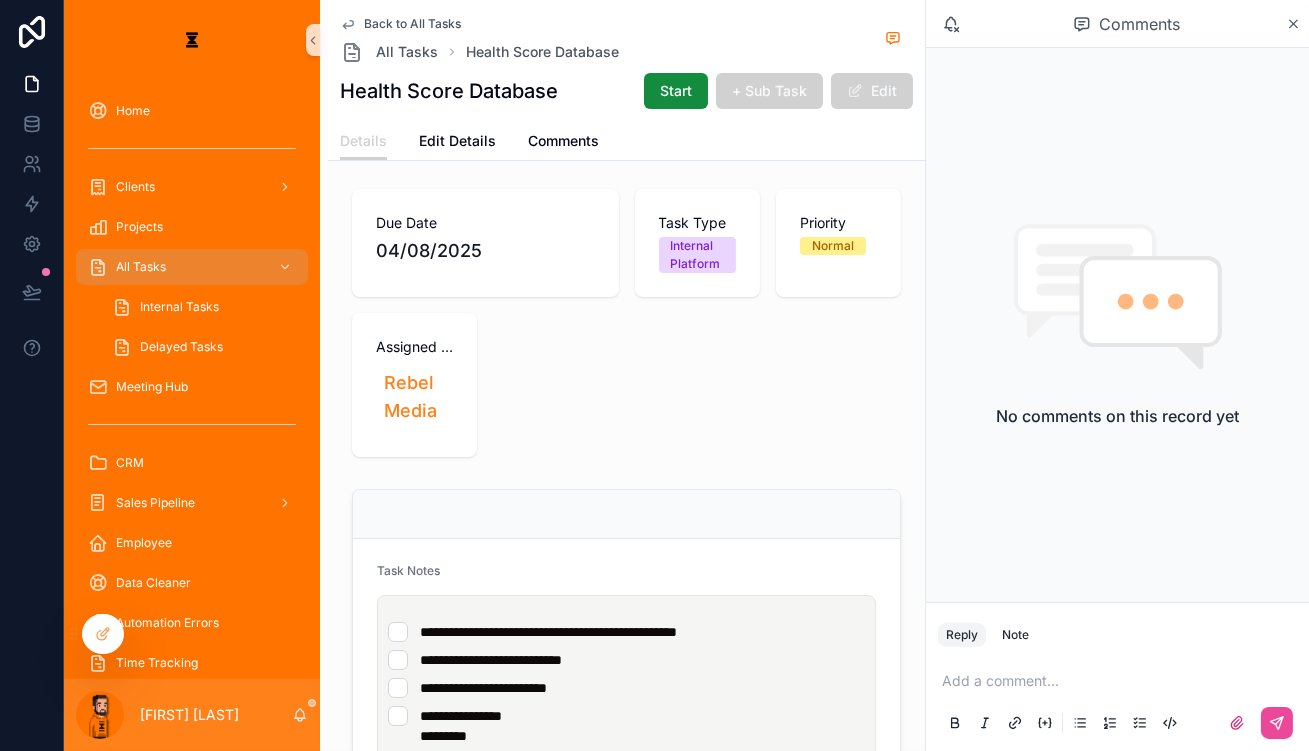 click on "**********" at bounding box center (548, 632) 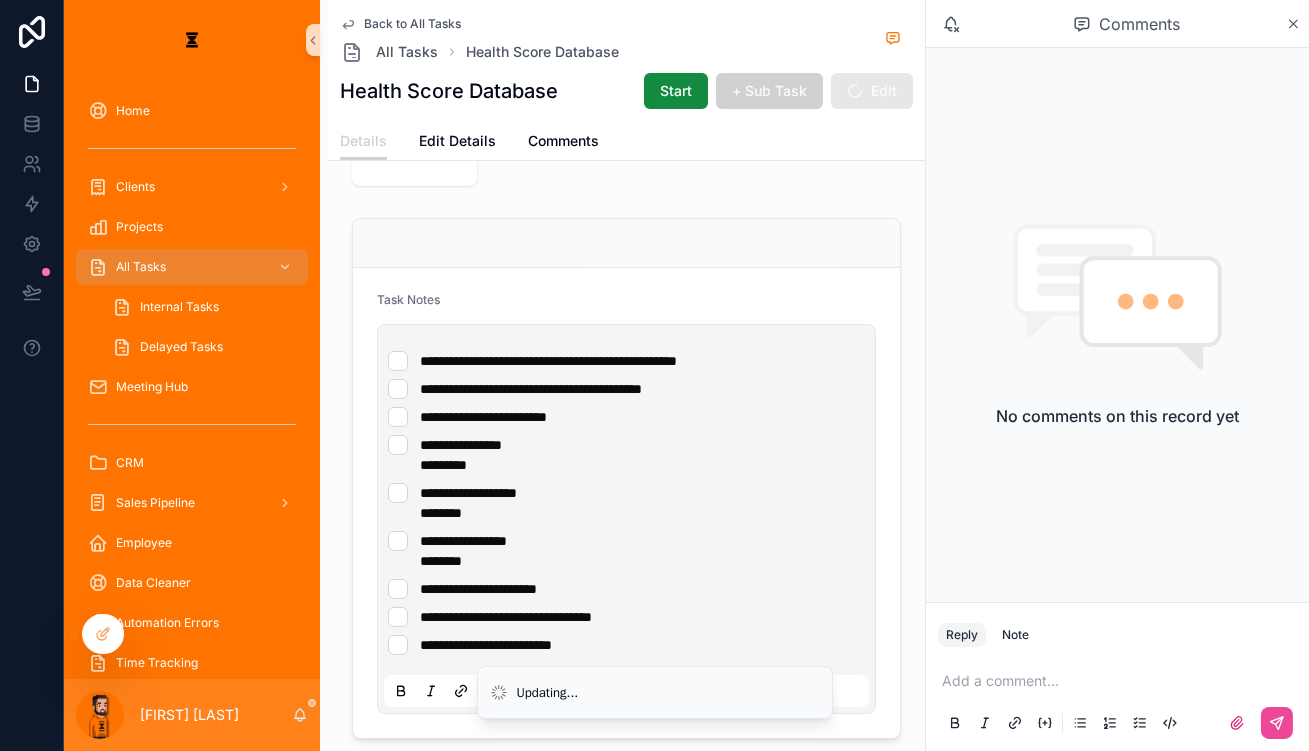 scroll, scrollTop: 363, scrollLeft: 0, axis: vertical 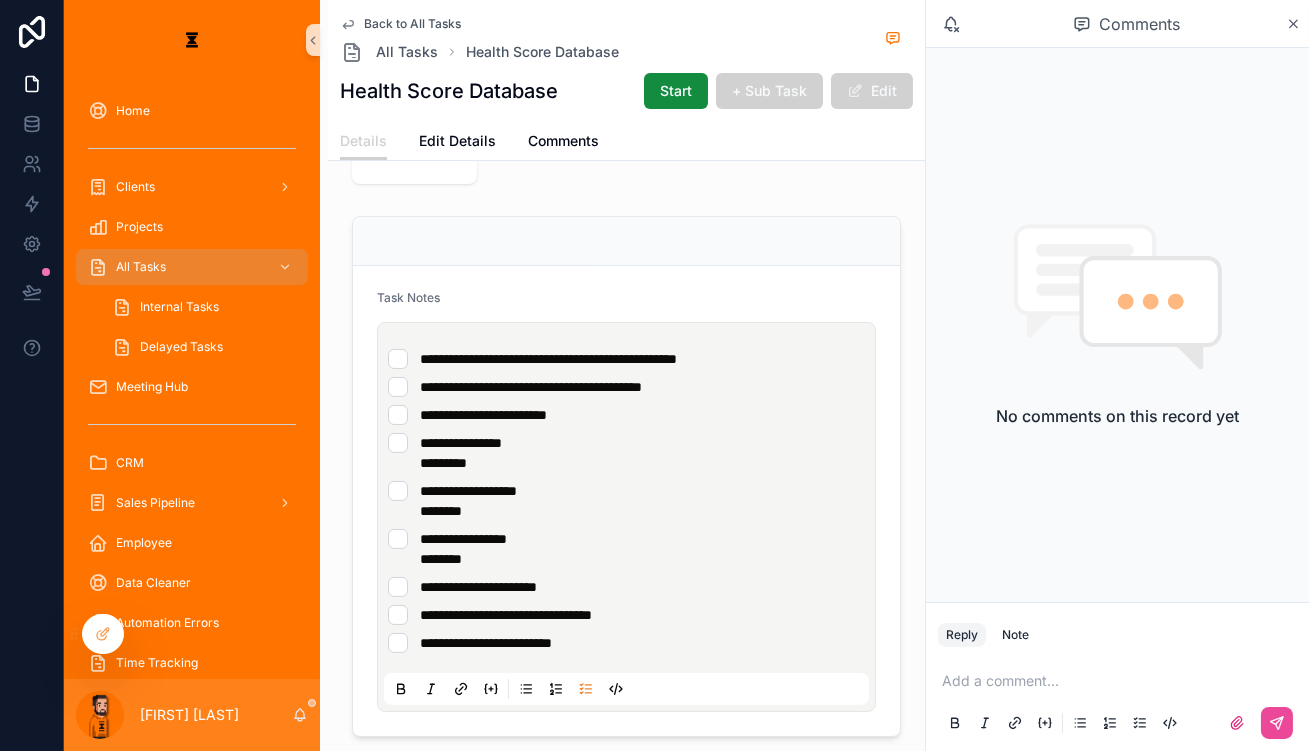click on "**********" at bounding box center [630, 501] 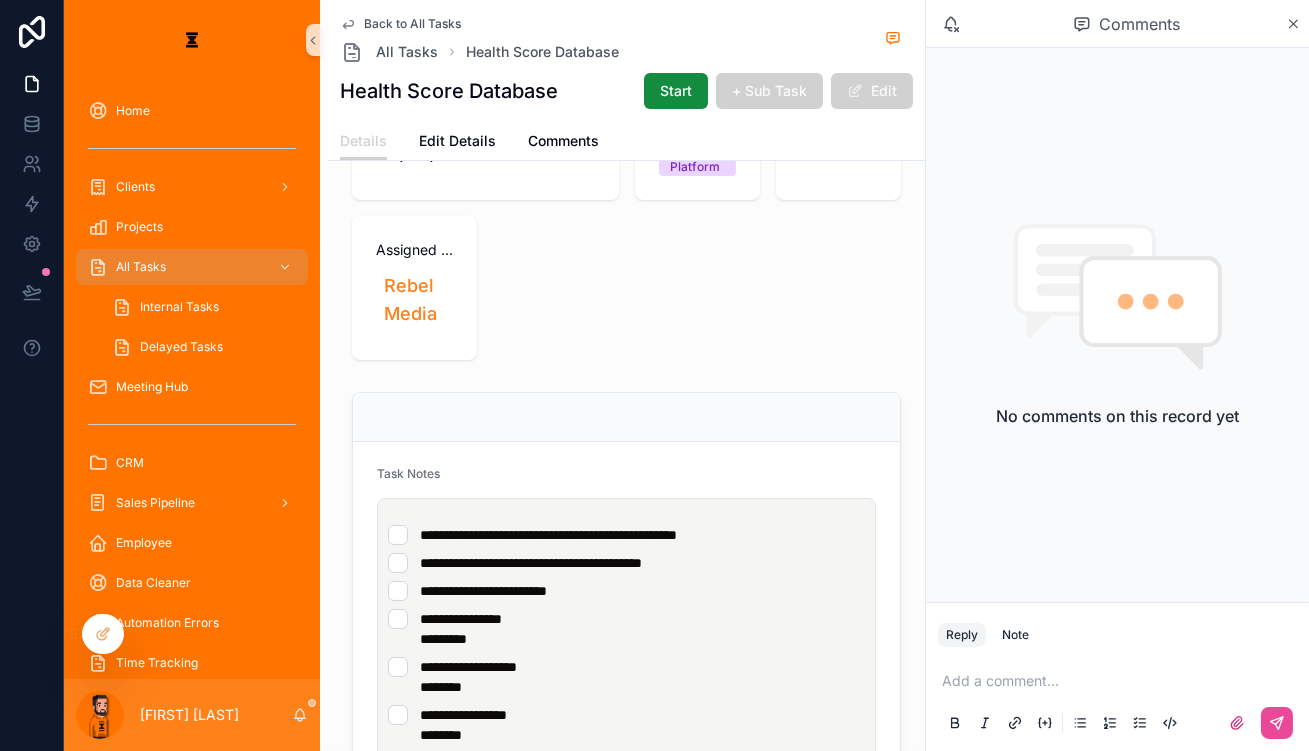scroll, scrollTop: 181, scrollLeft: 0, axis: vertical 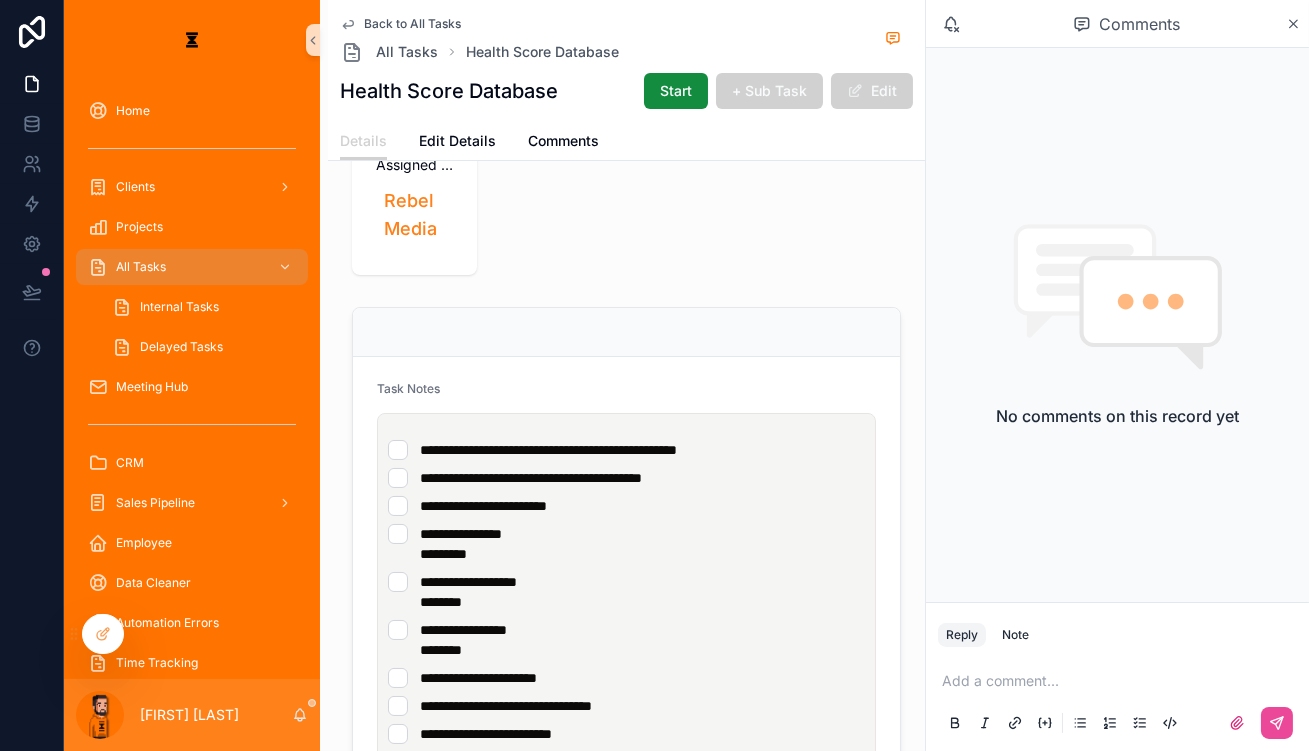 click on "**********" at bounding box center [486, 734] 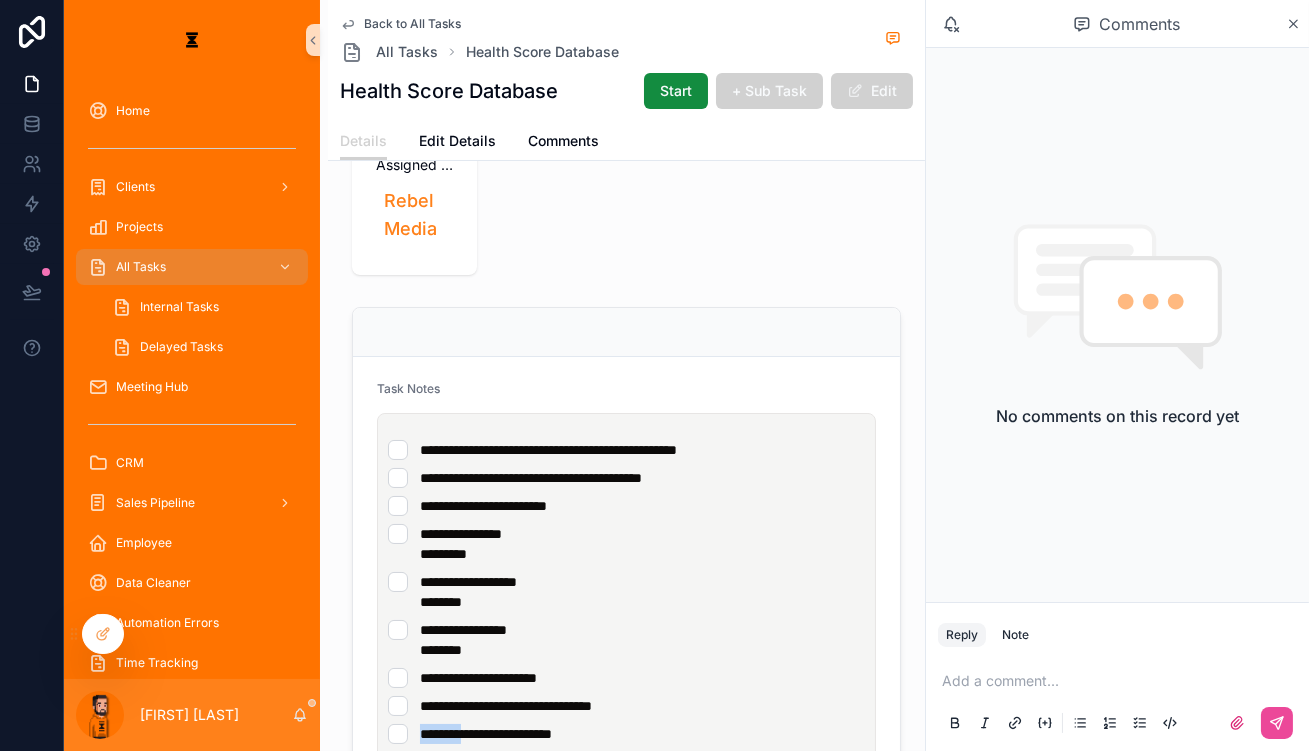 click on "**********" at bounding box center [486, 734] 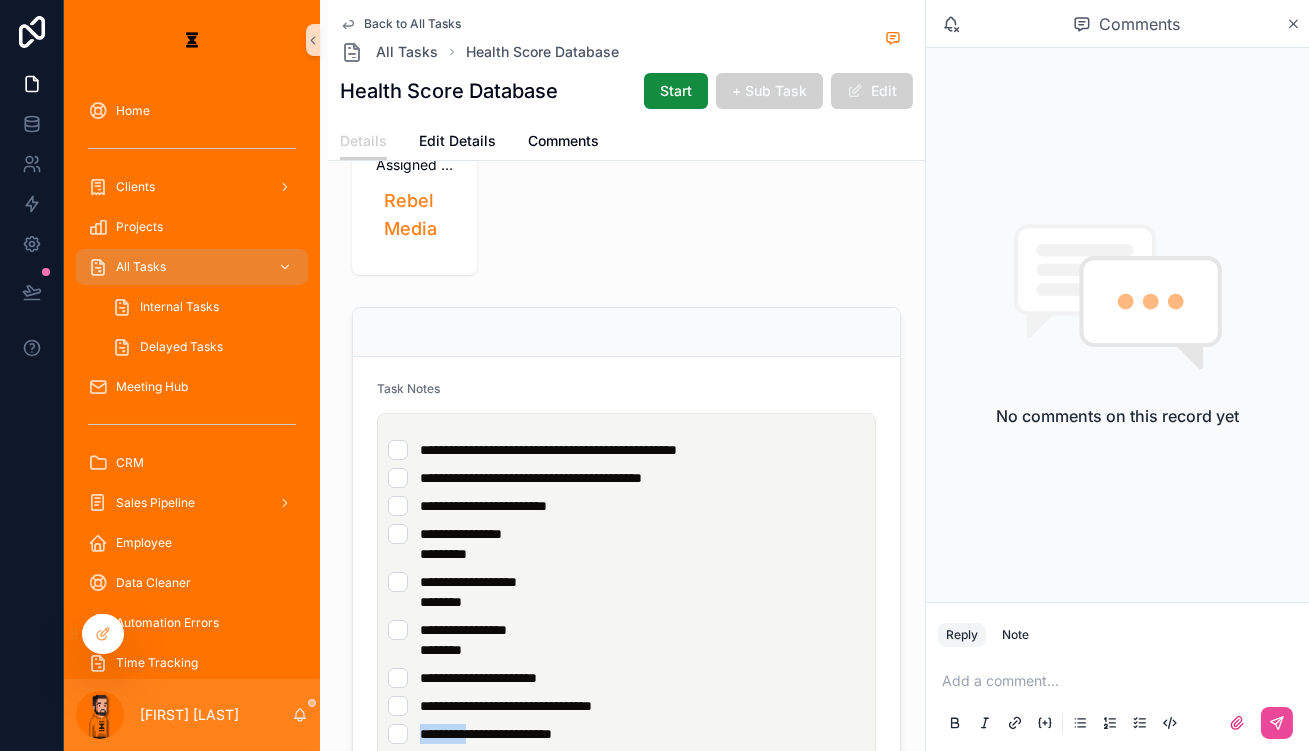 click on "**********" at bounding box center [486, 734] 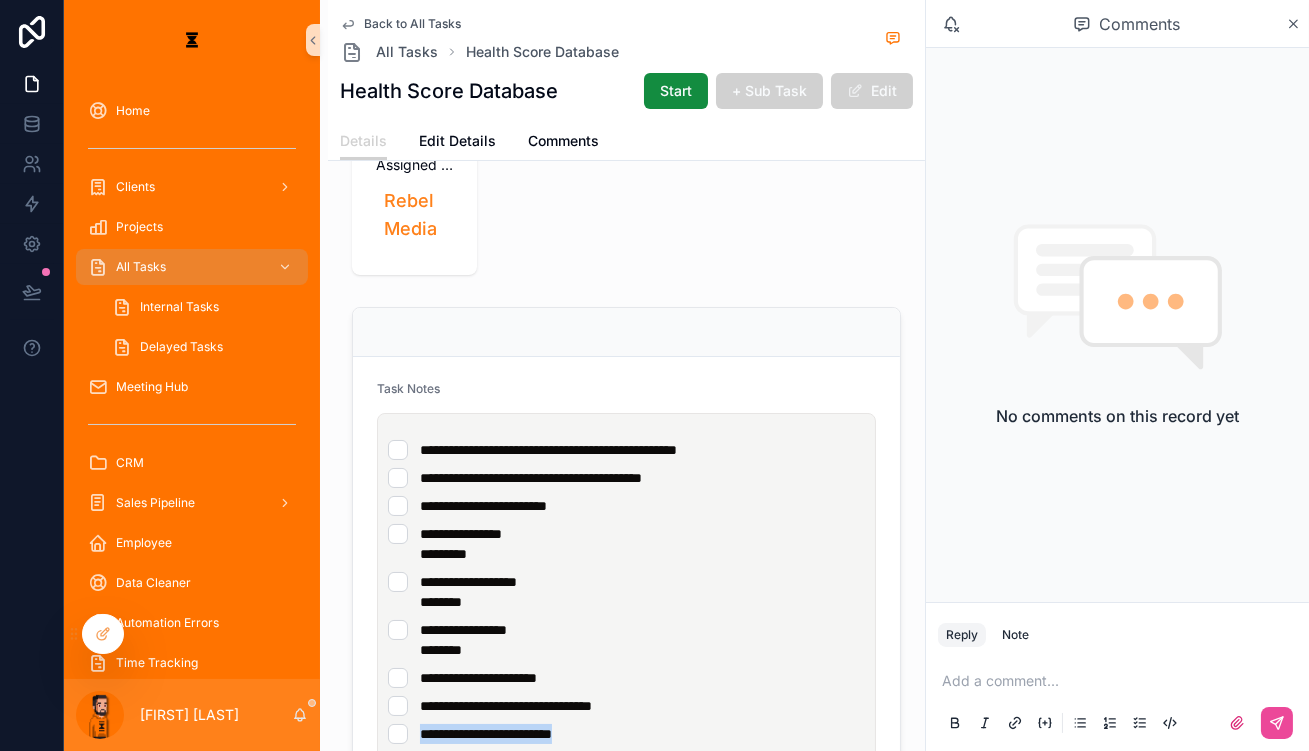 click on "**********" at bounding box center [486, 734] 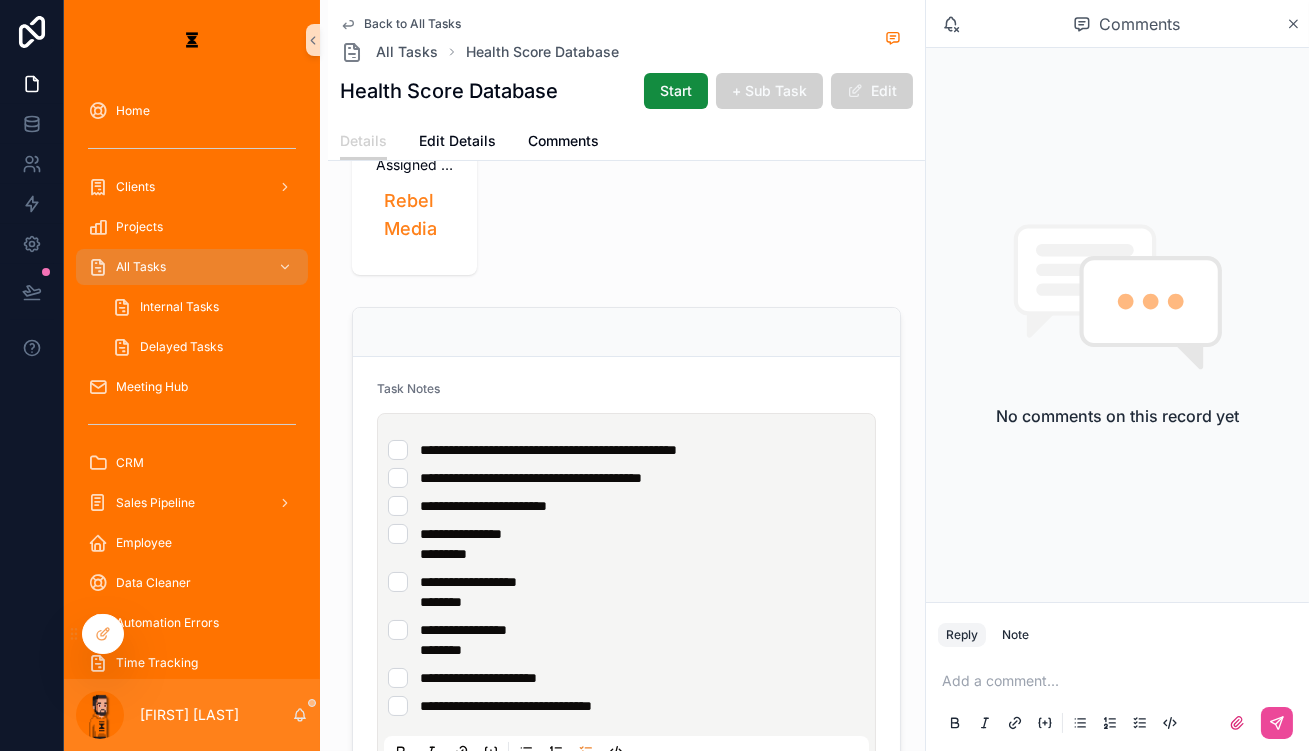 click on "**********" at bounding box center [630, 578] 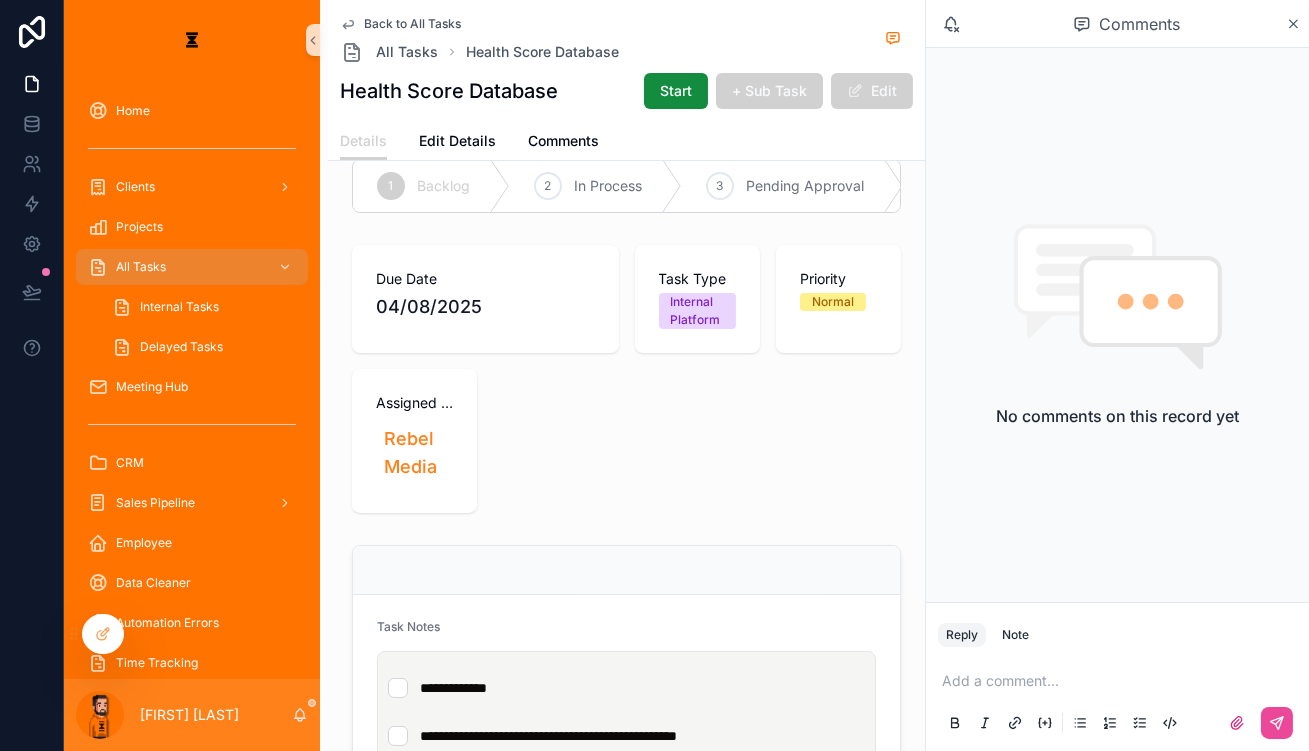 scroll, scrollTop: 1, scrollLeft: 0, axis: vertical 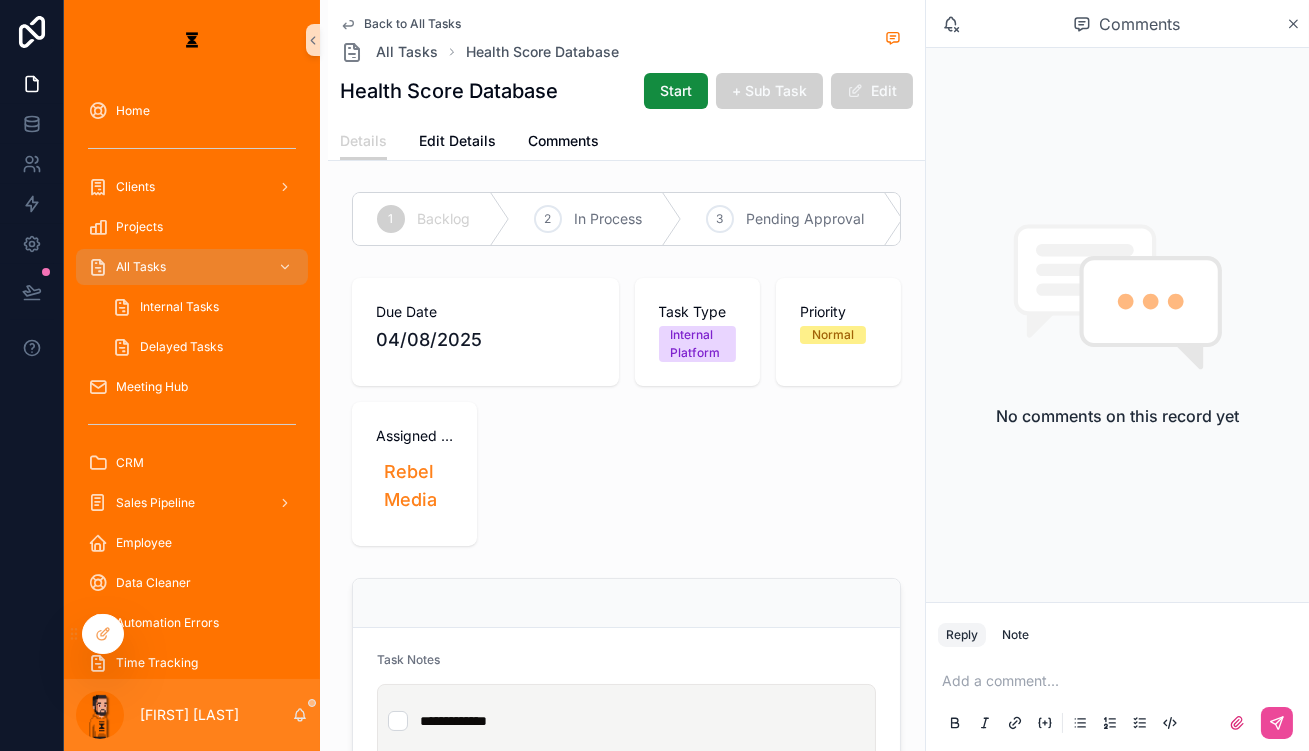 click on "**********" at bounding box center (626, 731) 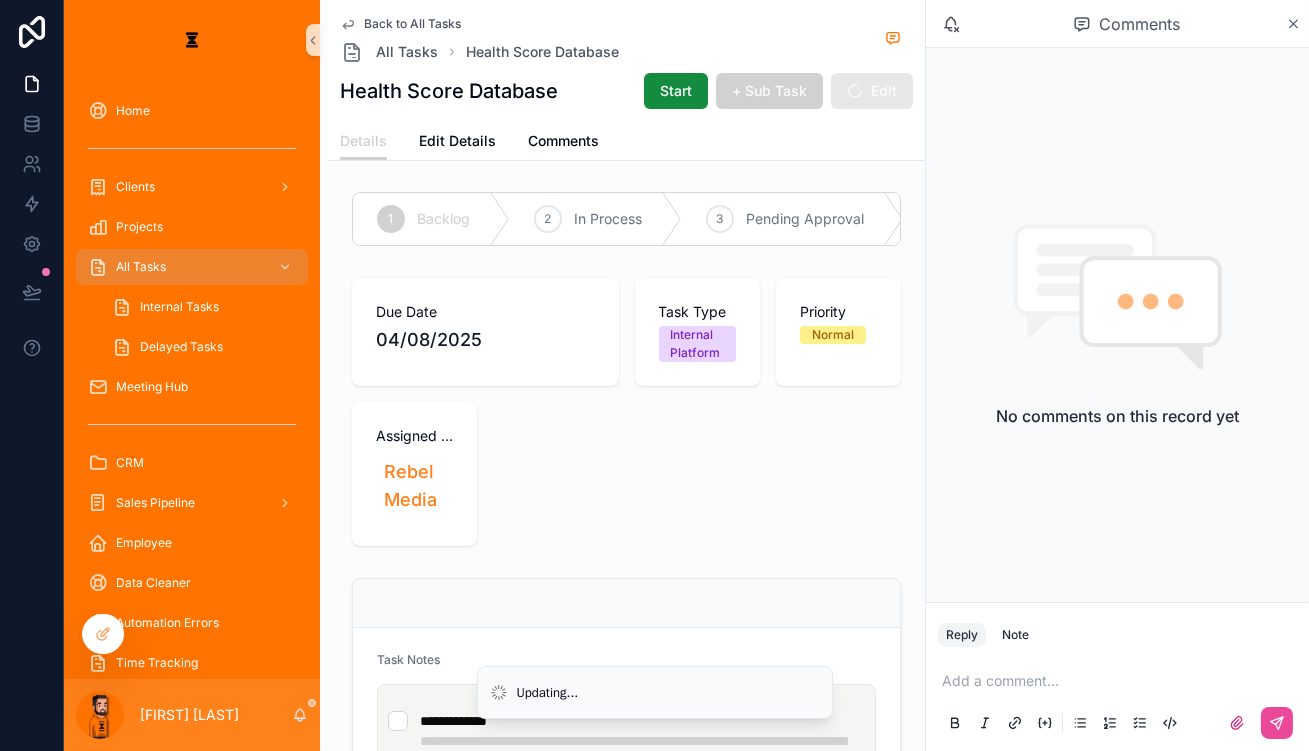 click on "Due Date 04/08/2025 Task Type Internal Platform Priority Normal Assigned project collection Rebel Media" at bounding box center (626, 412) 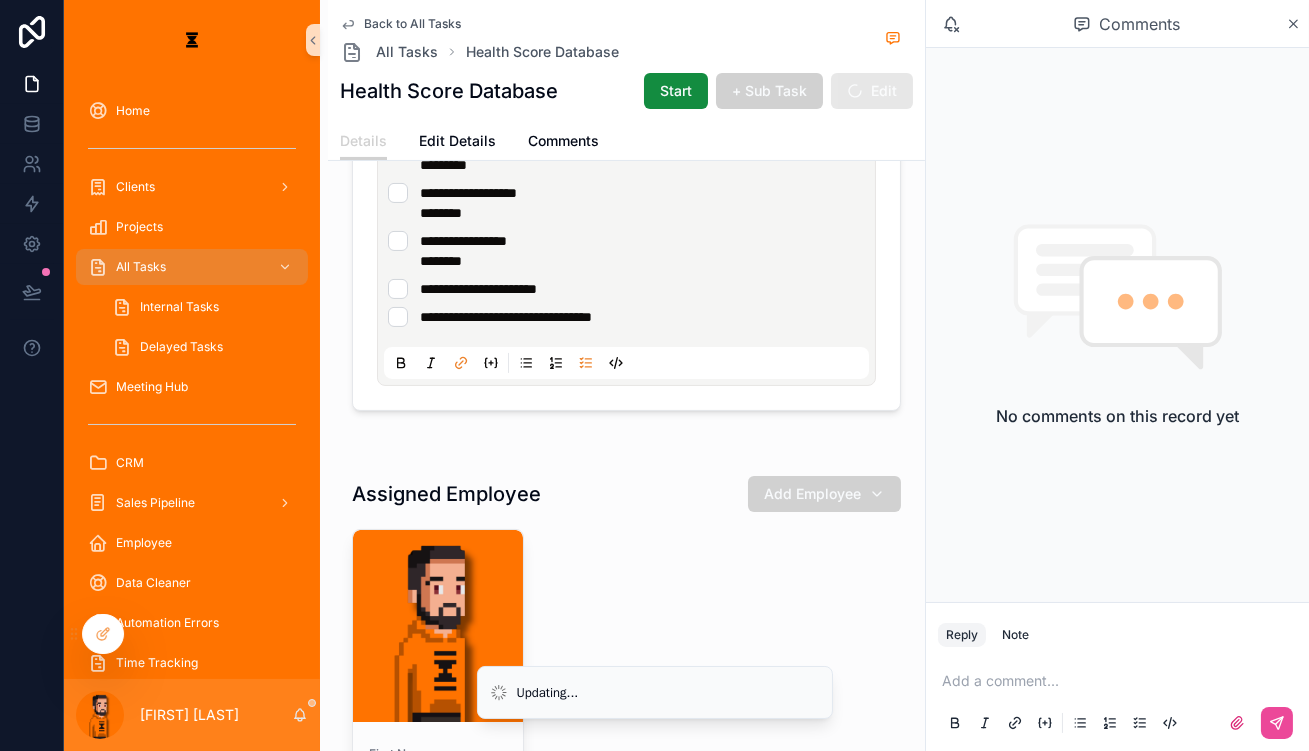 scroll, scrollTop: 728, scrollLeft: 0, axis: vertical 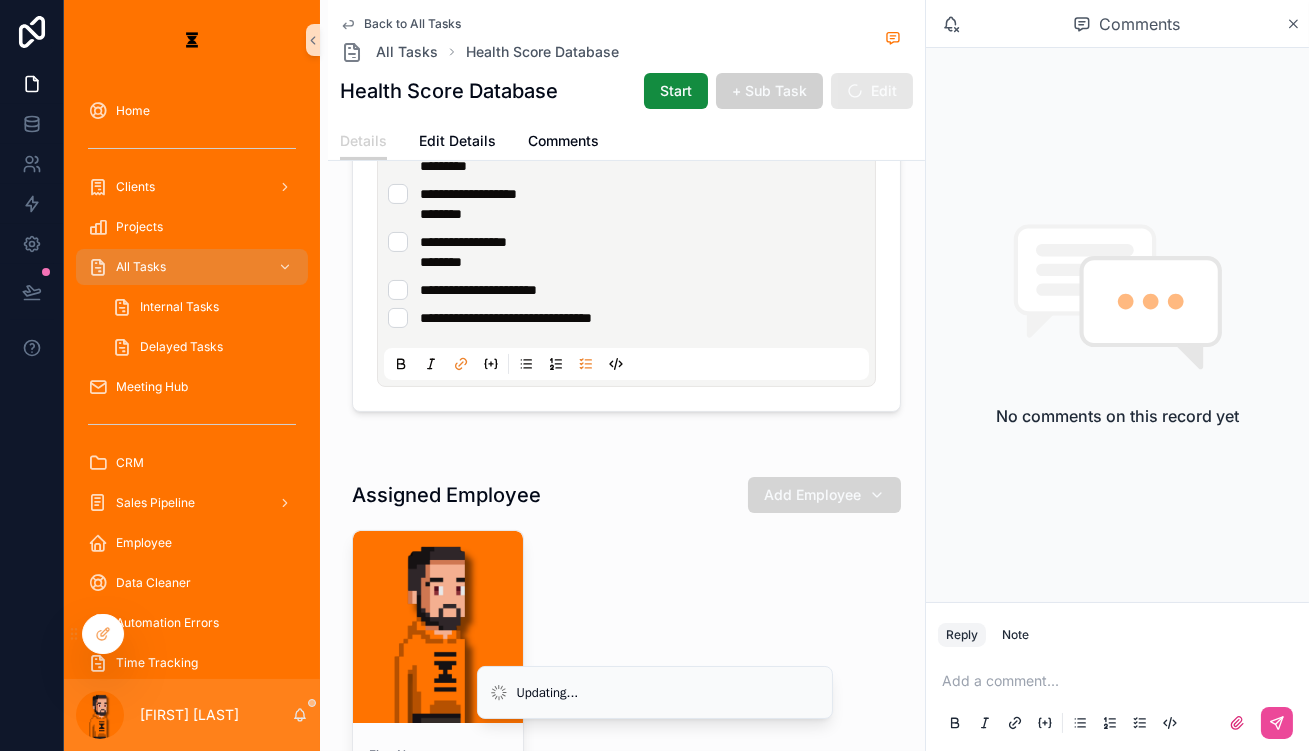 click on "Add Employee" at bounding box center [812, 495] 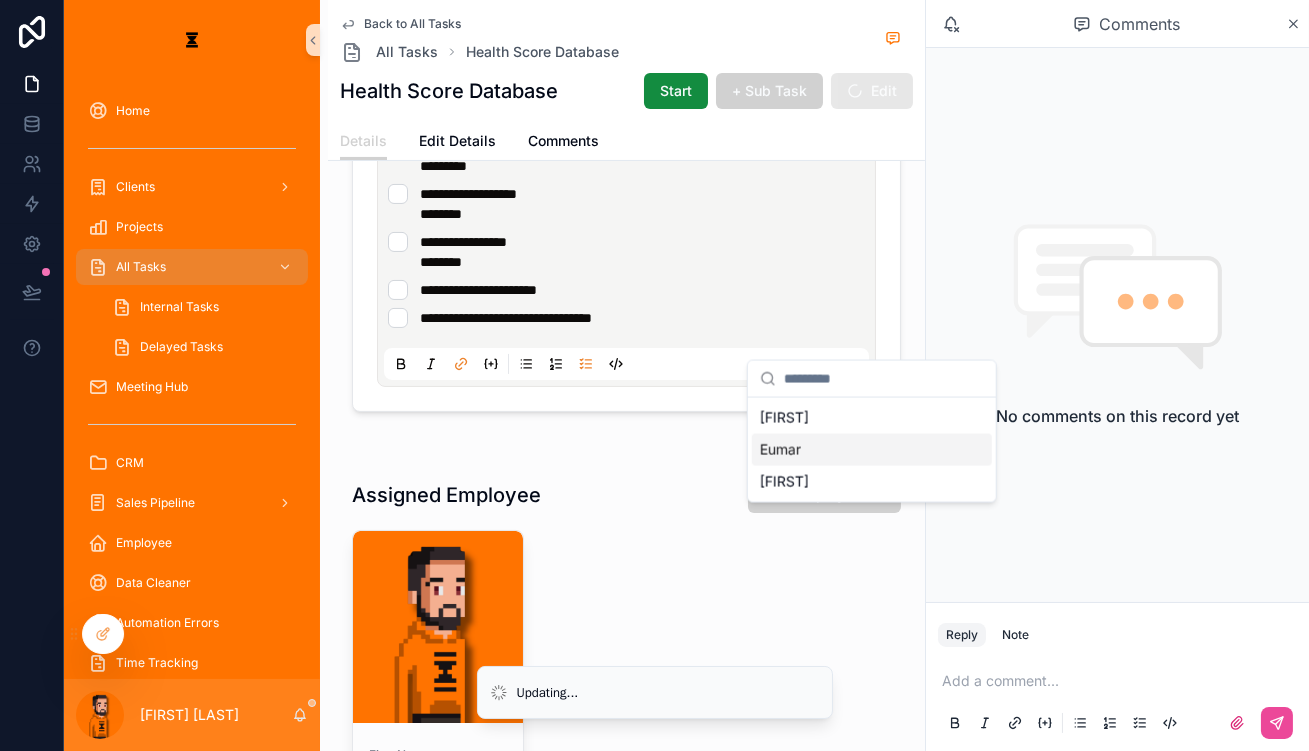click on "Eumar" at bounding box center [872, 450] 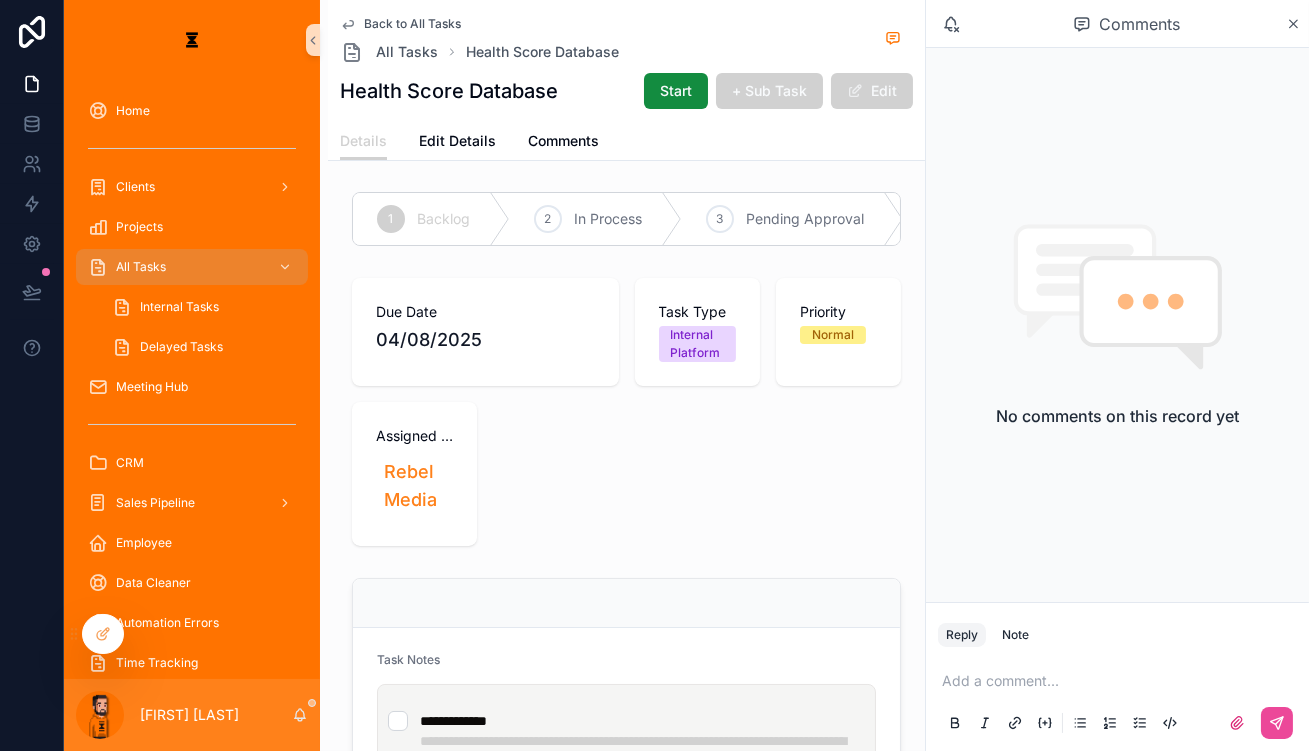 scroll, scrollTop: 92, scrollLeft: 0, axis: vertical 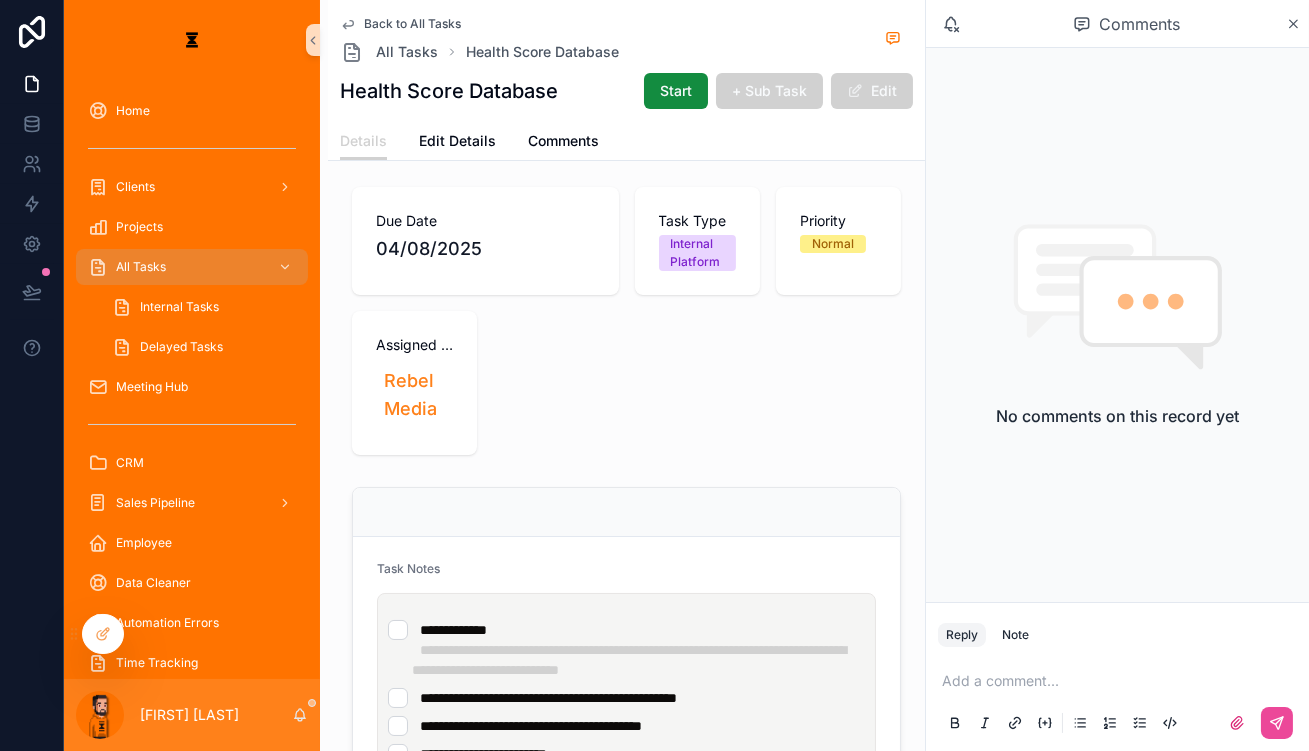 click on "**********" at bounding box center (626, 650) 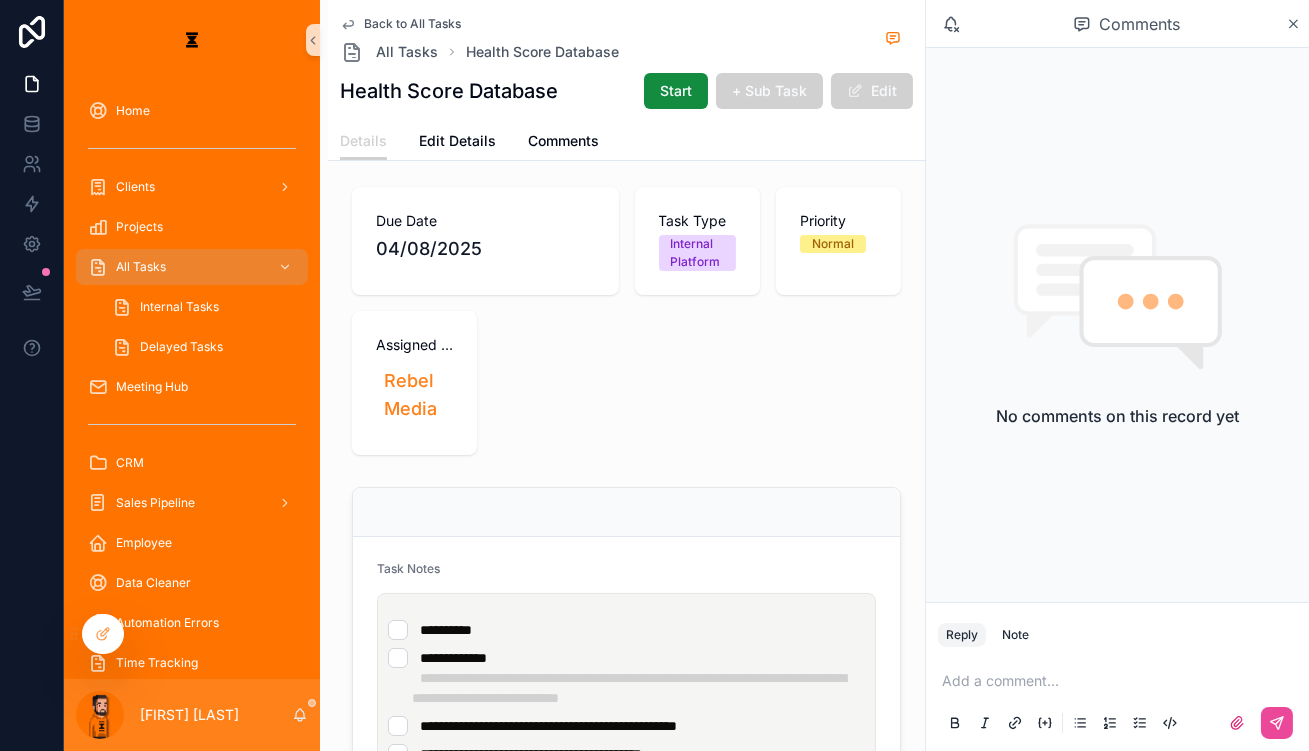 click on "**********" at bounding box center (626, 630) 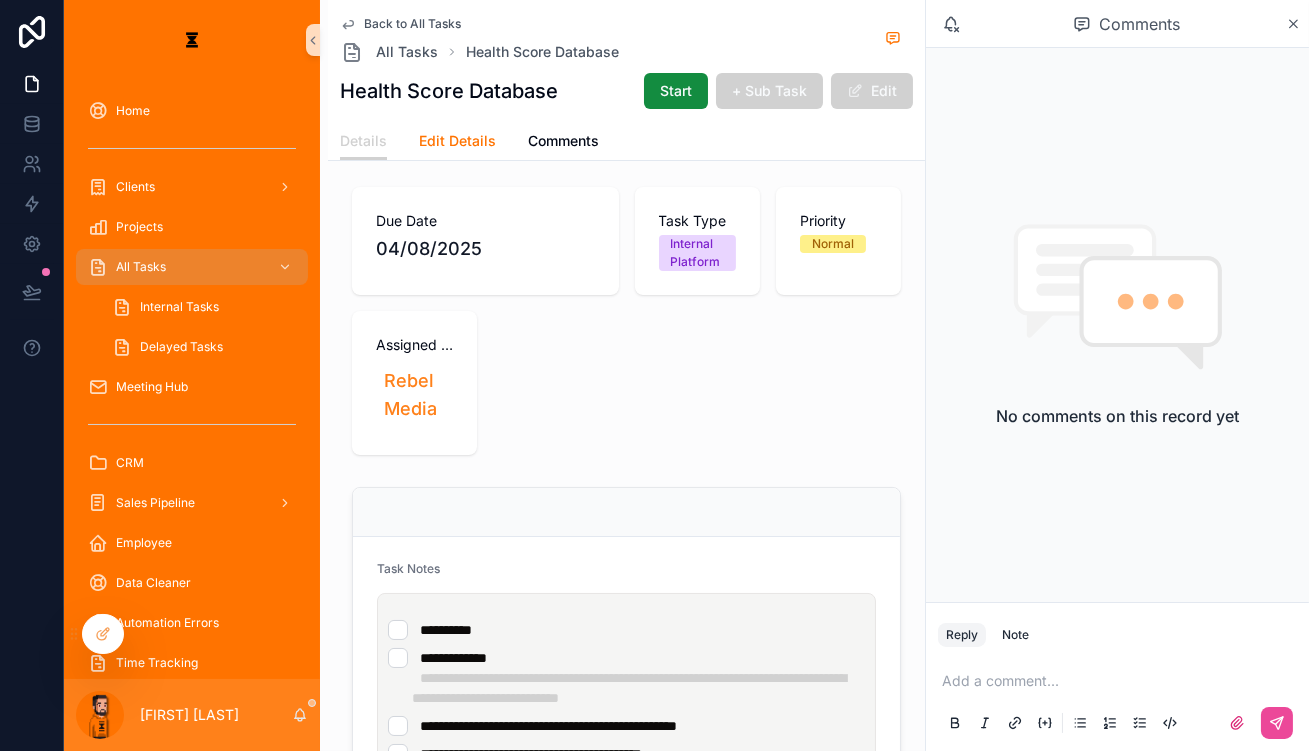 click on "Edit Details" at bounding box center [457, 141] 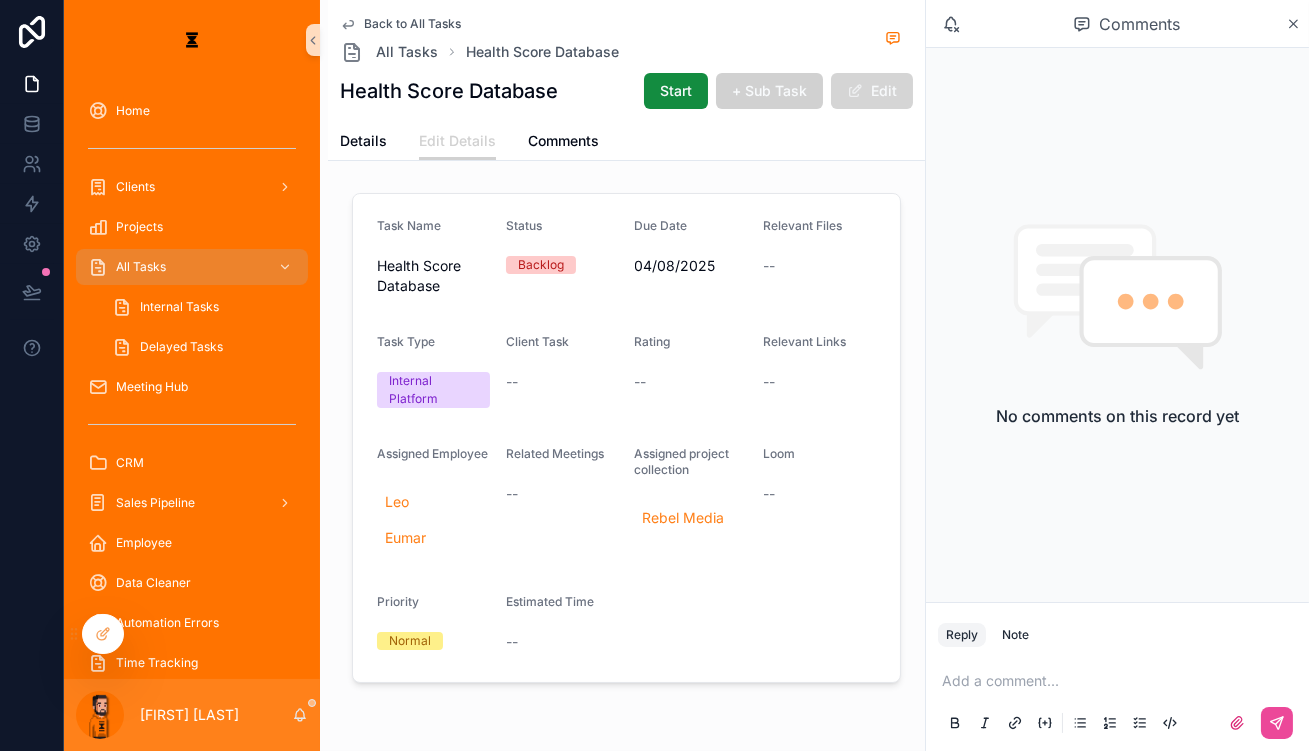 click at bounding box center (855, 91) 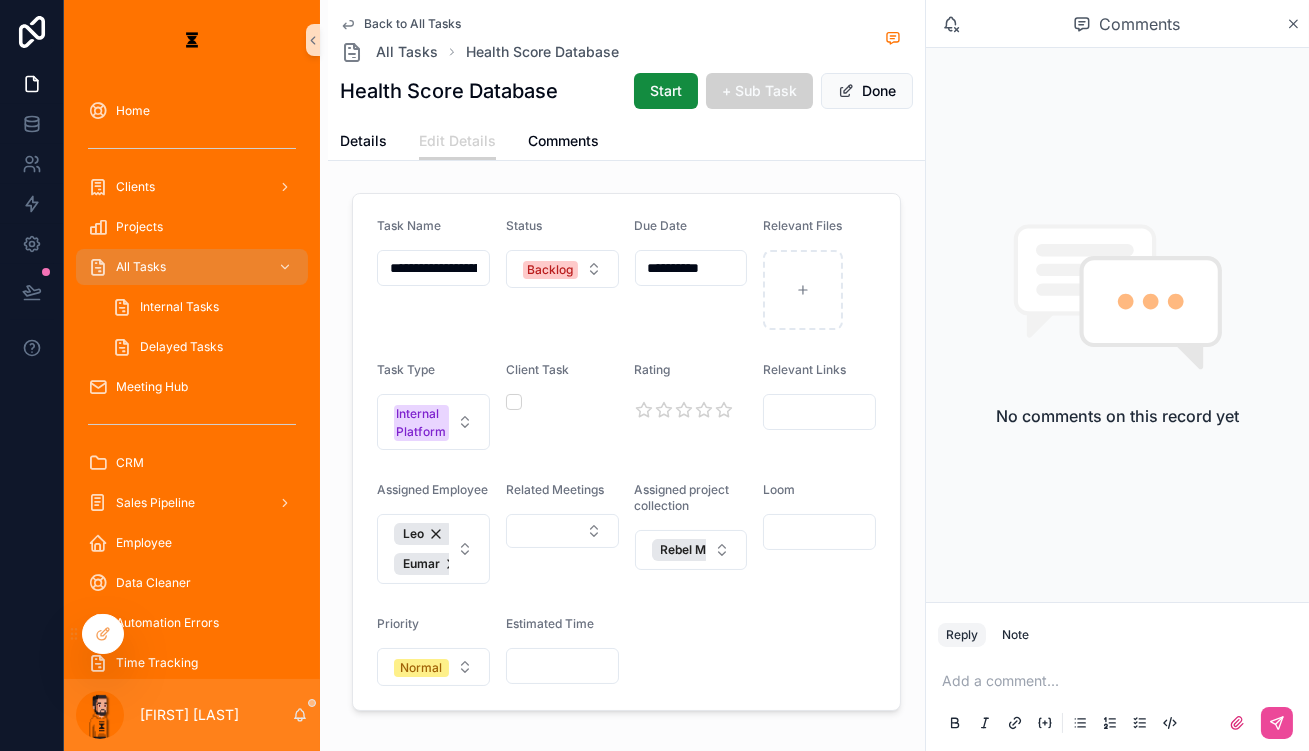 click at bounding box center [819, 532] 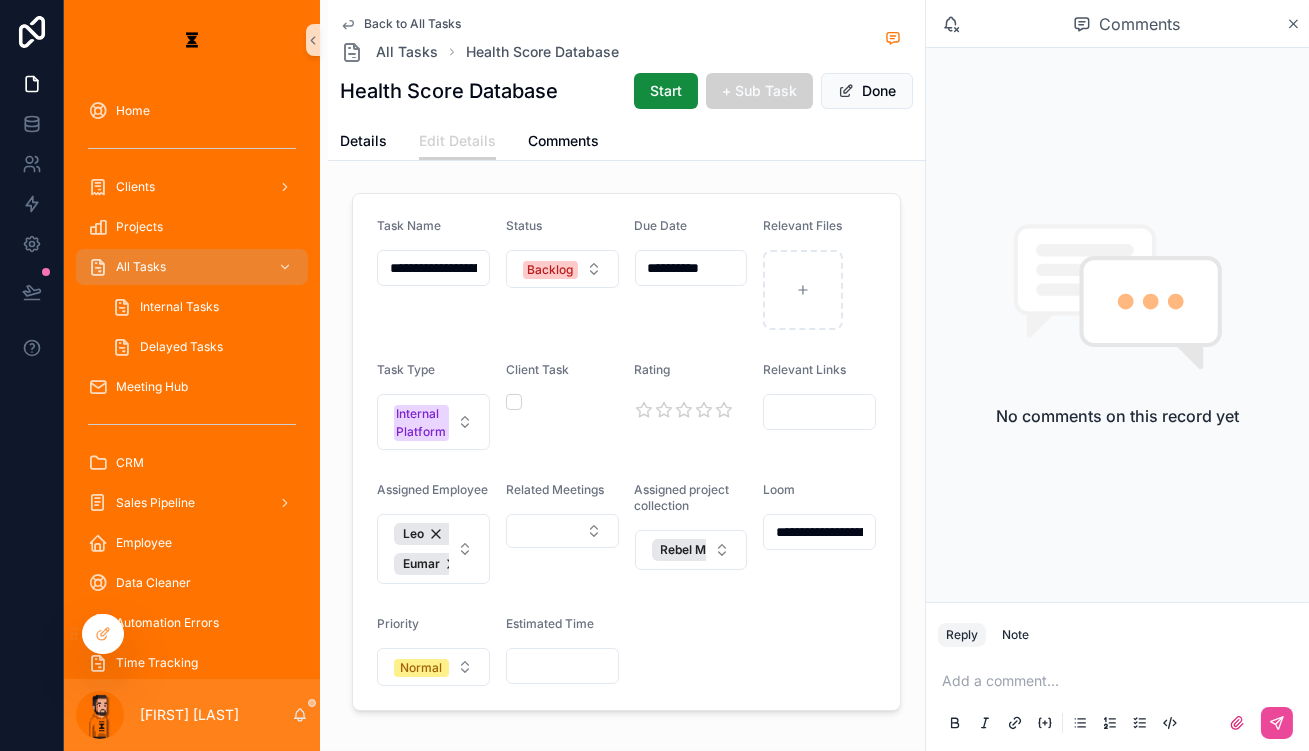 scroll, scrollTop: 0, scrollLeft: 559, axis: horizontal 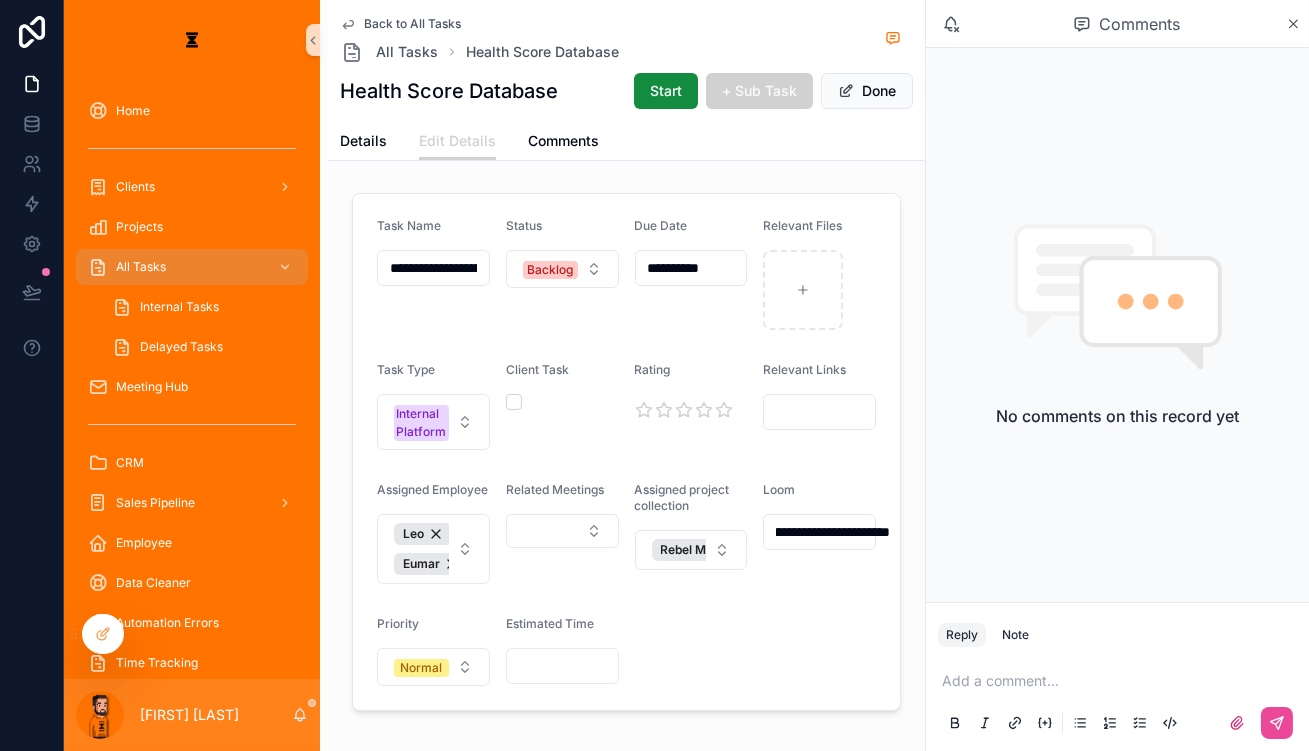 type on "**********" 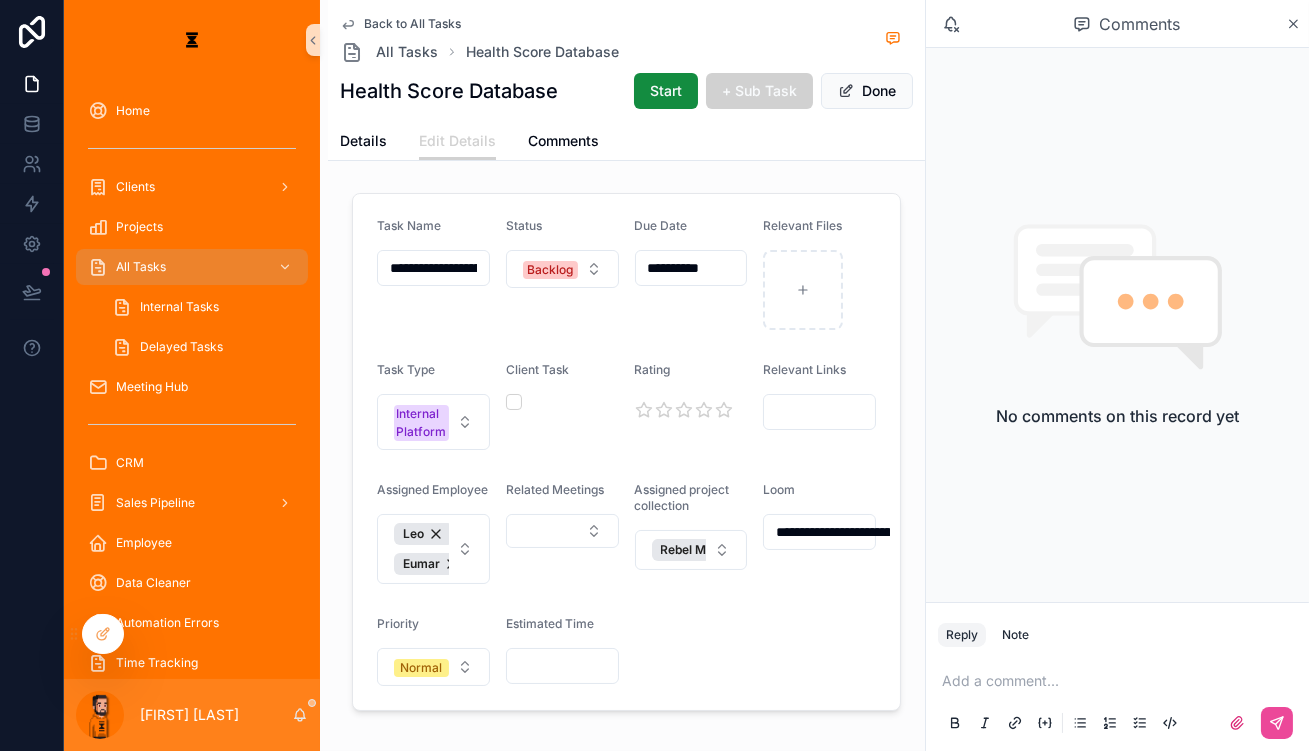 click on "**********" at bounding box center (626, 452) 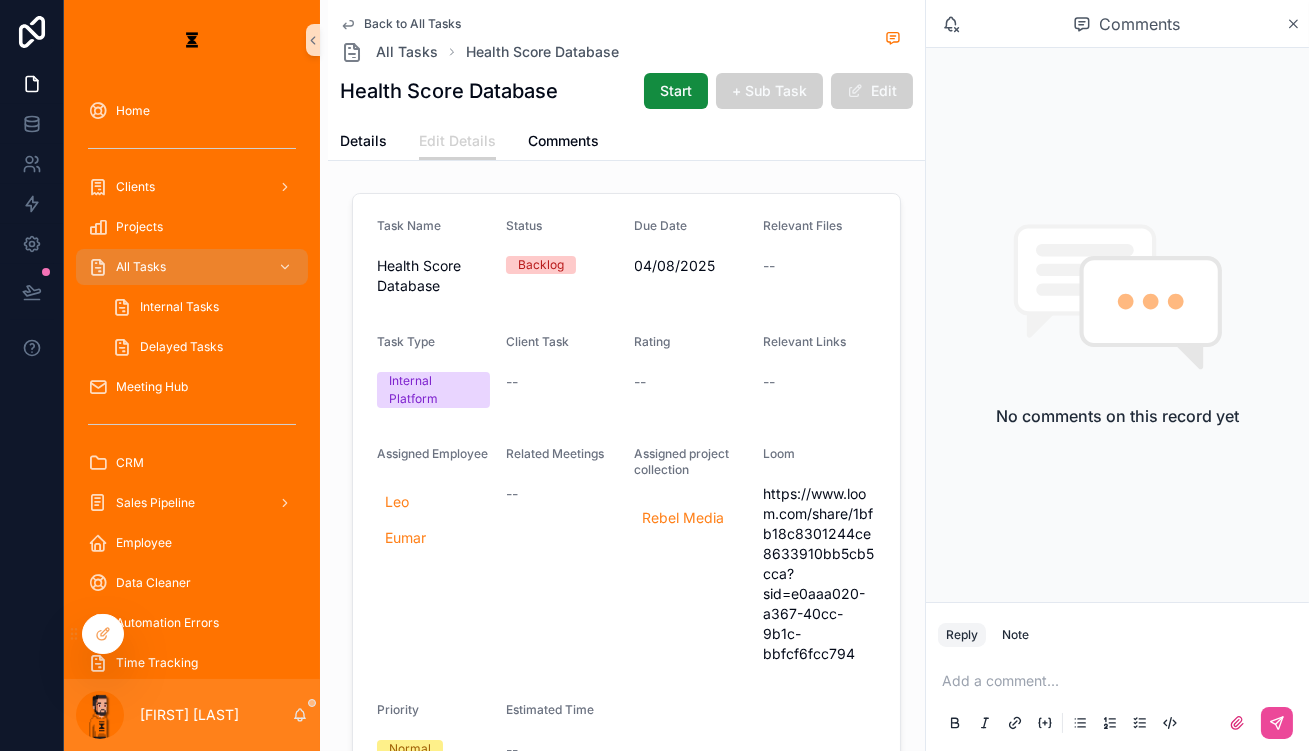 click on "Comments" at bounding box center (1127, 24) 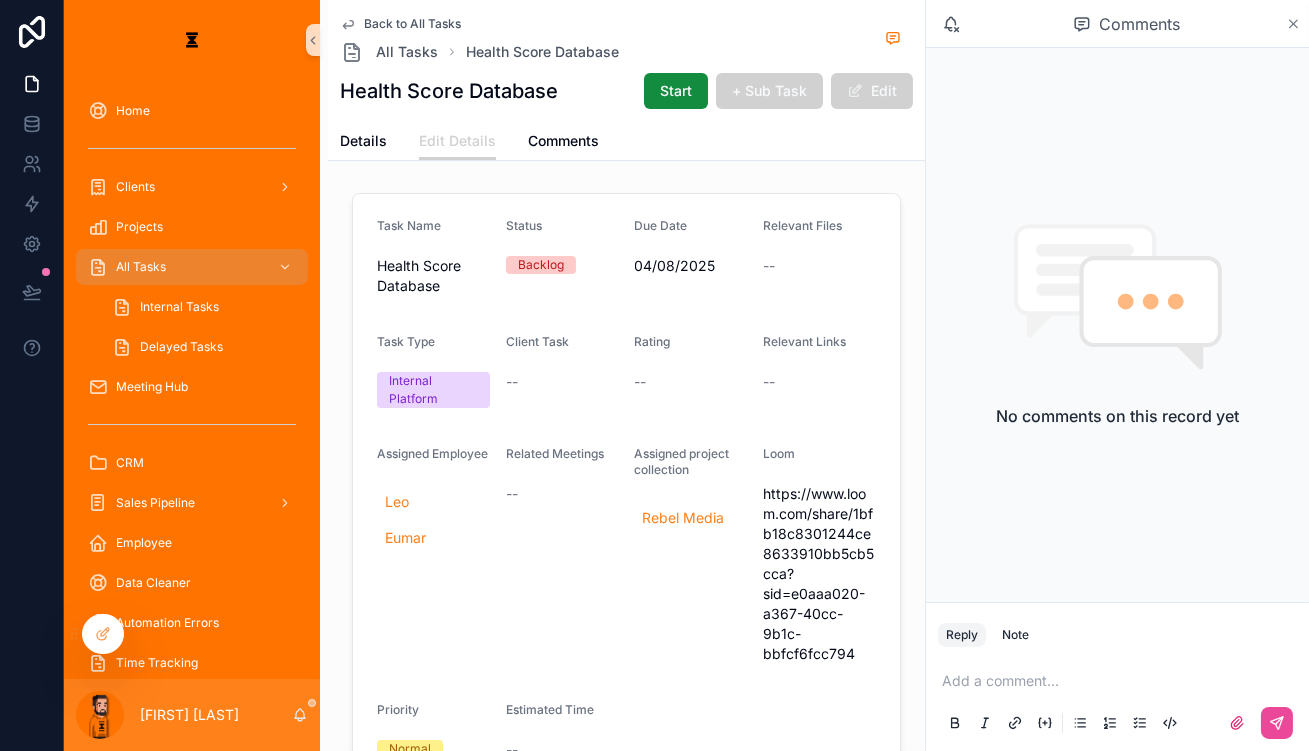 click 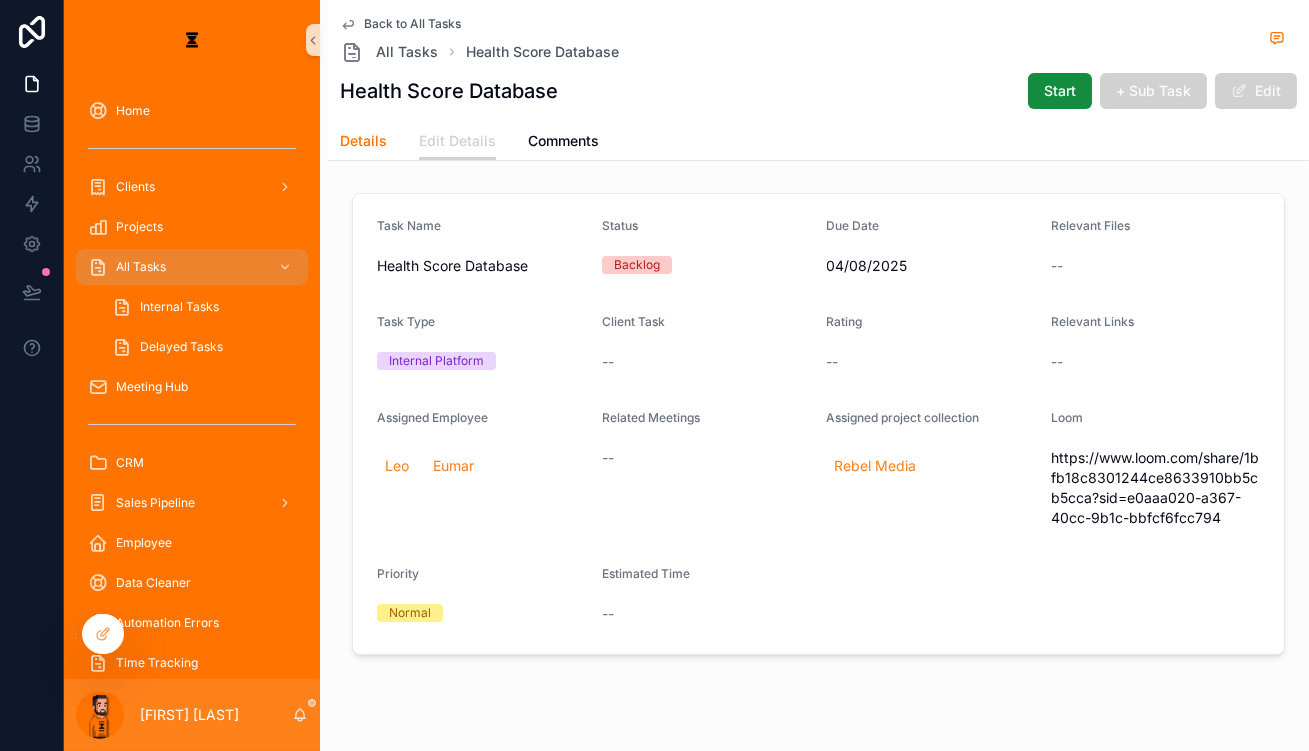 click on "Details" at bounding box center (363, 141) 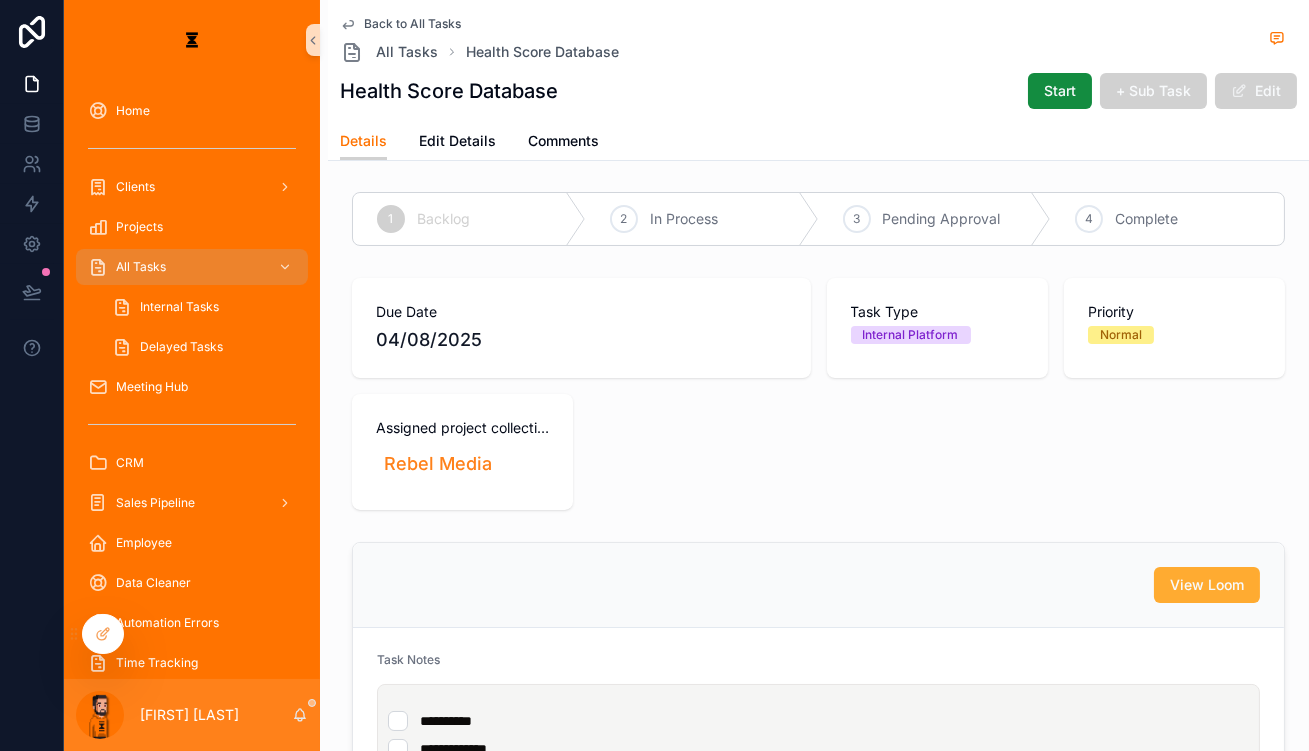 scroll, scrollTop: 0, scrollLeft: 0, axis: both 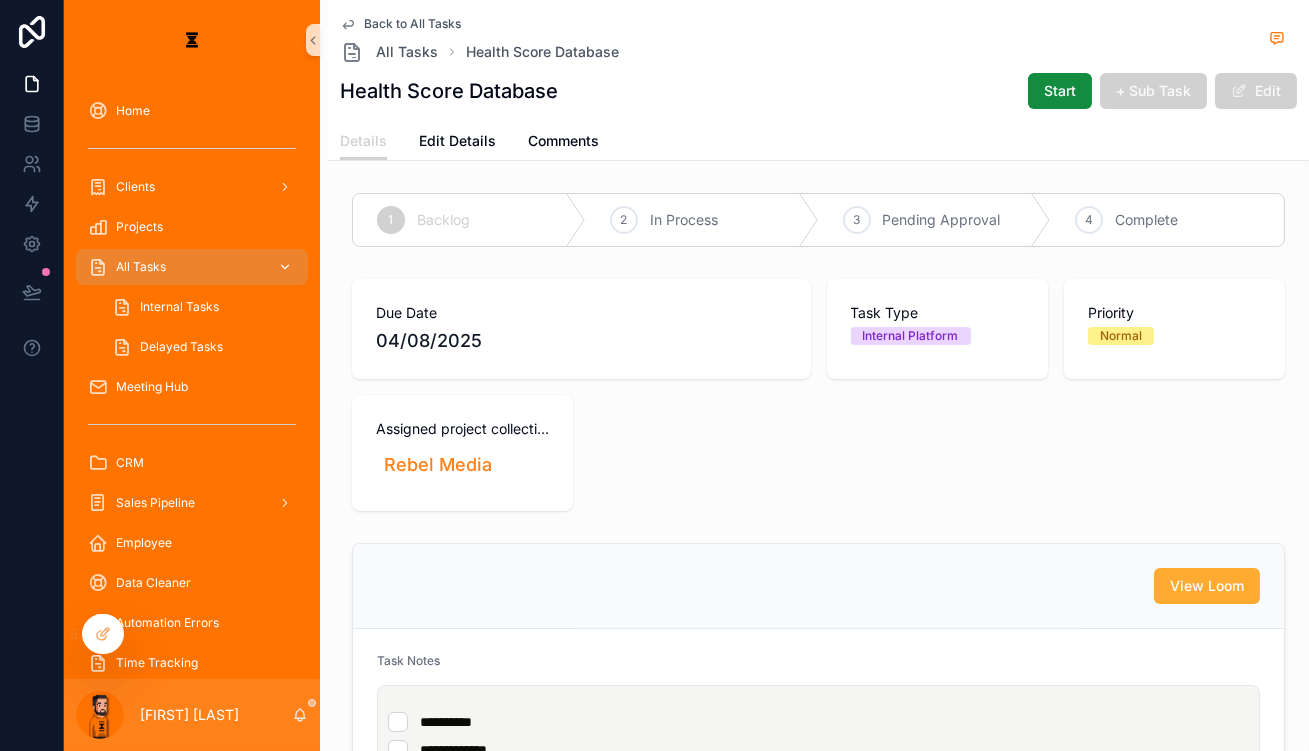 click on "All Tasks" at bounding box center [192, 267] 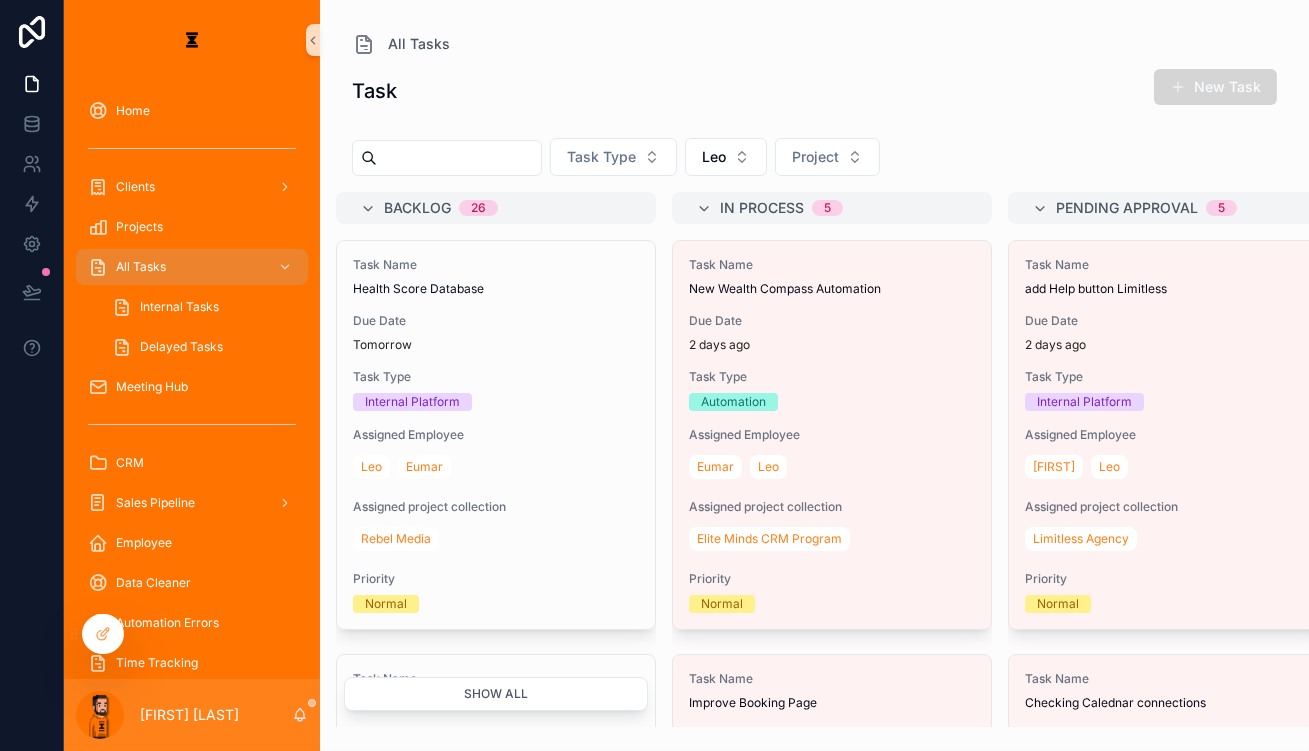 click on "New Task" at bounding box center [1215, 87] 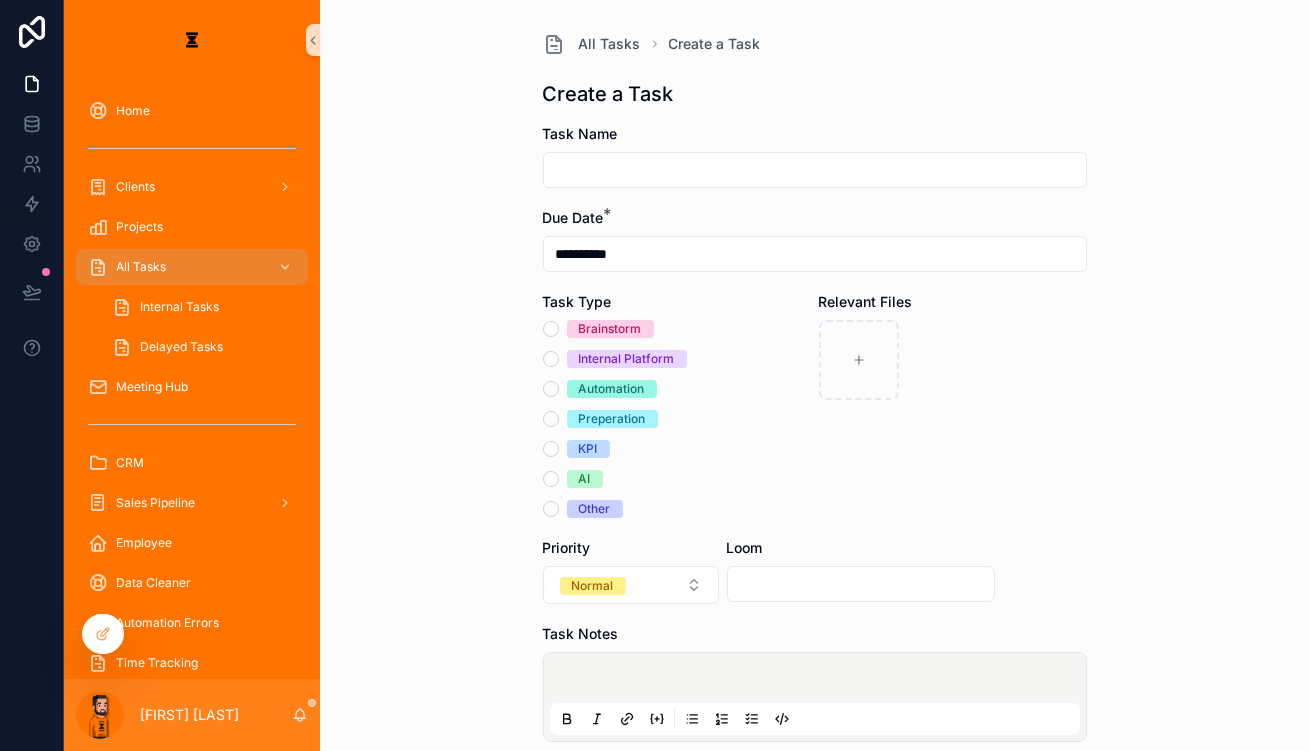 click at bounding box center [815, 170] 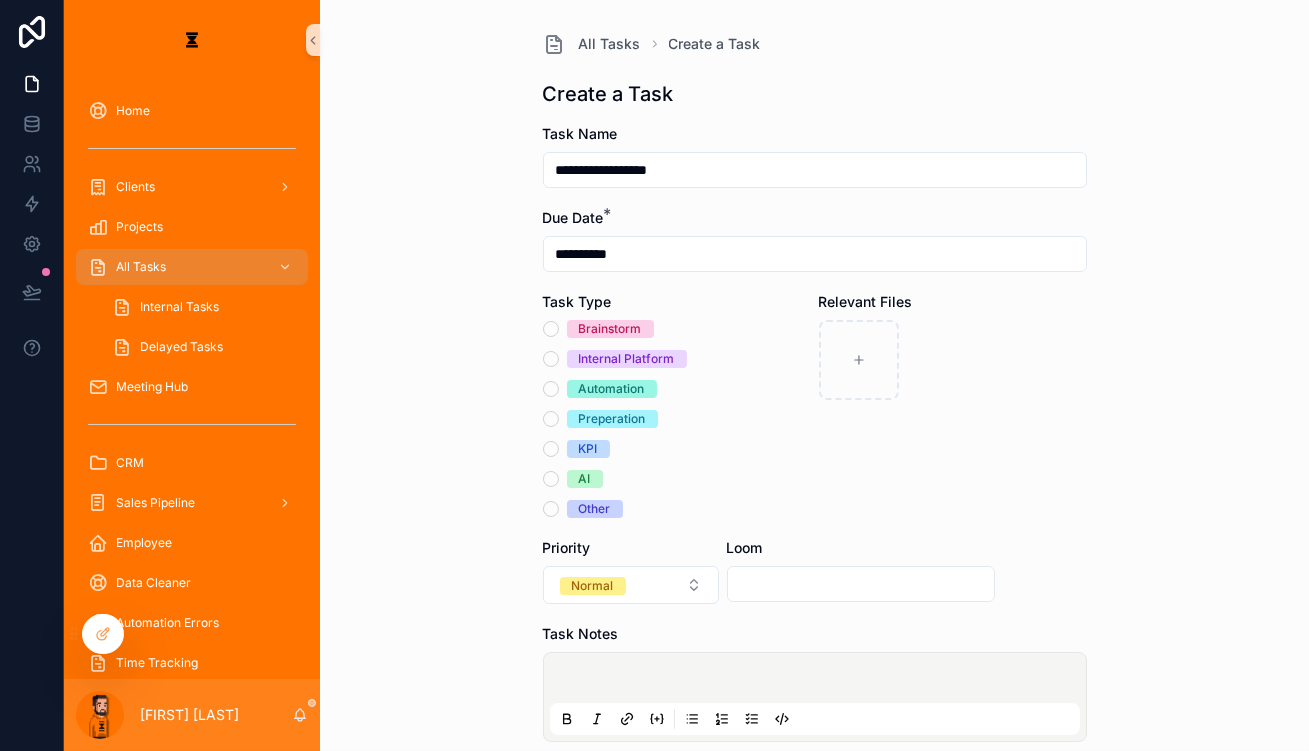type on "**********" 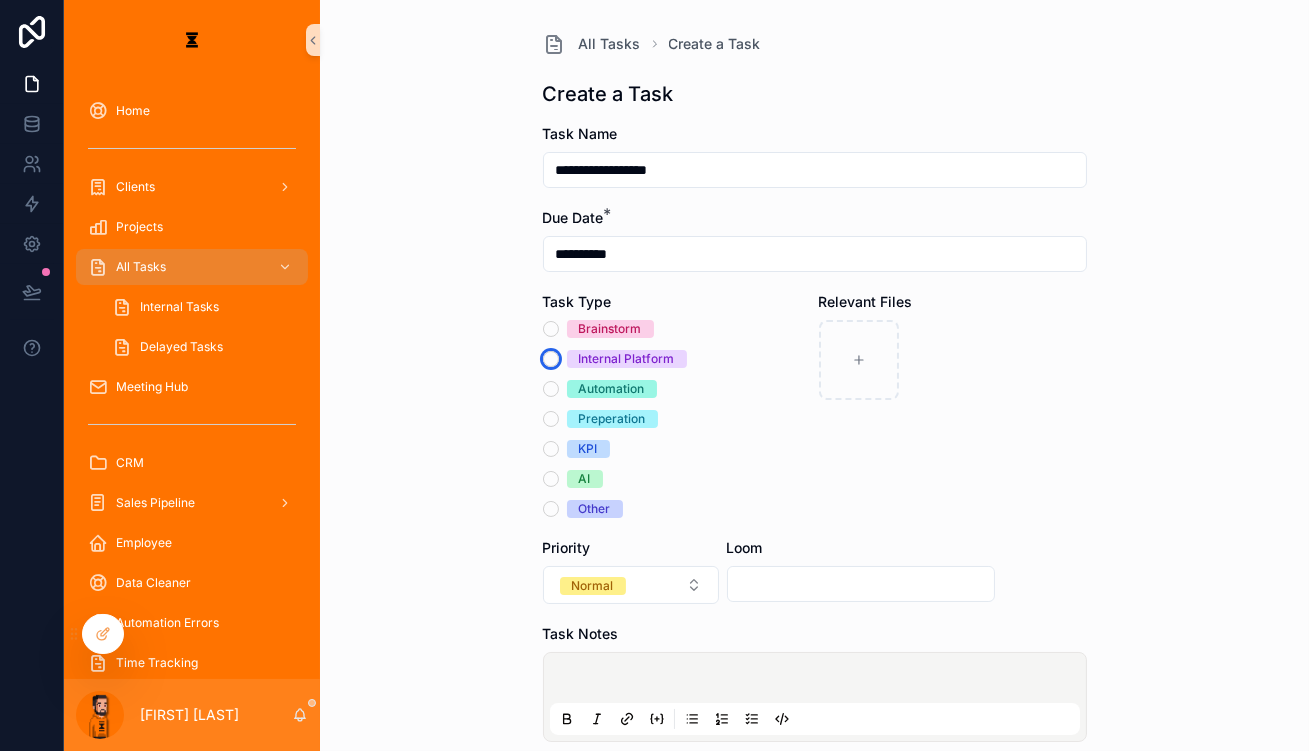 click on "Internal Platform" at bounding box center [551, 359] 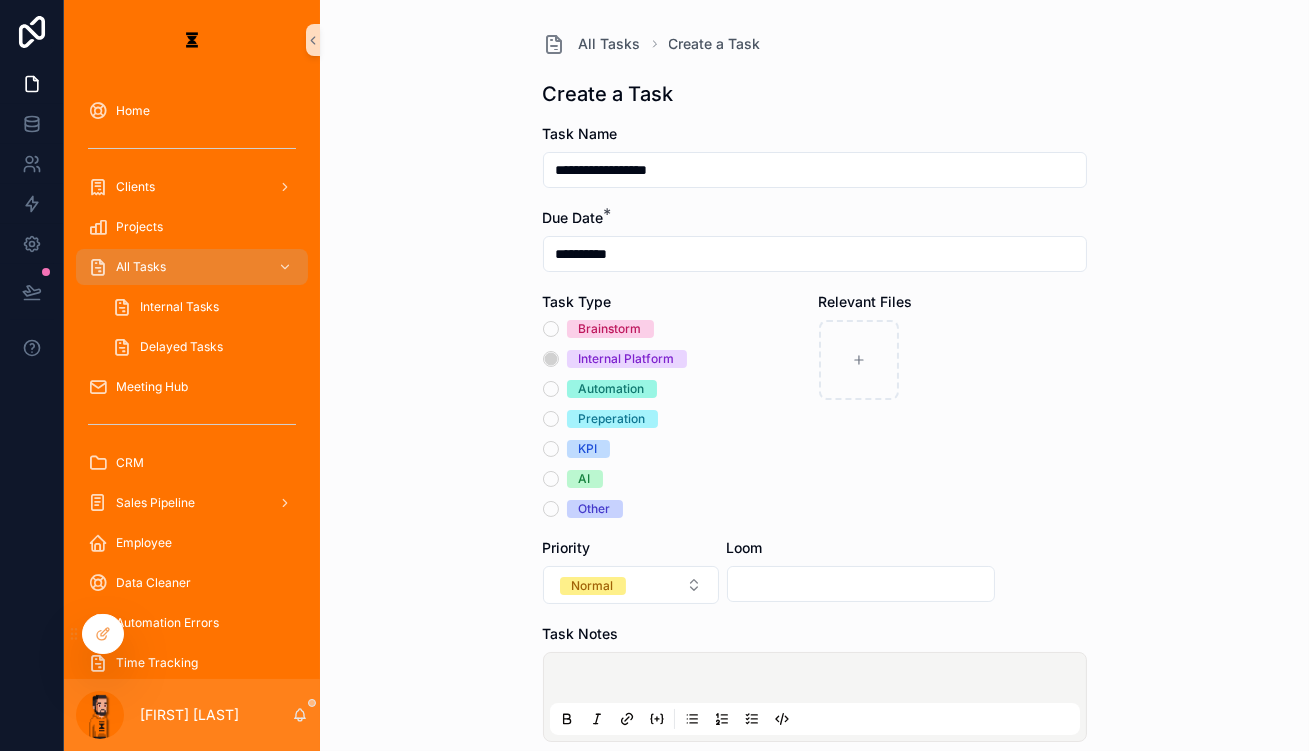 click at bounding box center [819, 681] 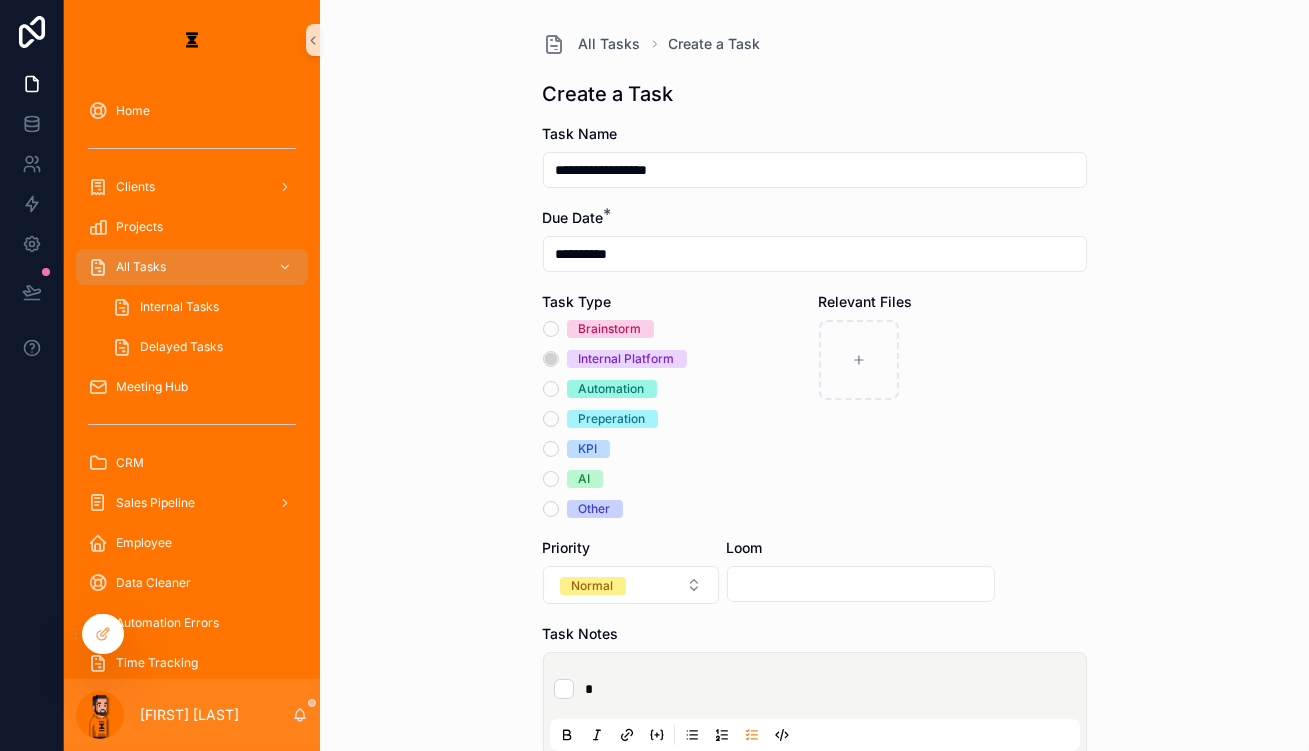 type 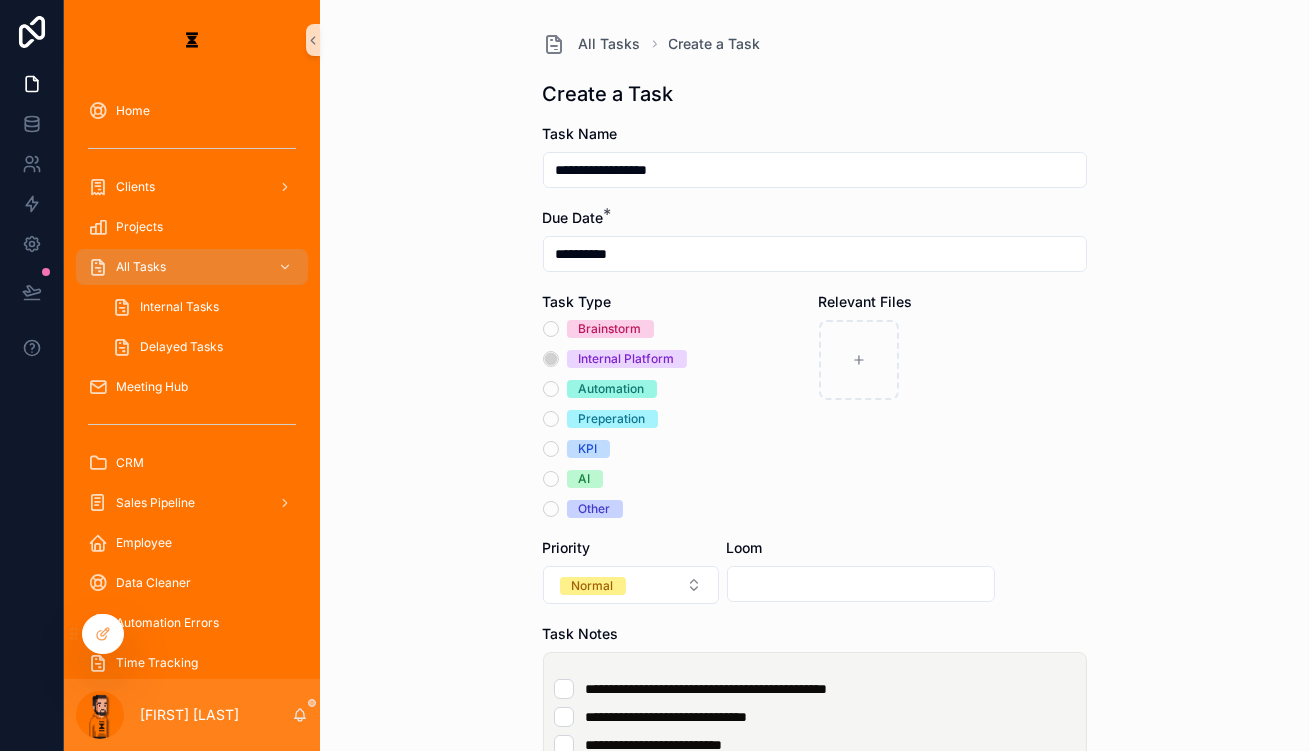 scroll, scrollTop: 288, scrollLeft: 0, axis: vertical 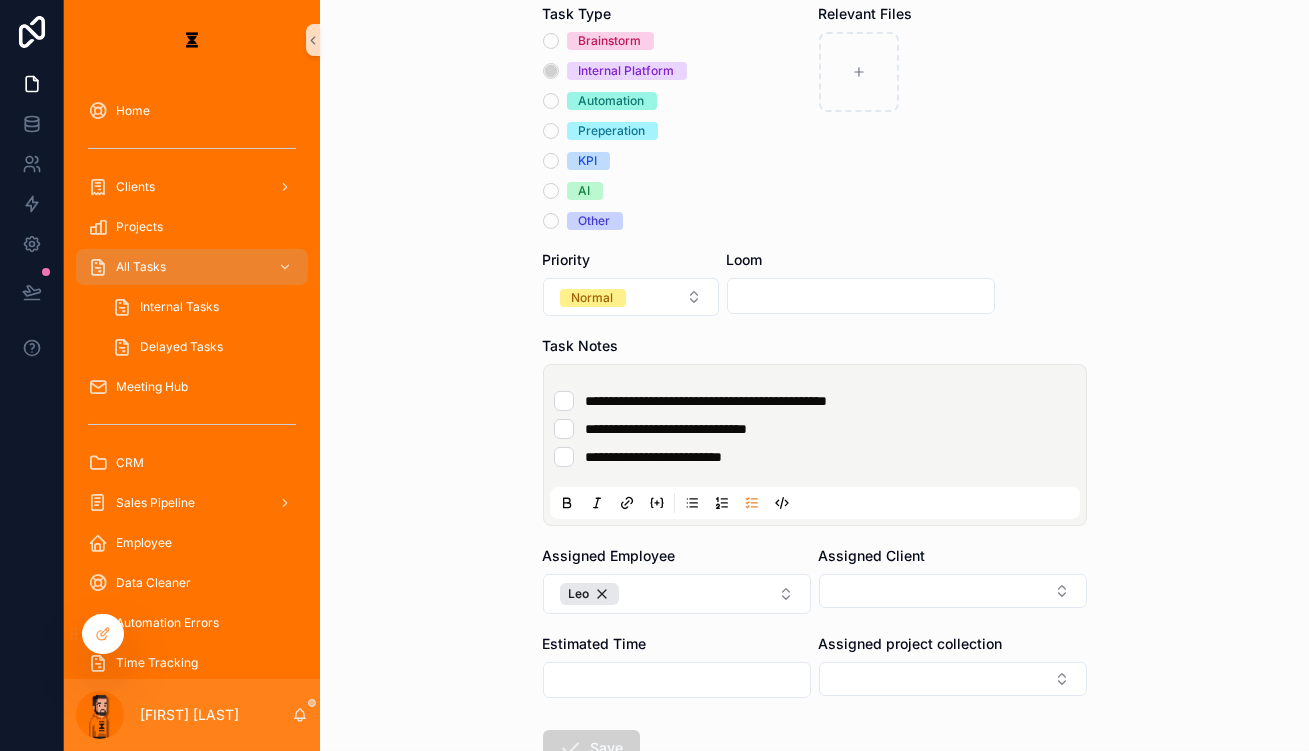 click on "**********" at bounding box center [815, 429] 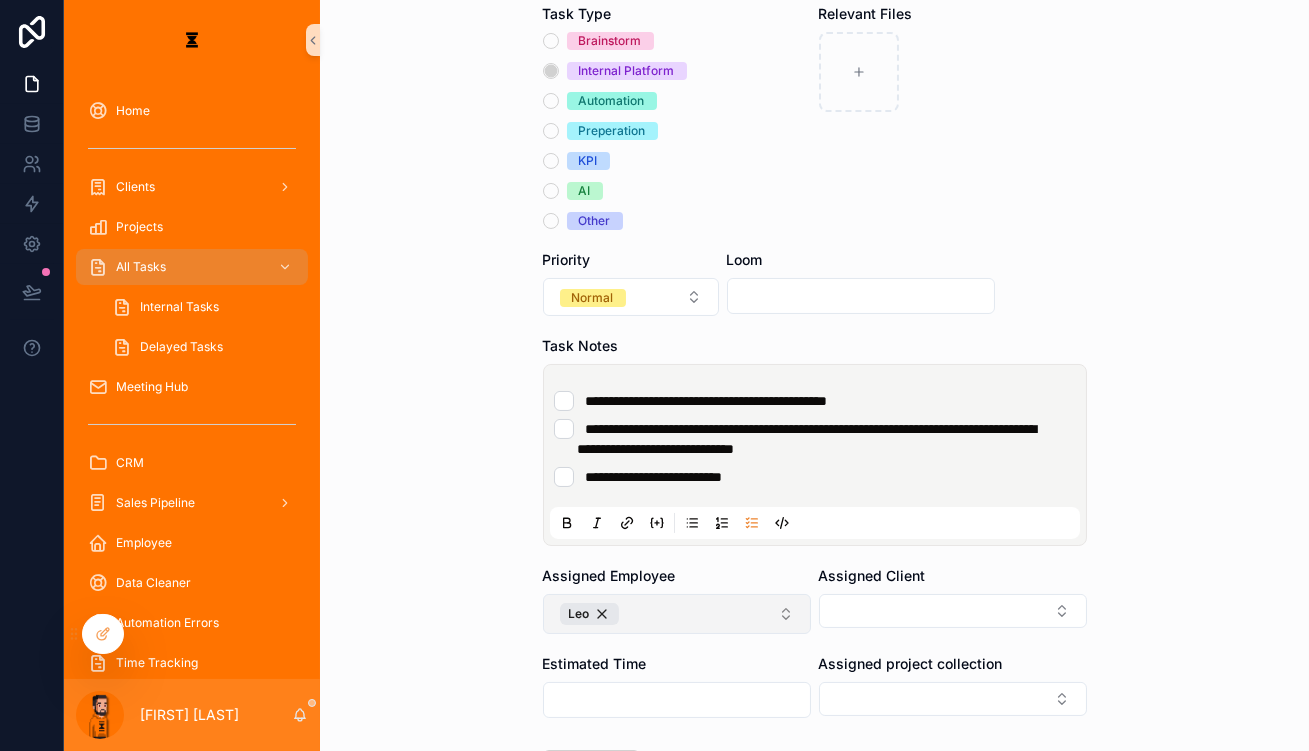 click on "Leo" at bounding box center (677, 614) 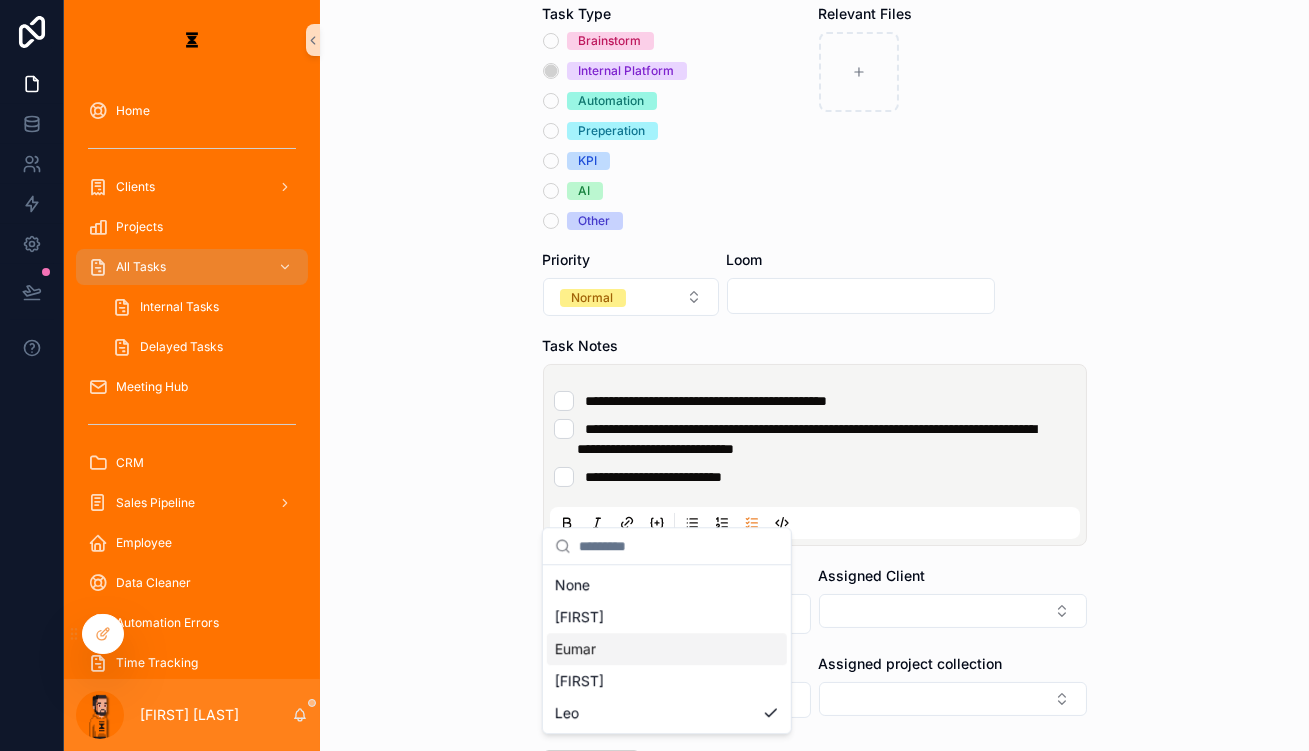 click on "Eumar" at bounding box center [667, 649] 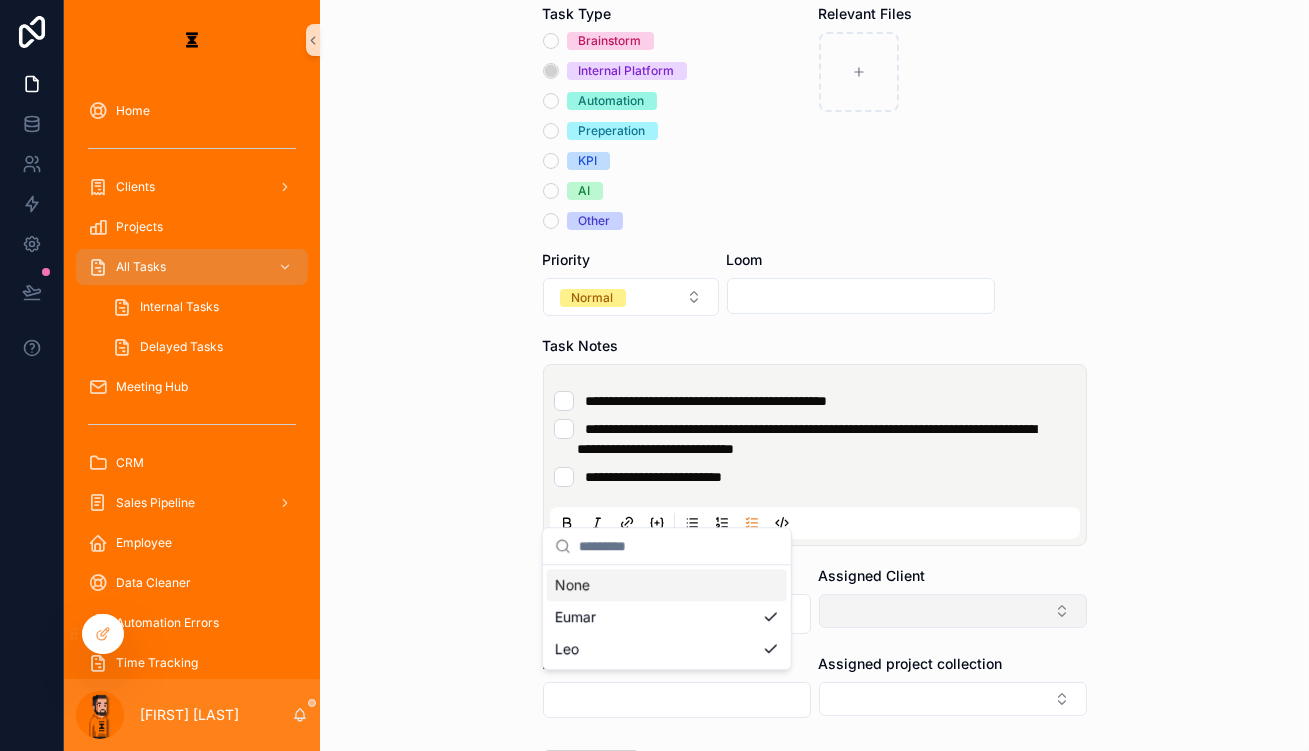 click at bounding box center (953, 611) 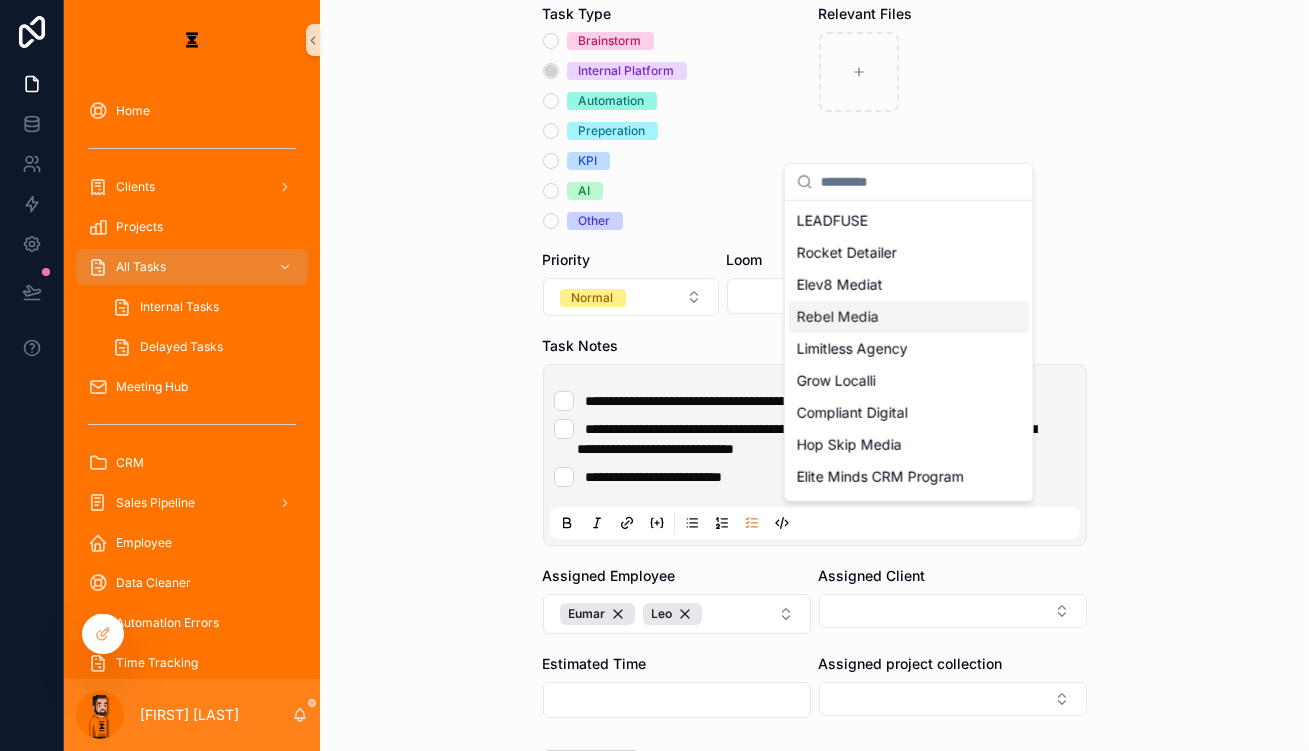 click on "Rebel Media" at bounding box center [909, 317] 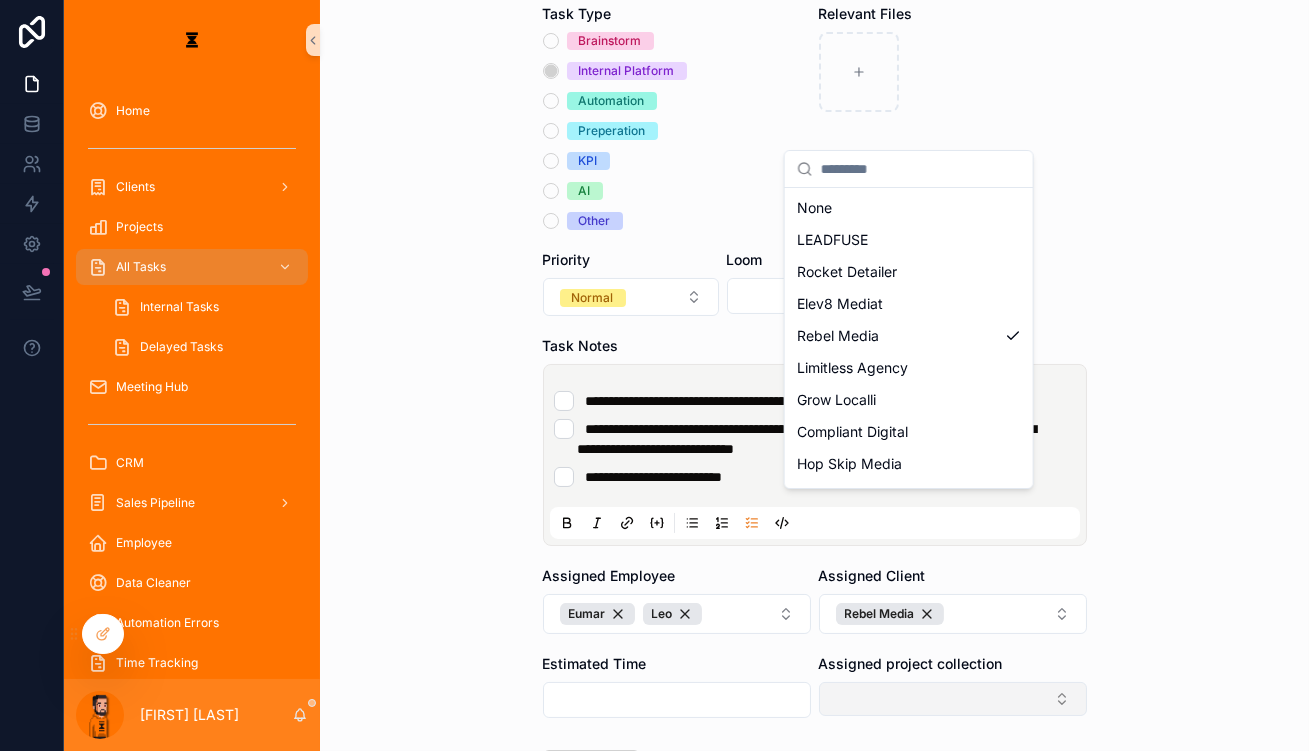 click on "**********" at bounding box center [686, 375] 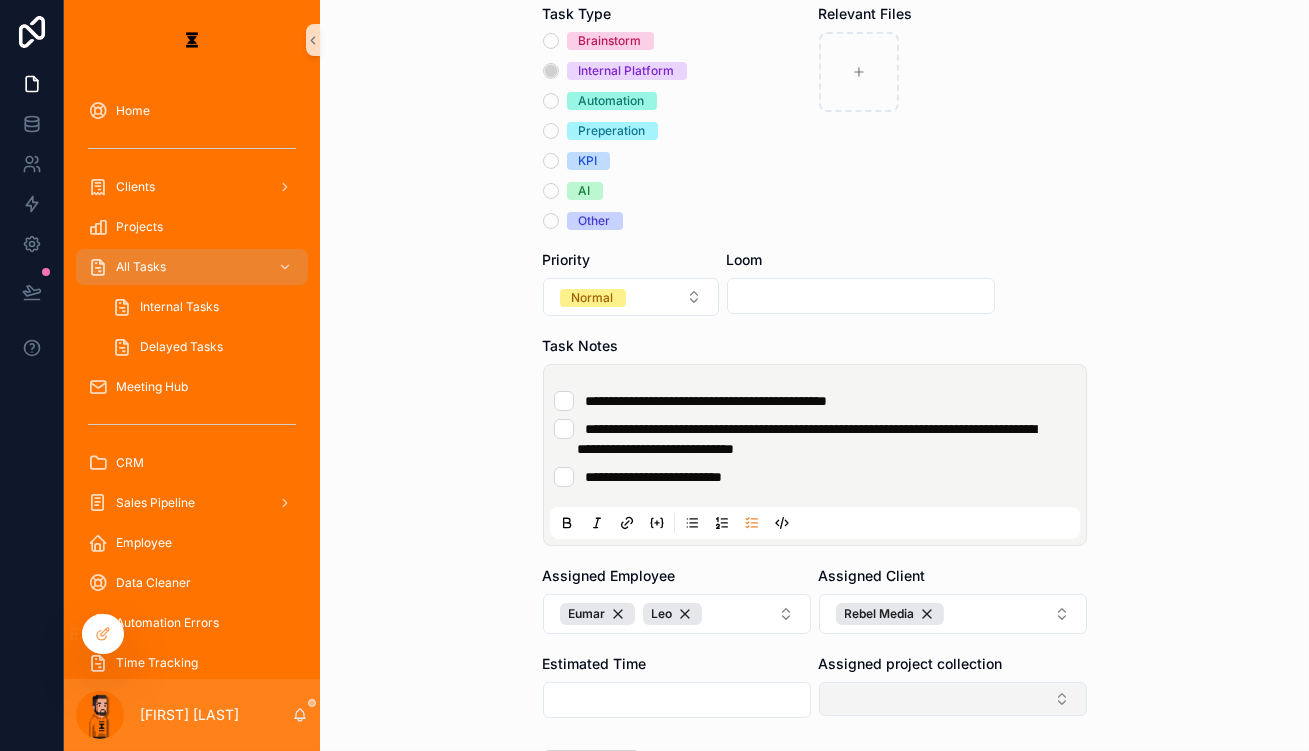 click at bounding box center (953, 699) 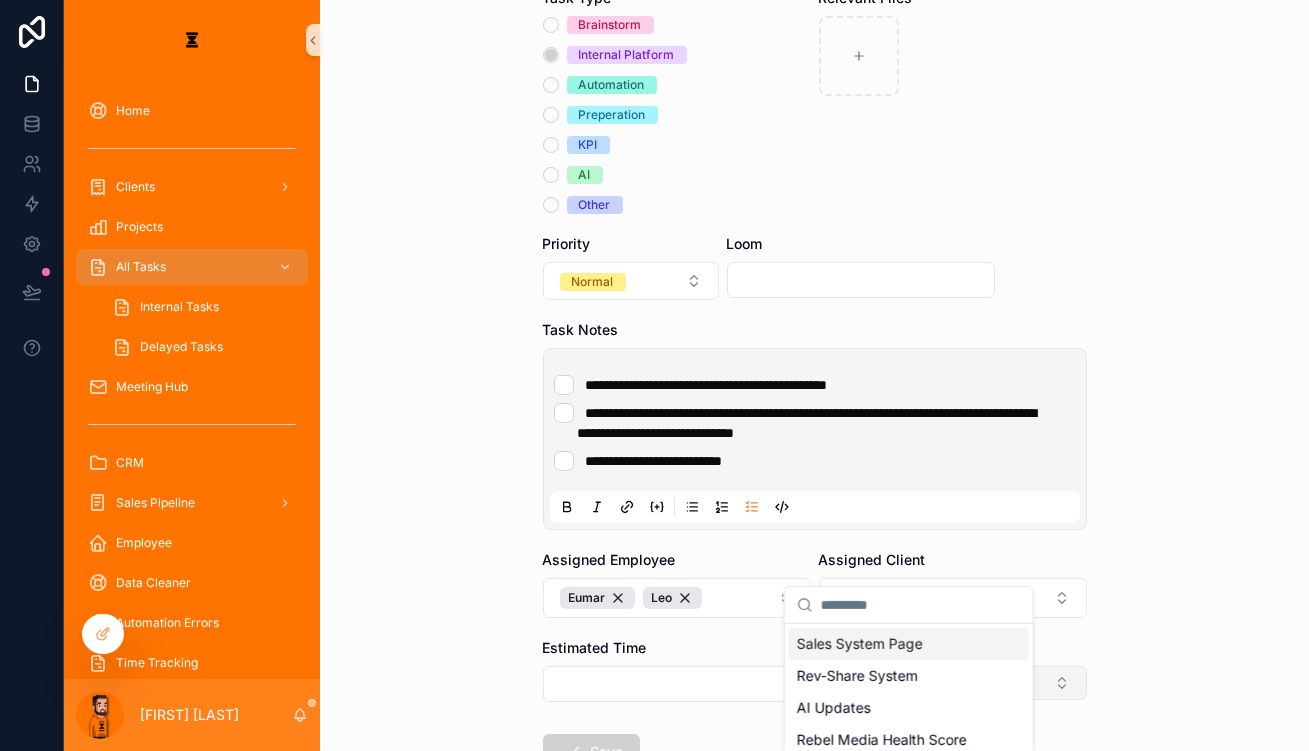 scroll, scrollTop: 305, scrollLeft: 0, axis: vertical 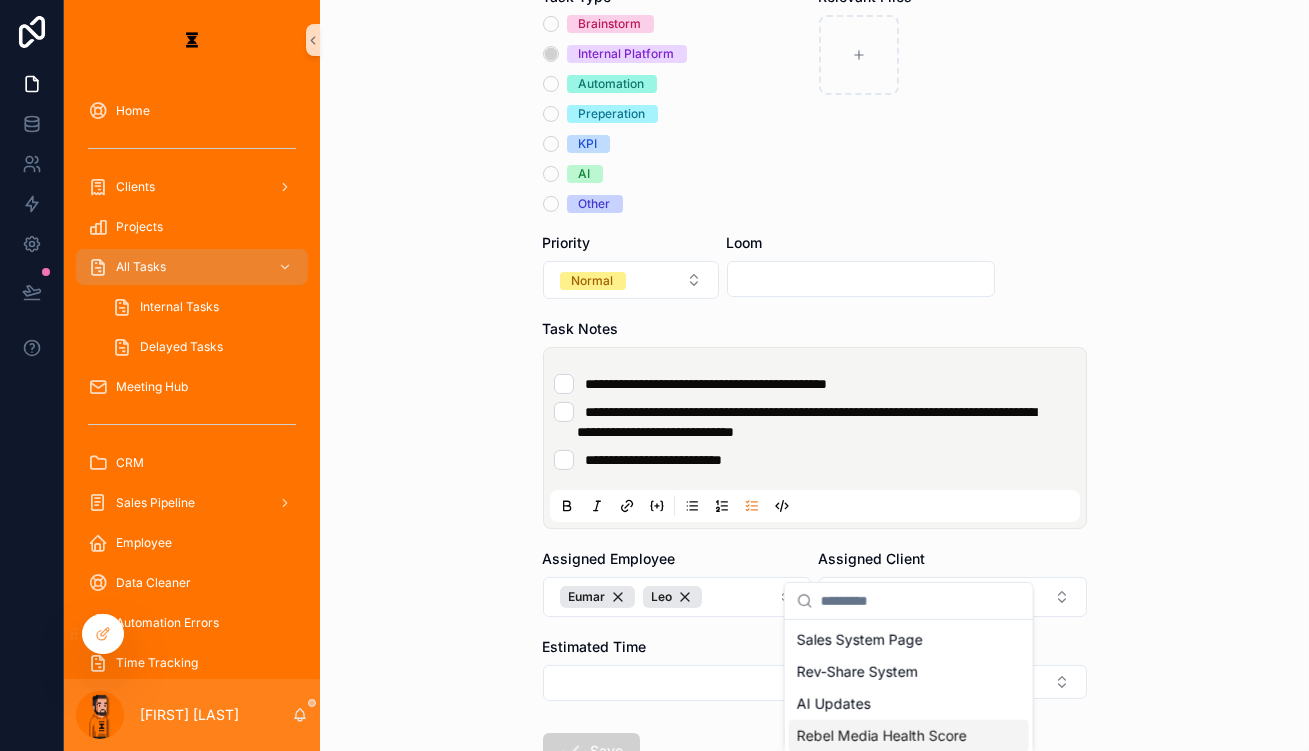 click on "Rebel Media Health Score" at bounding box center (882, 736) 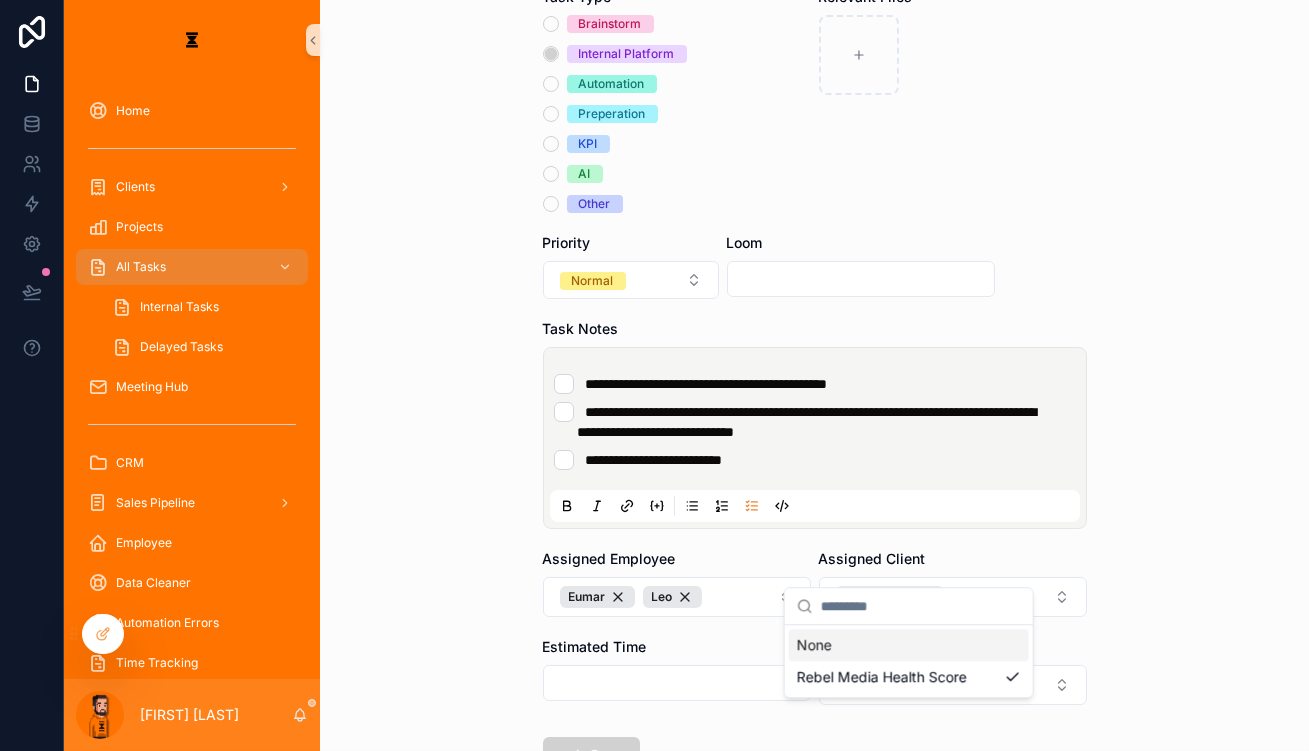 click on "**********" at bounding box center (815, 360) 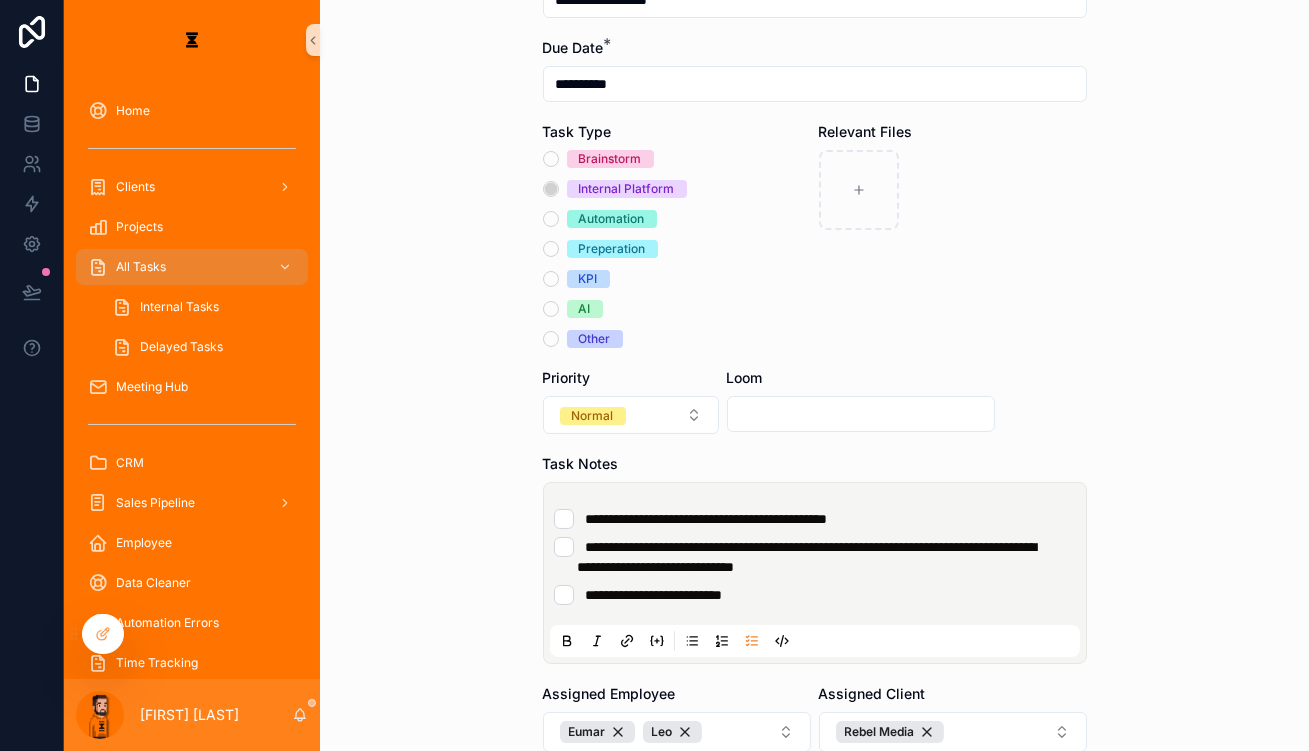 scroll, scrollTop: 305, scrollLeft: 0, axis: vertical 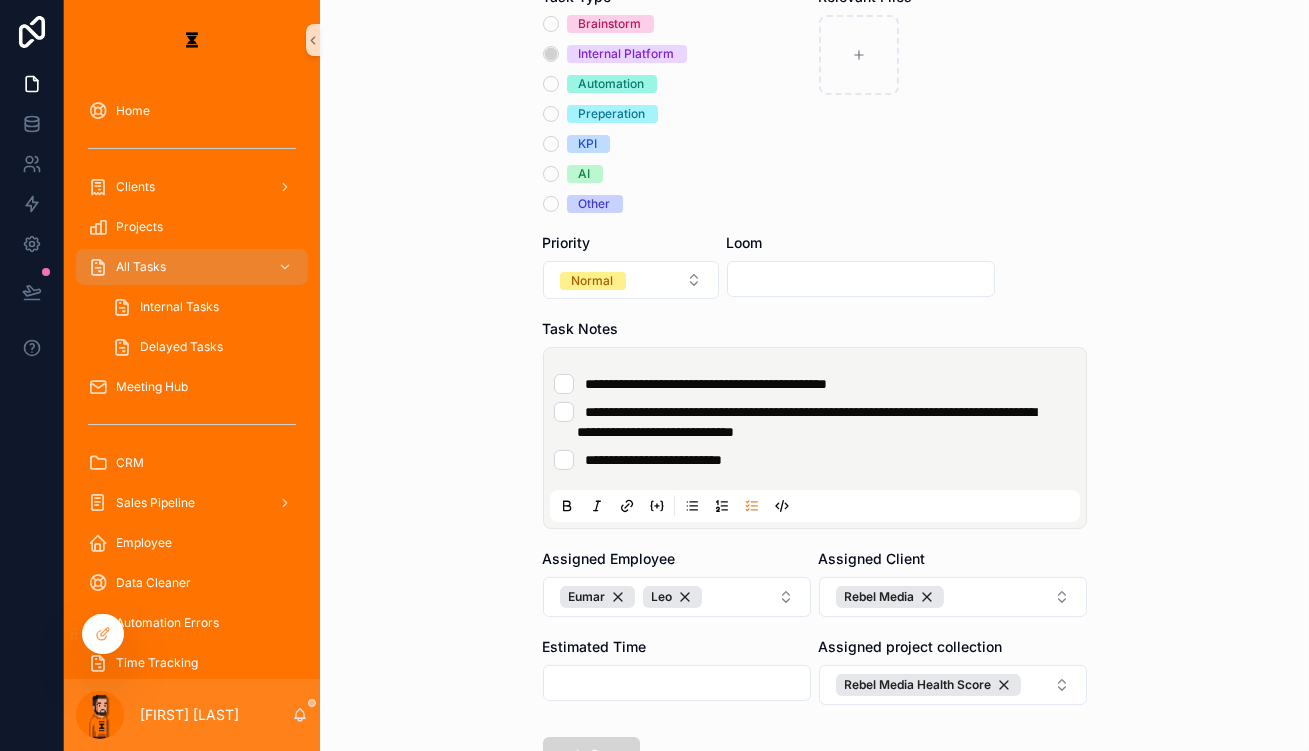 click on "Save" at bounding box center [591, 755] 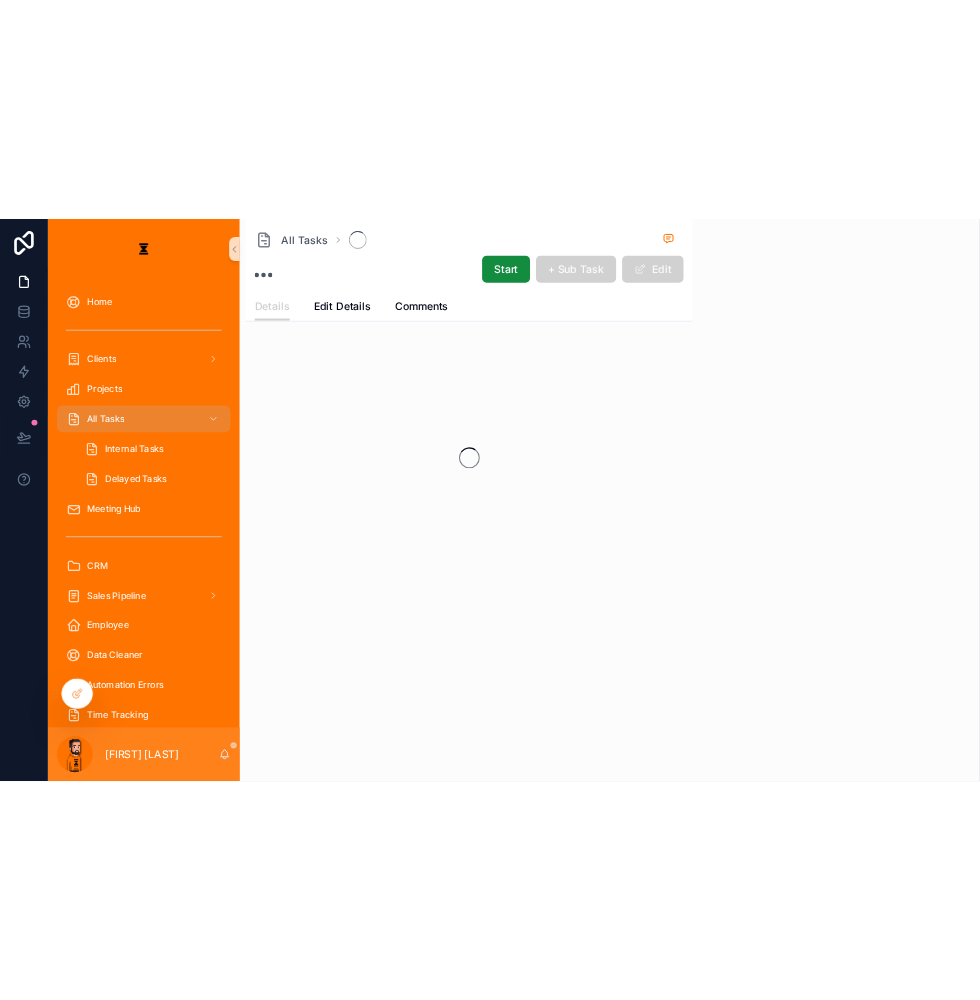 scroll, scrollTop: 0, scrollLeft: 0, axis: both 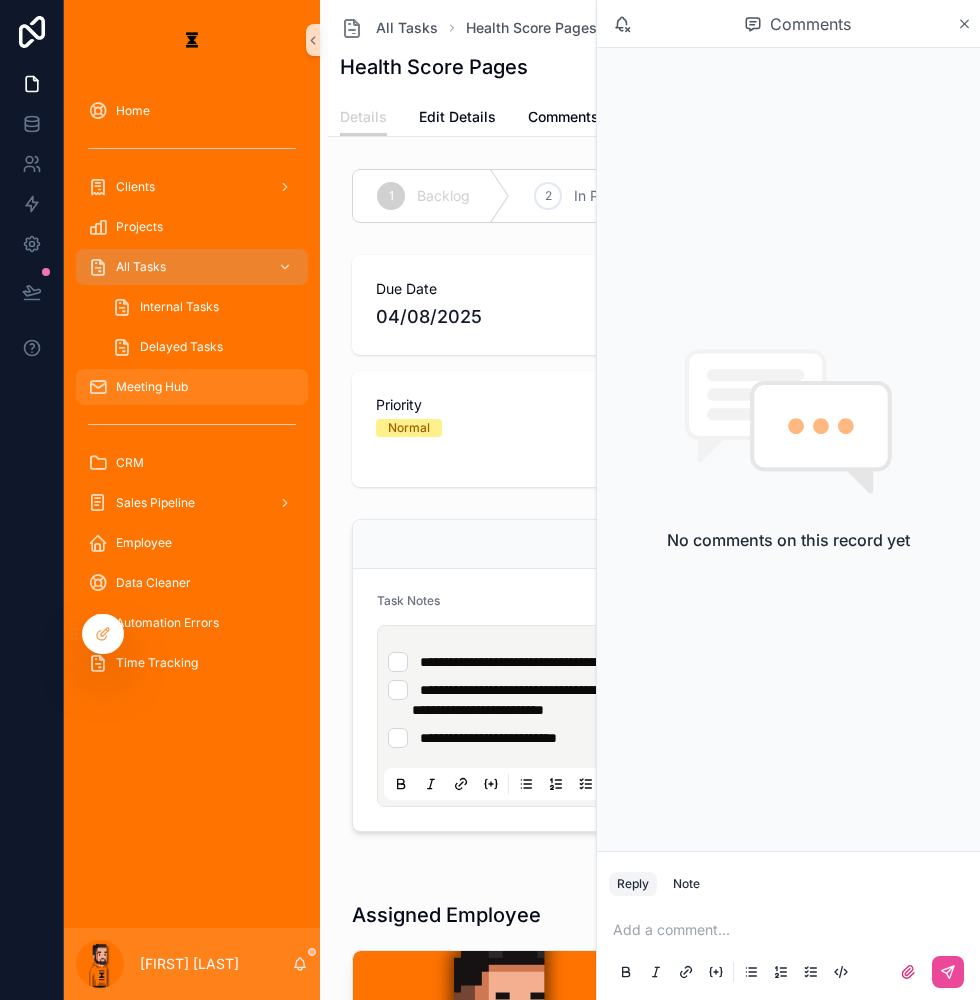 click on "Meeting Hub" at bounding box center [192, 387] 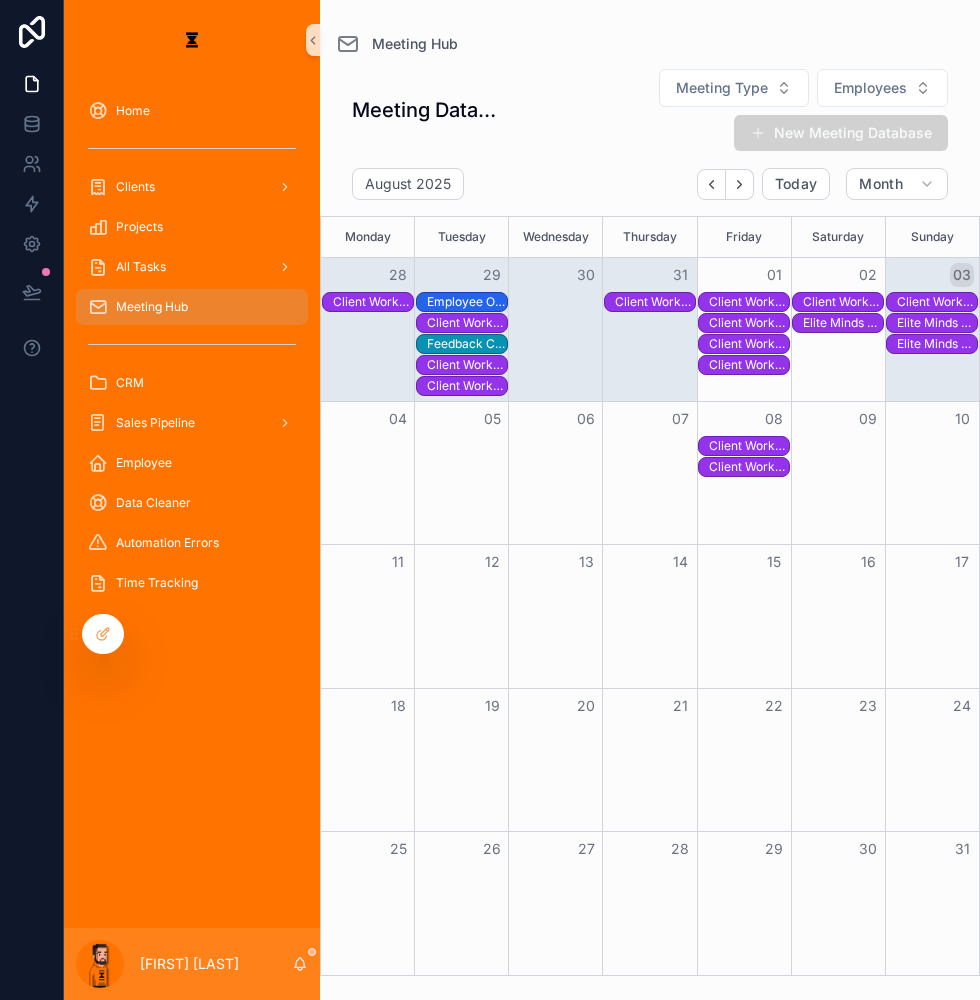 click on "Elite Minds Client Call" at bounding box center [937, 323] 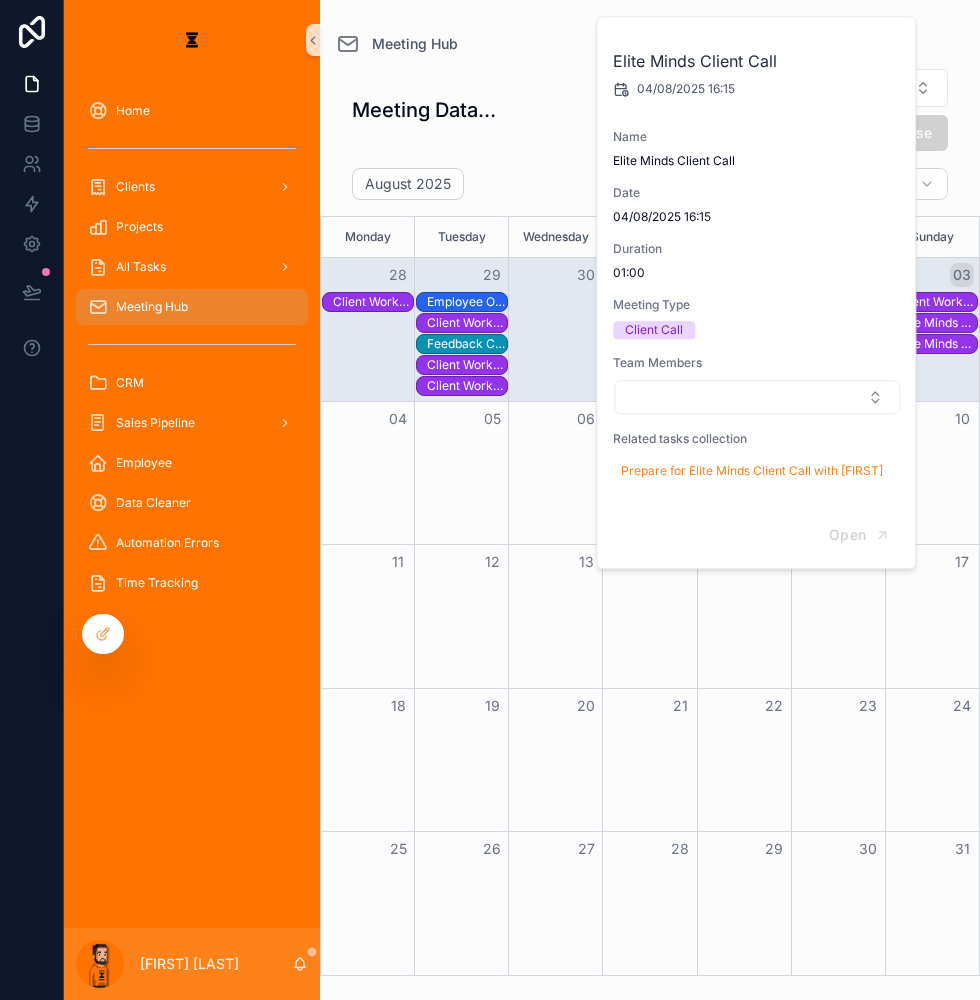 click on "Elite Minds Client Call" at bounding box center [937, 344] 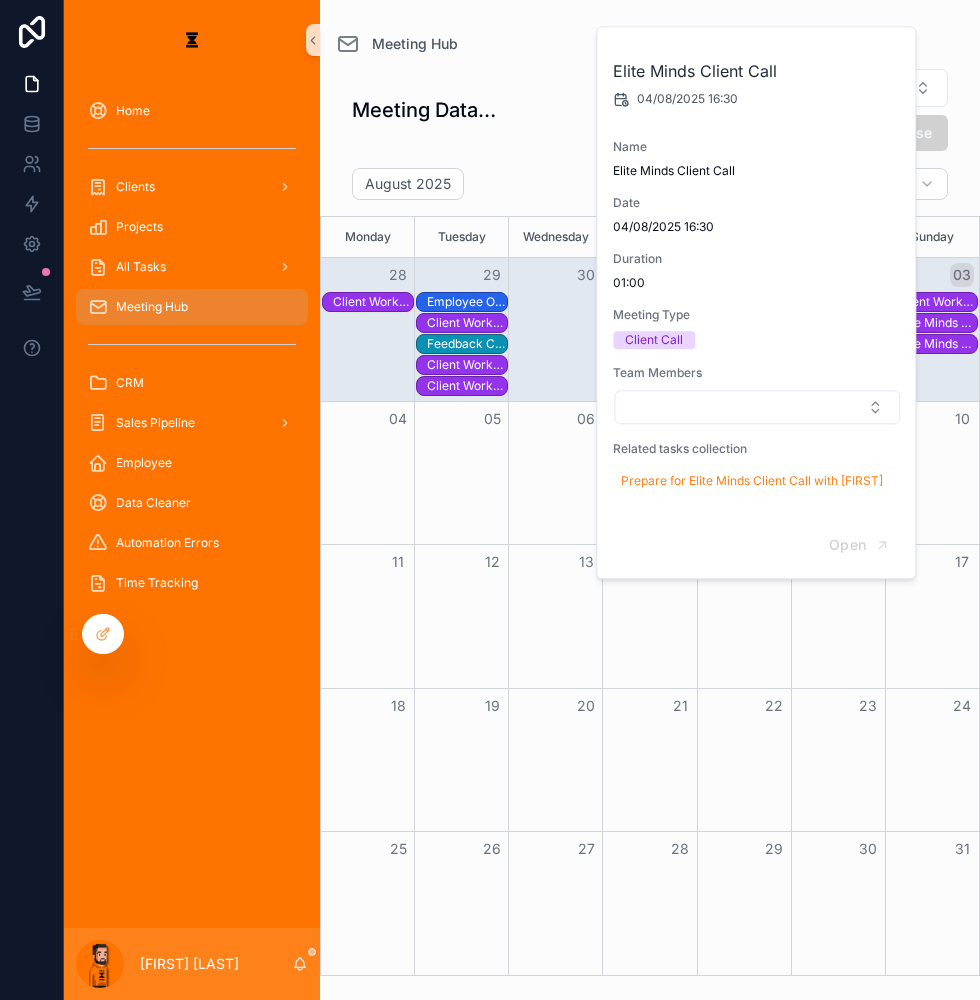click on "Elite Minds Client Call" at bounding box center [937, 323] 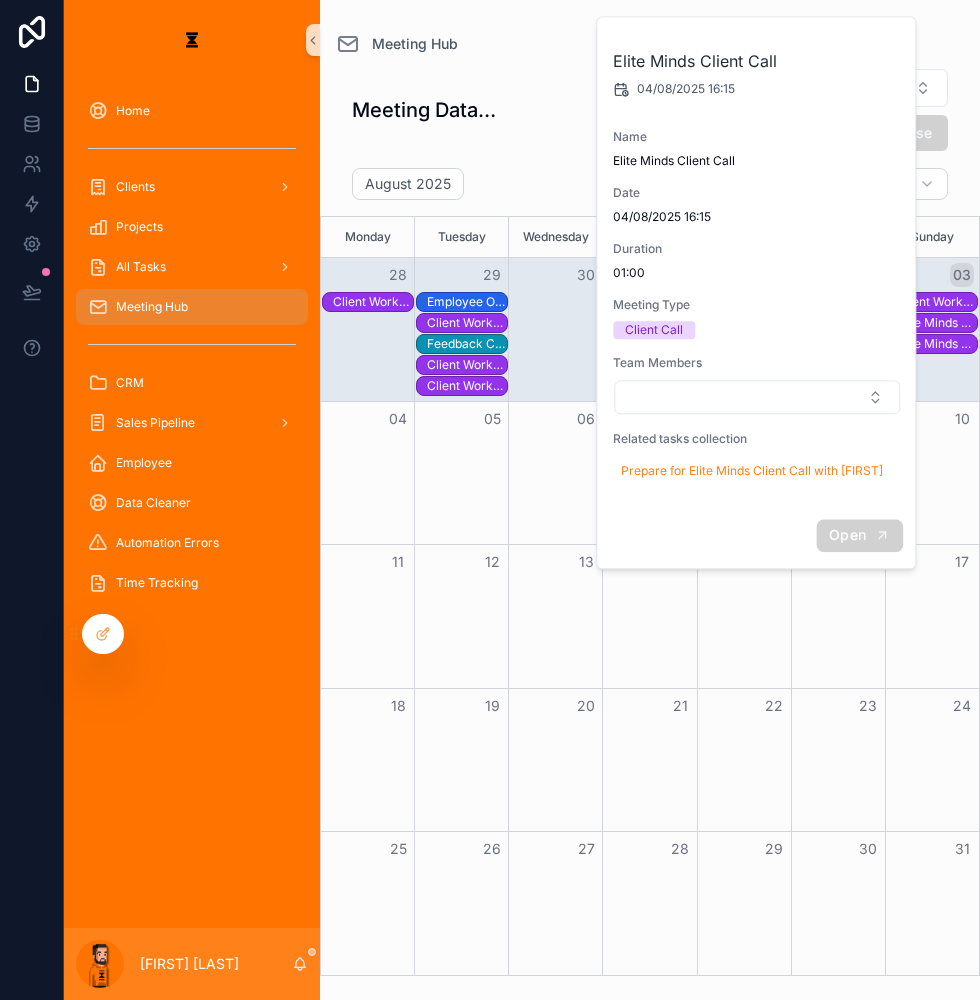 click on "Open" at bounding box center [847, 535] 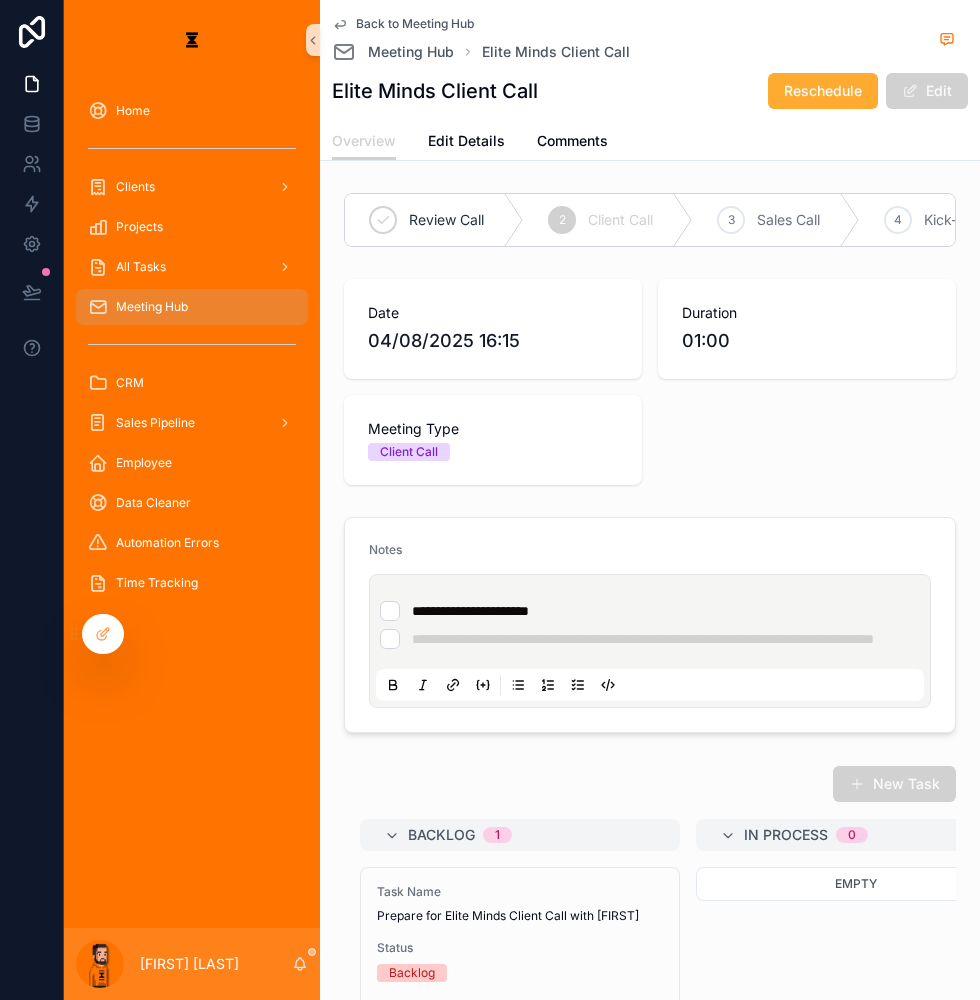 drag, startPoint x: 858, startPoint y: 363, endPoint x: 871, endPoint y: 341, distance: 25.553865 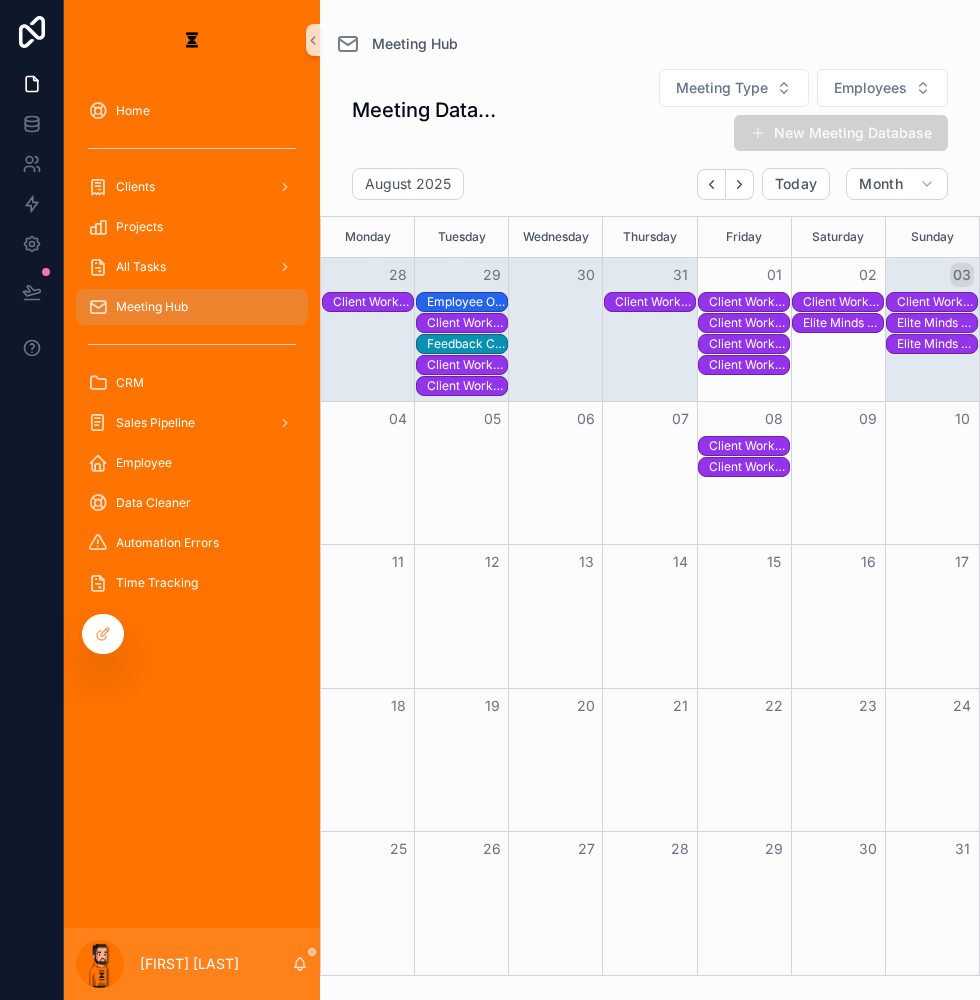 click on "Elite Minds Client Call" at bounding box center (937, 344) 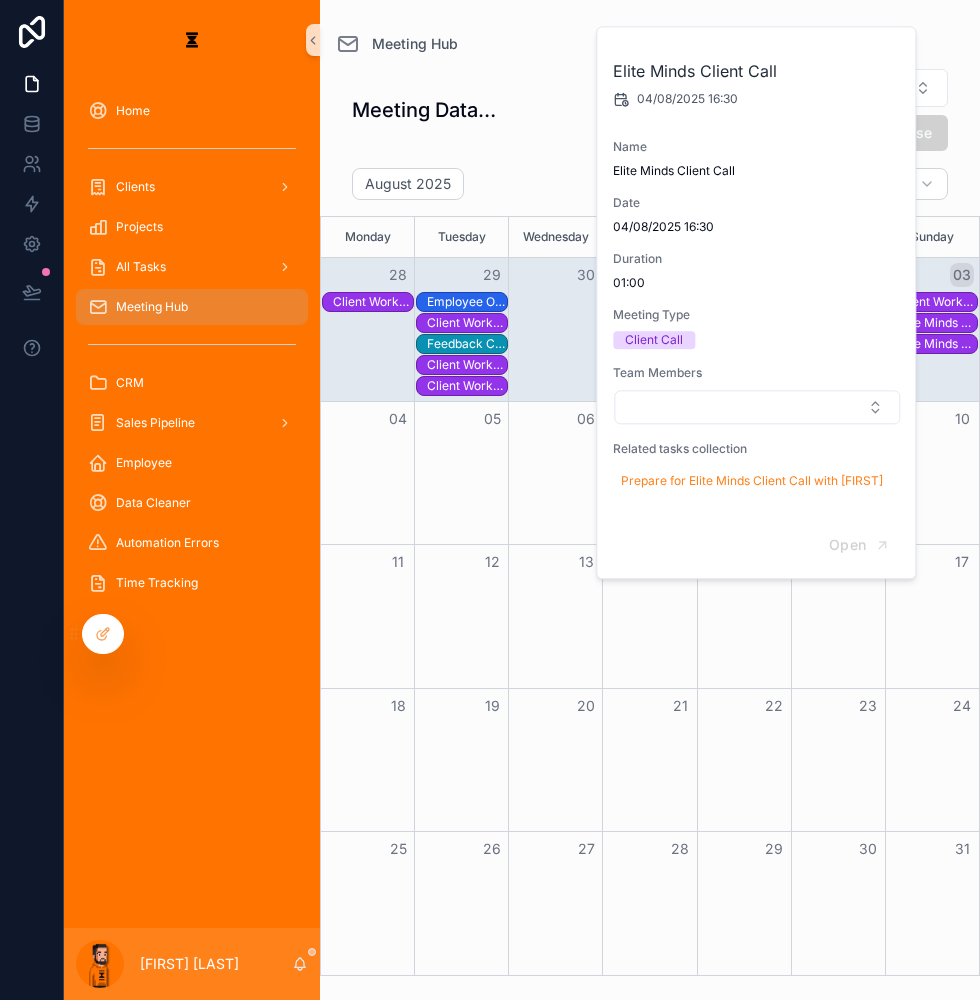 click on "Elite Minds Client Call" at bounding box center [937, 323] 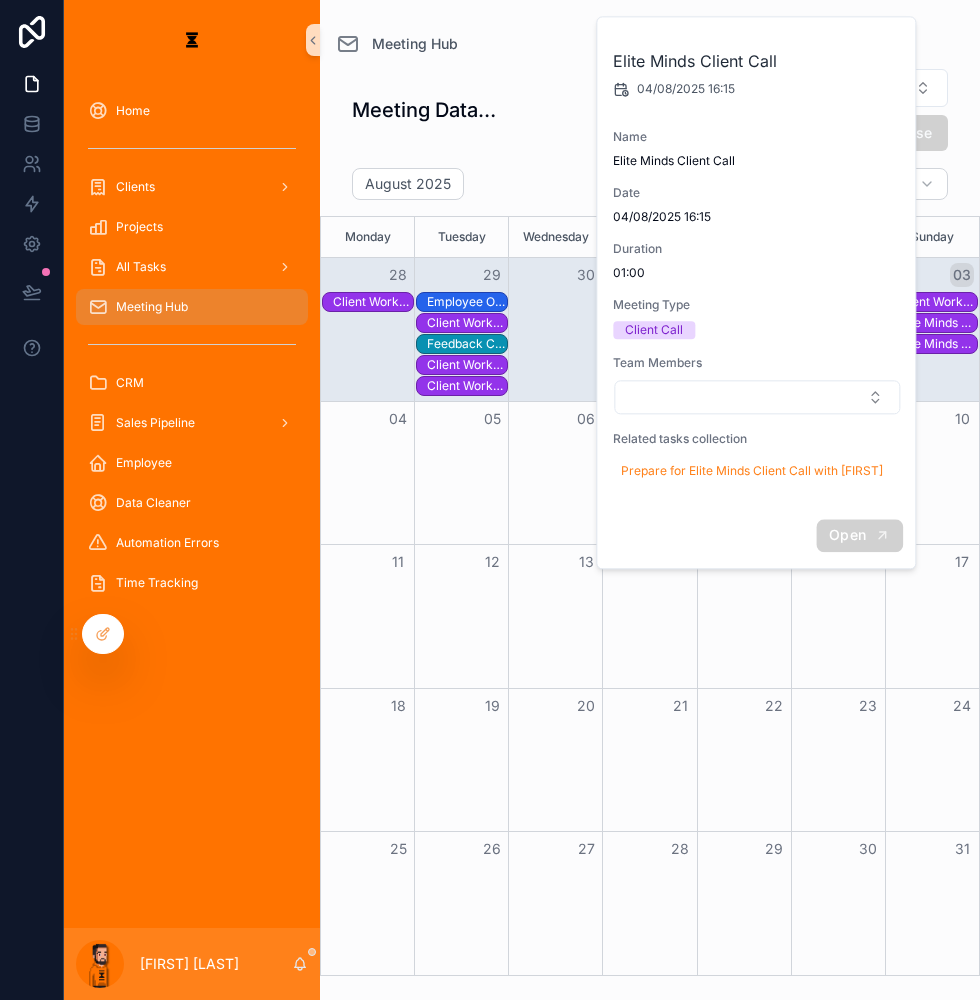 click on "Open" at bounding box center (847, 535) 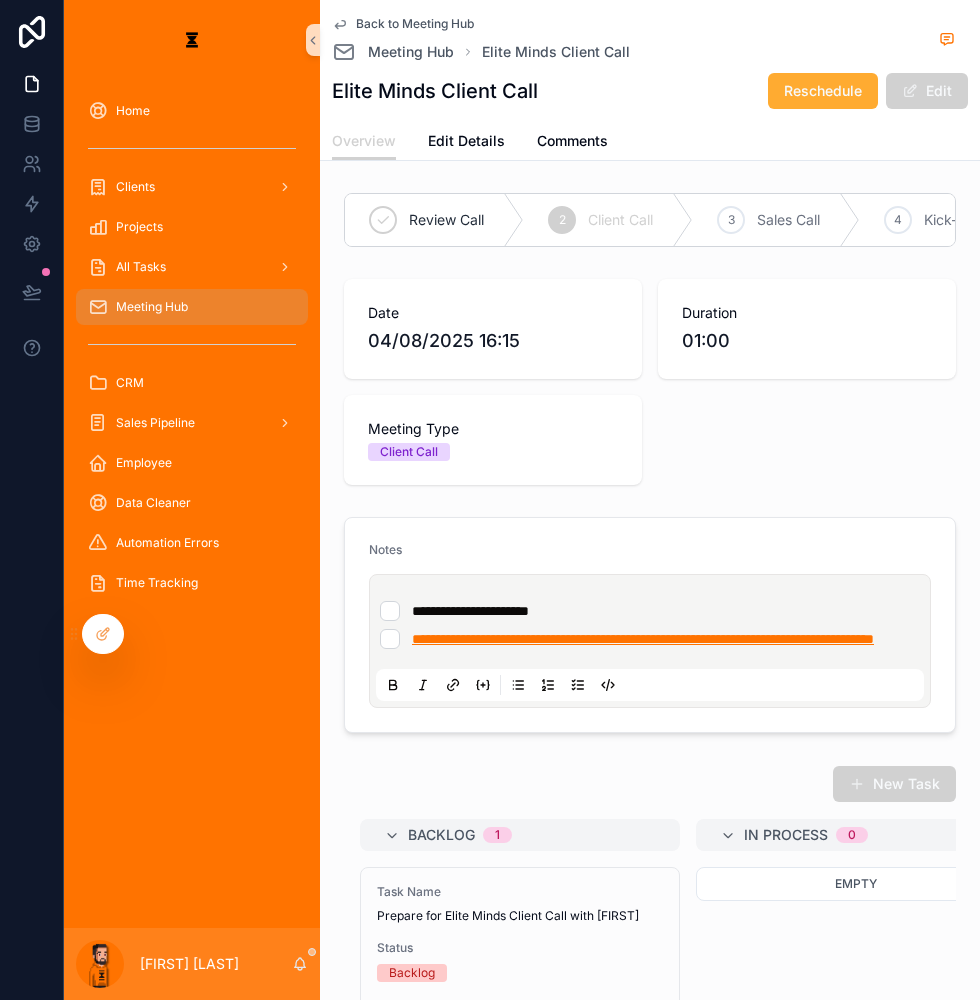 click on "**********" at bounding box center (643, 639) 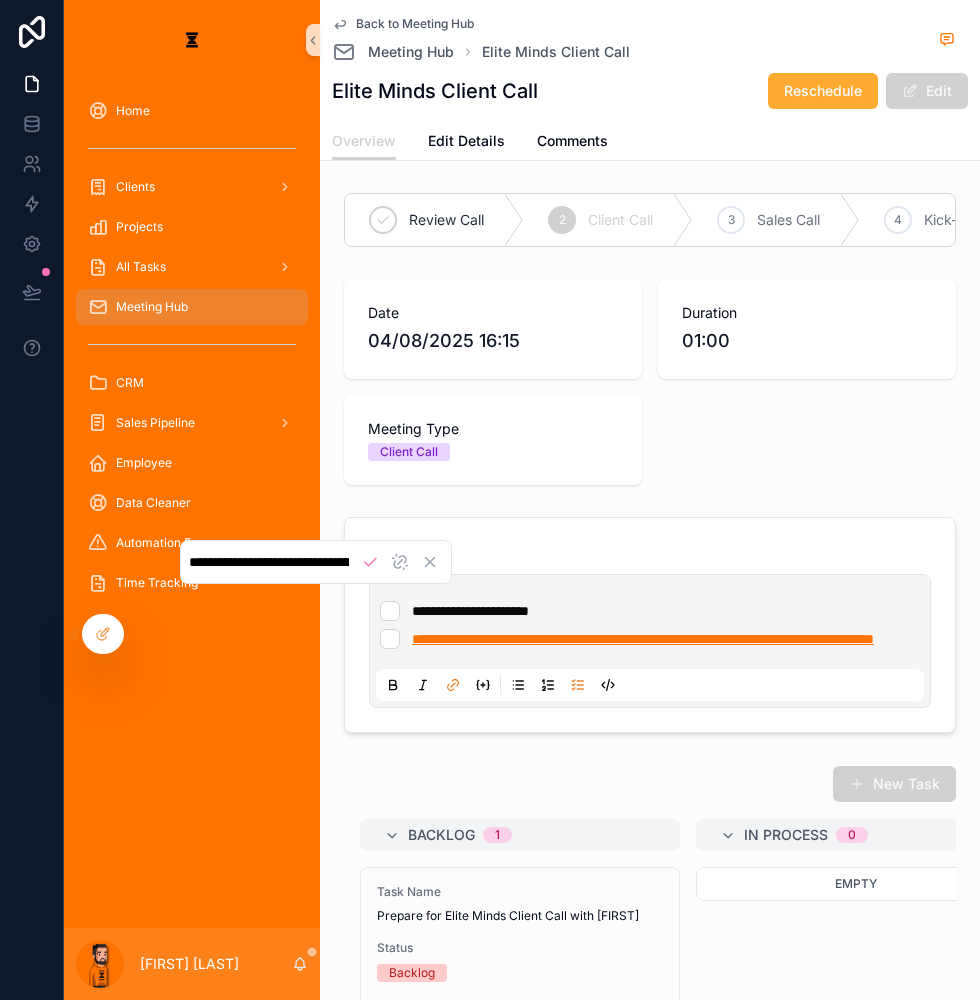 click on "**********" at bounding box center [643, 639] 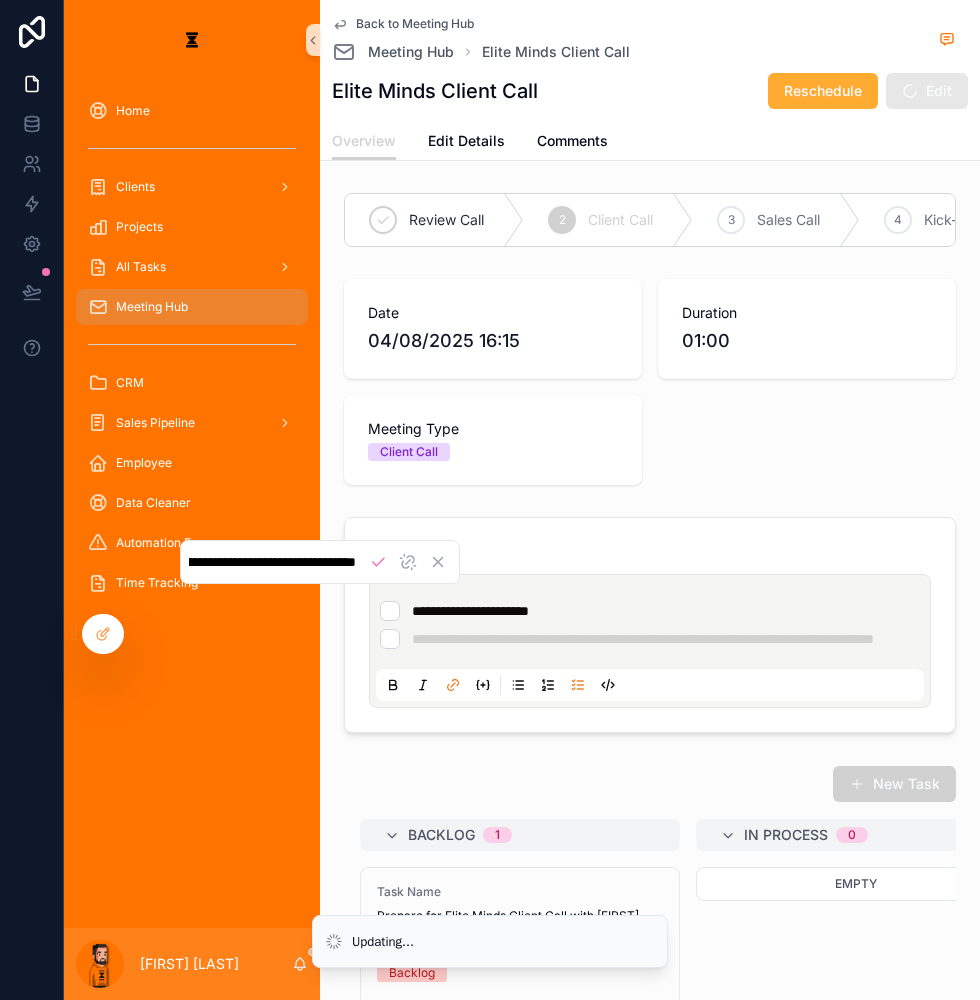 click on "**********" at bounding box center [272, 562] 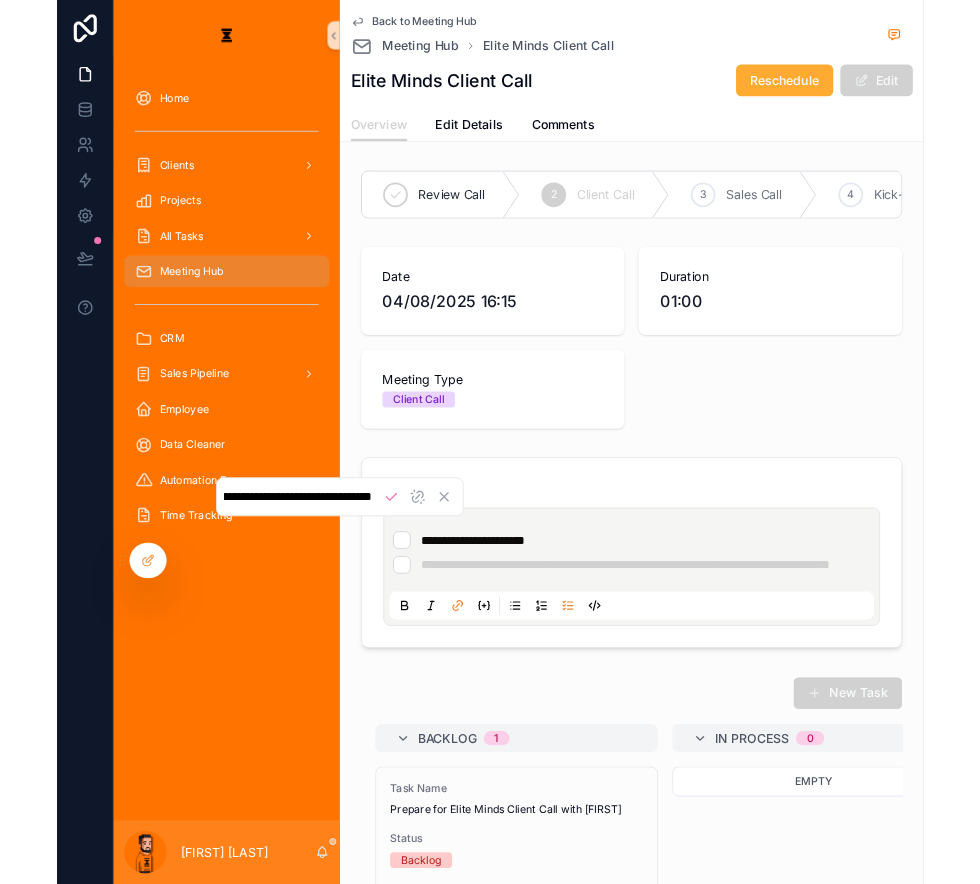 scroll, scrollTop: 0, scrollLeft: 0, axis: both 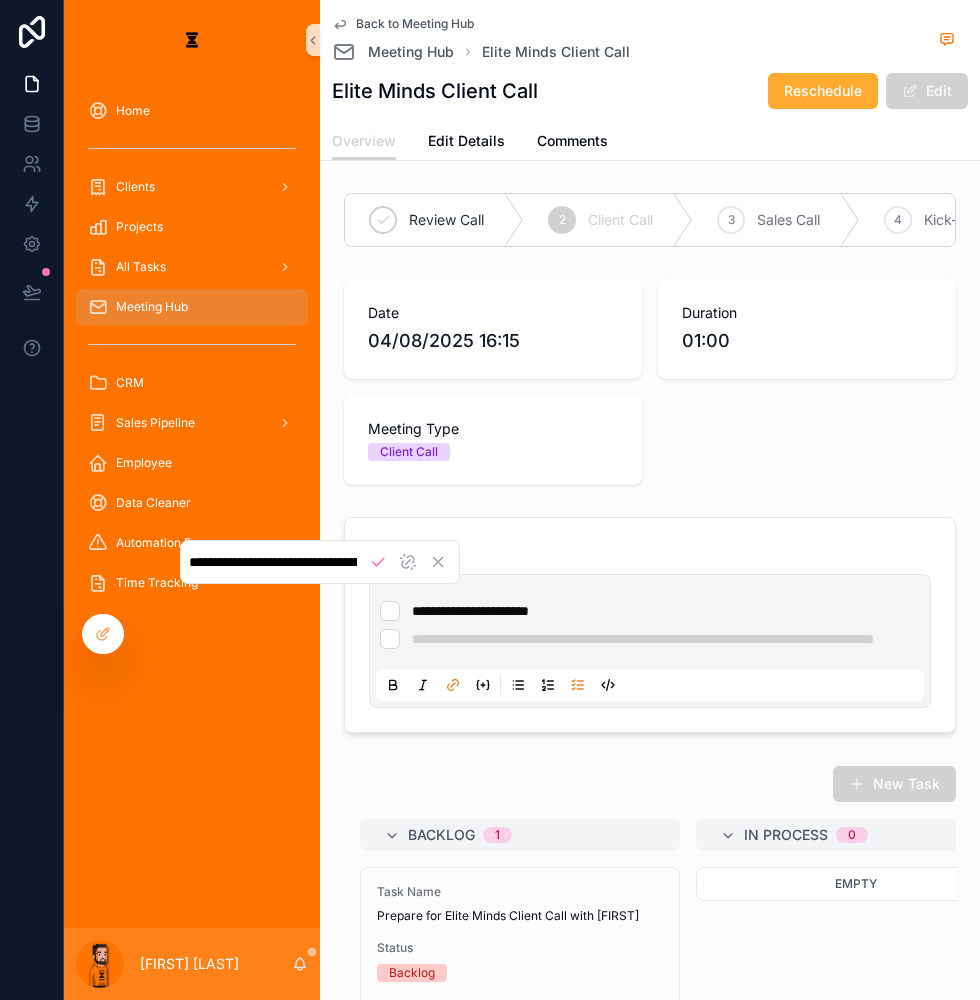 click on "Meeting Type Client Call" at bounding box center [493, 440] 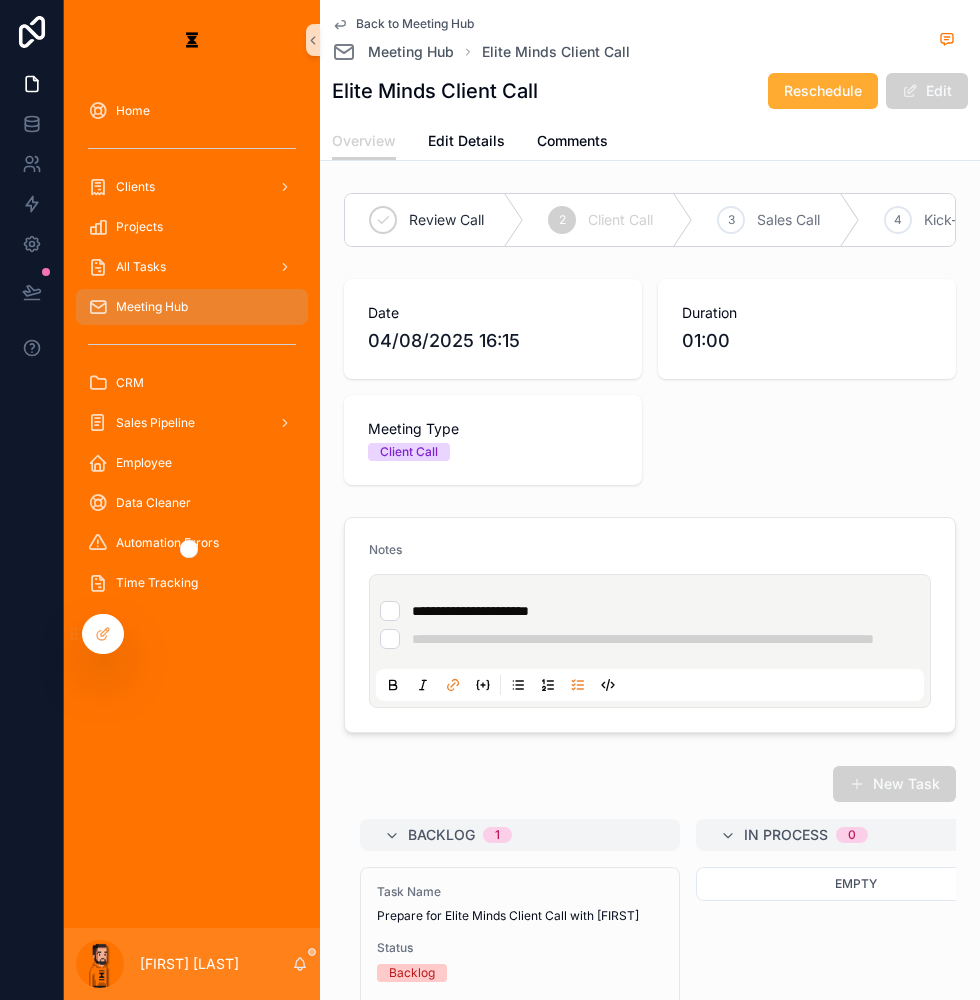 click on "**********" at bounding box center (650, 625) 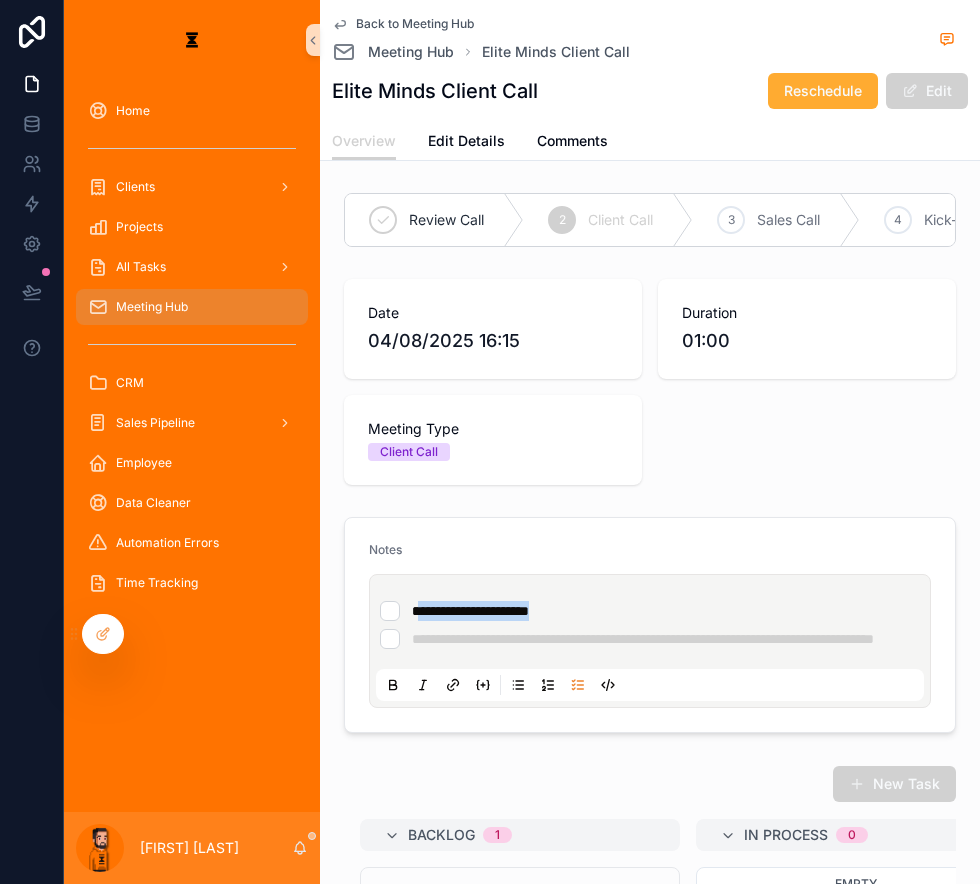 drag, startPoint x: 518, startPoint y: 550, endPoint x: 367, endPoint y: 553, distance: 151.0298 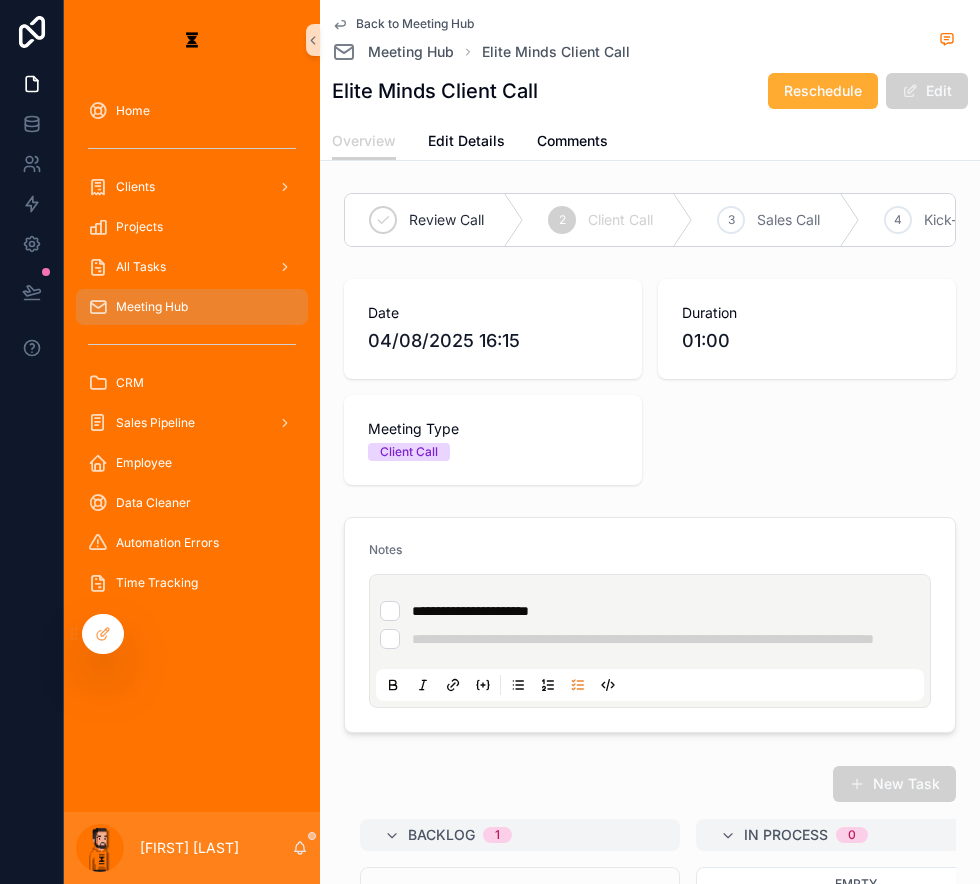 click on "**********" at bounding box center [470, 611] 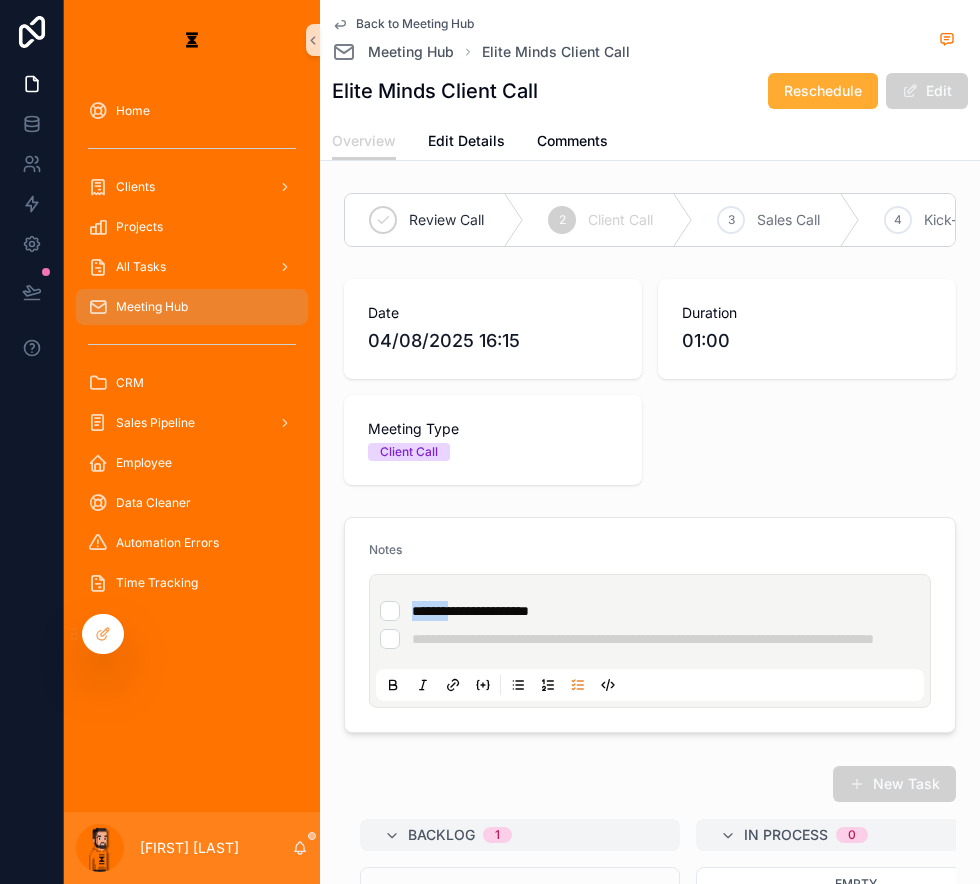 drag, startPoint x: 349, startPoint y: 557, endPoint x: 361, endPoint y: 547, distance: 15.6205 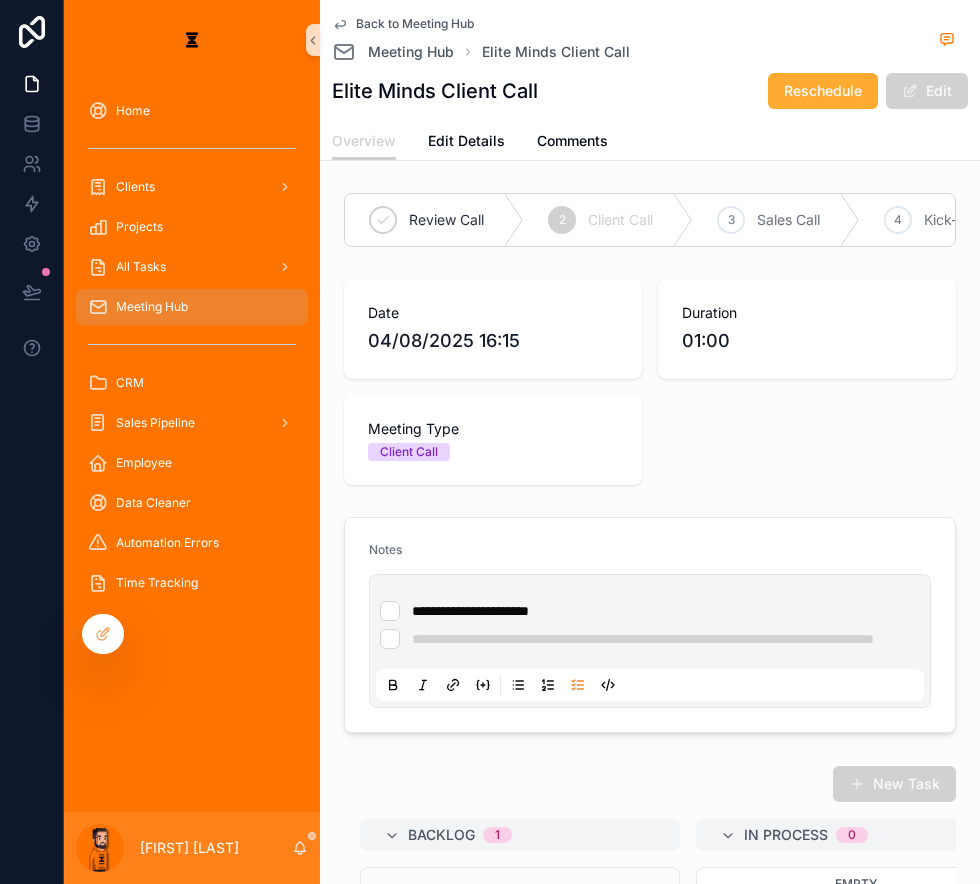 click on "**********" at bounding box center (650, 611) 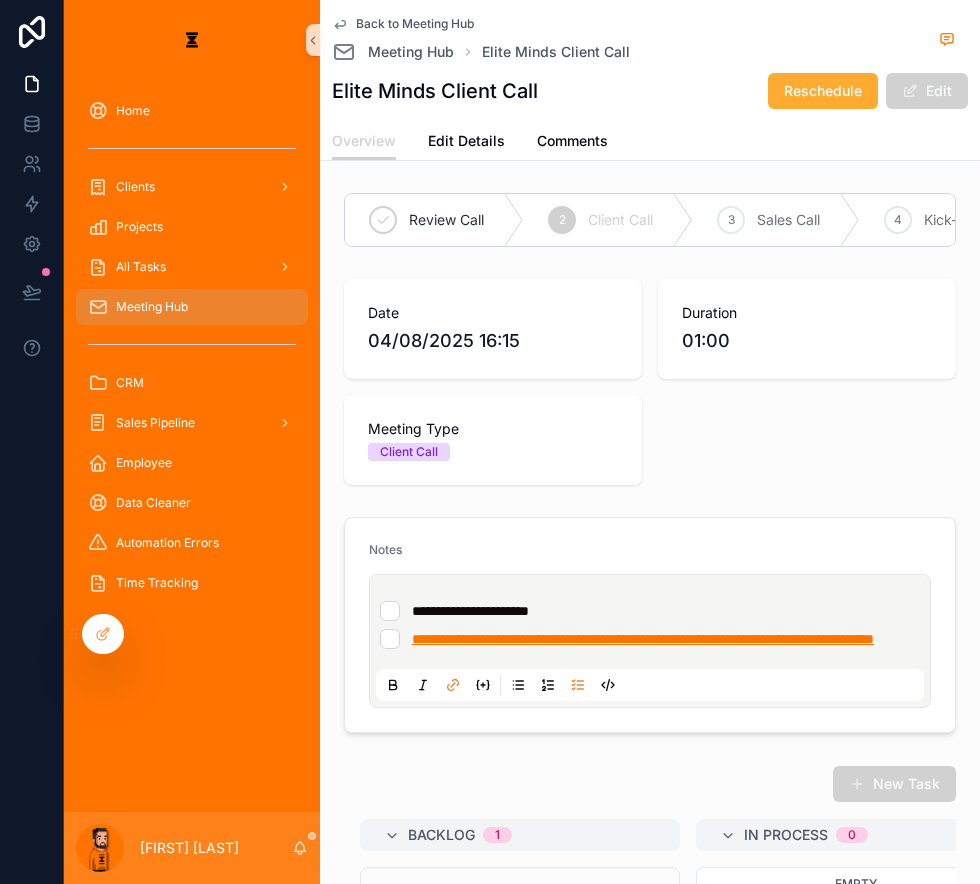 click on "**********" at bounding box center [643, 639] 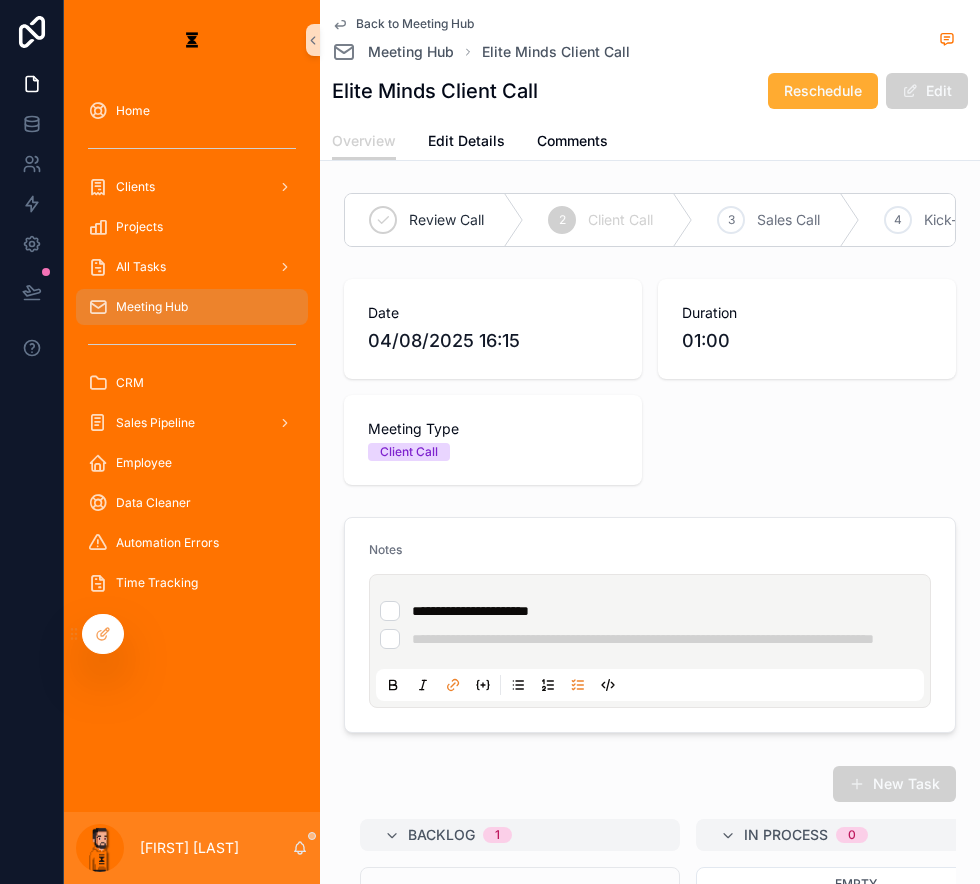 click on "**********" at bounding box center [650, 639] 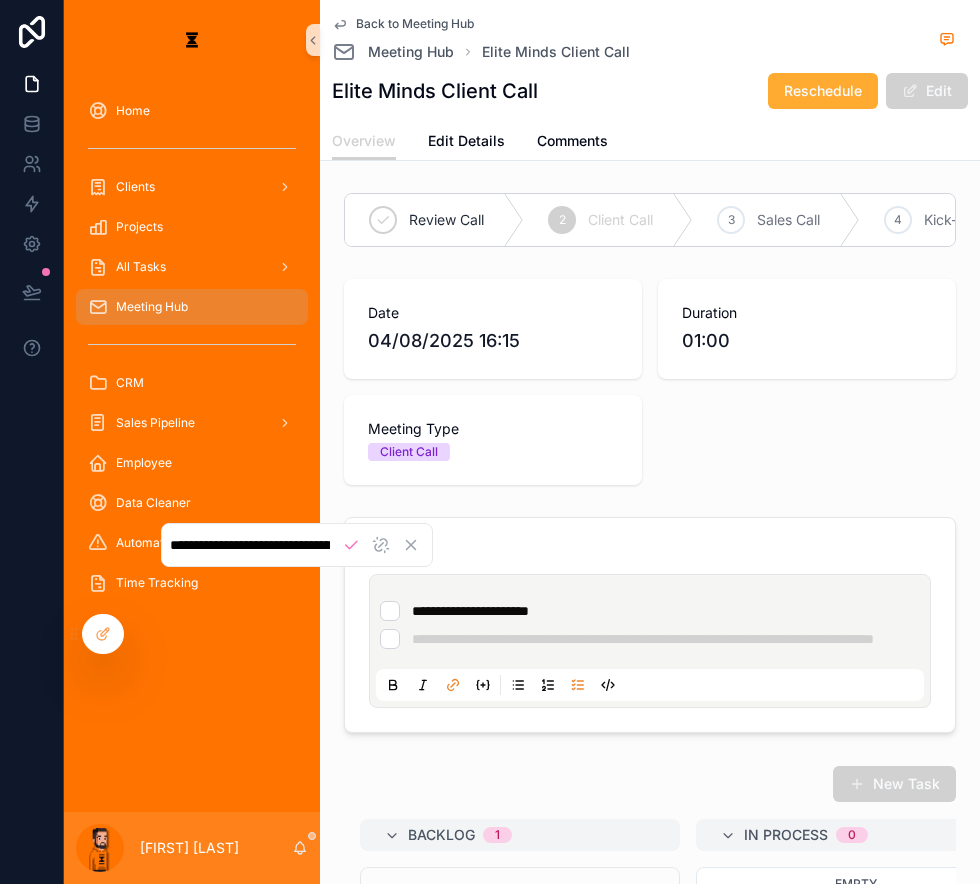 scroll, scrollTop: 0, scrollLeft: 446, axis: horizontal 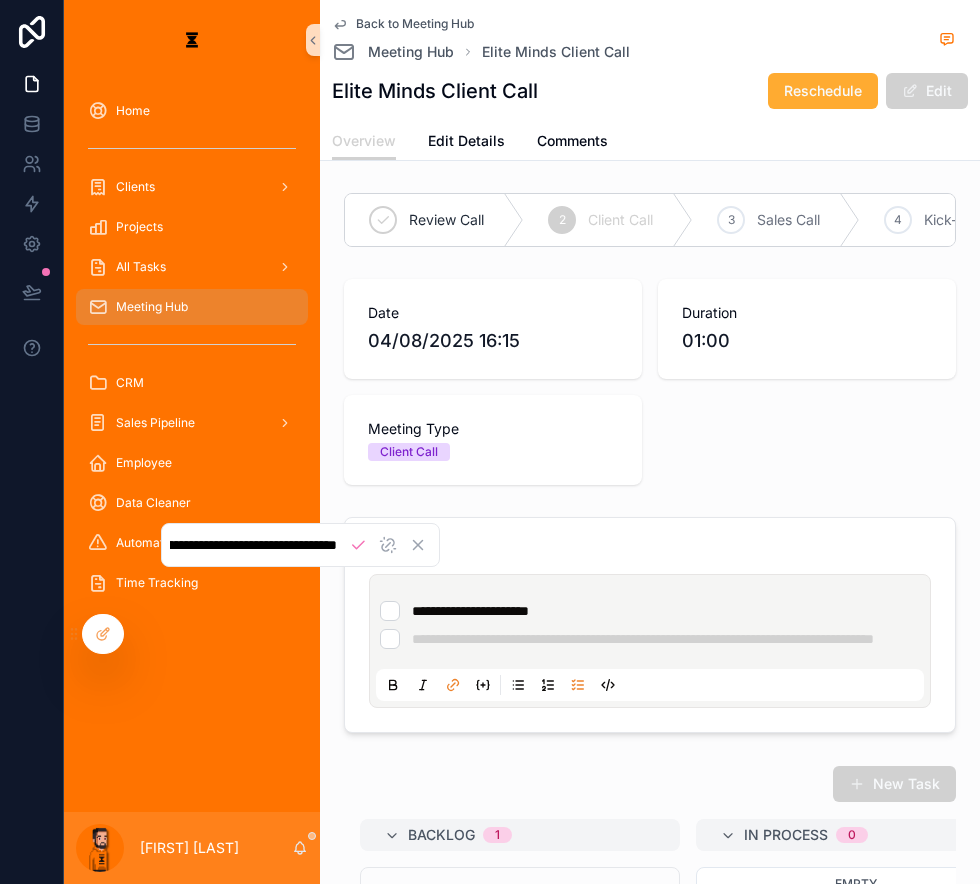 click on "**********" at bounding box center (253, 545) 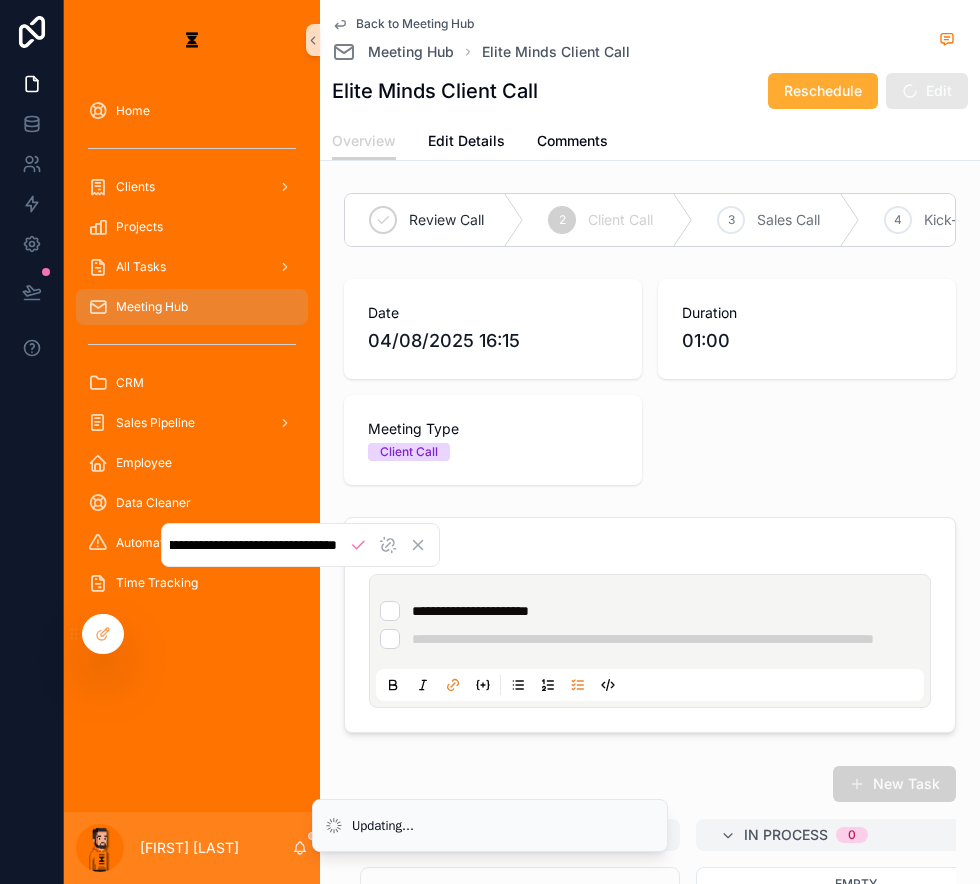 click on "**********" at bounding box center [253, 545] 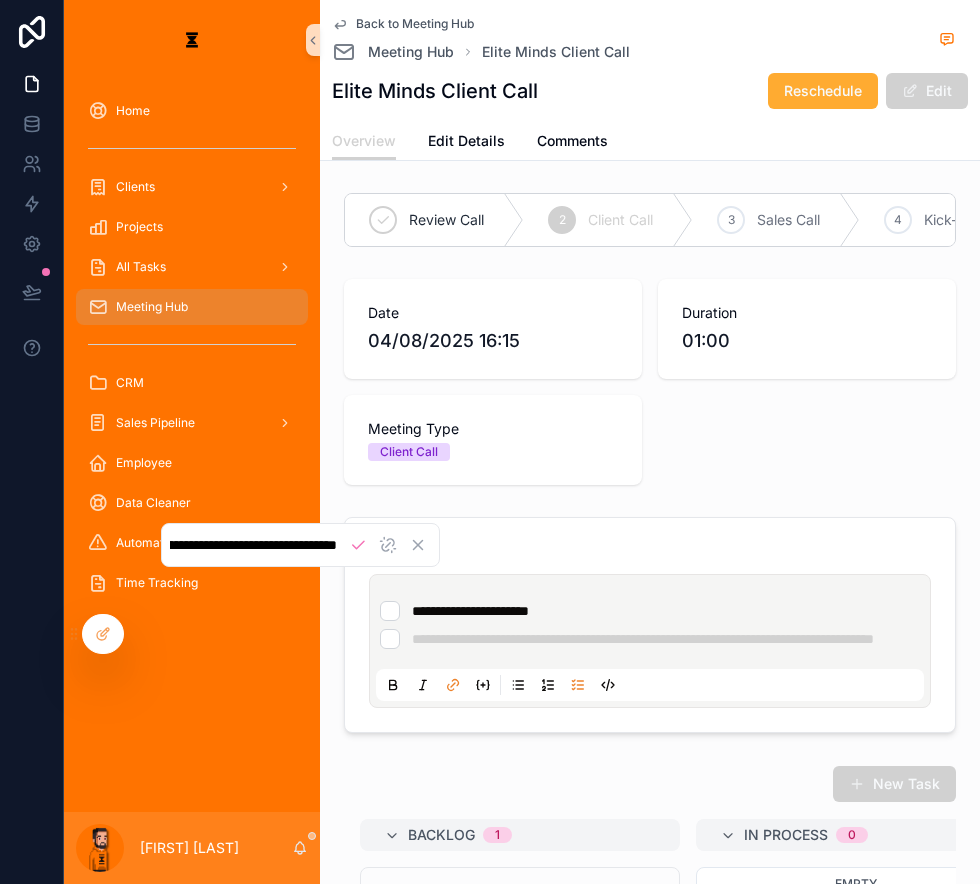 scroll, scrollTop: 0, scrollLeft: 0, axis: both 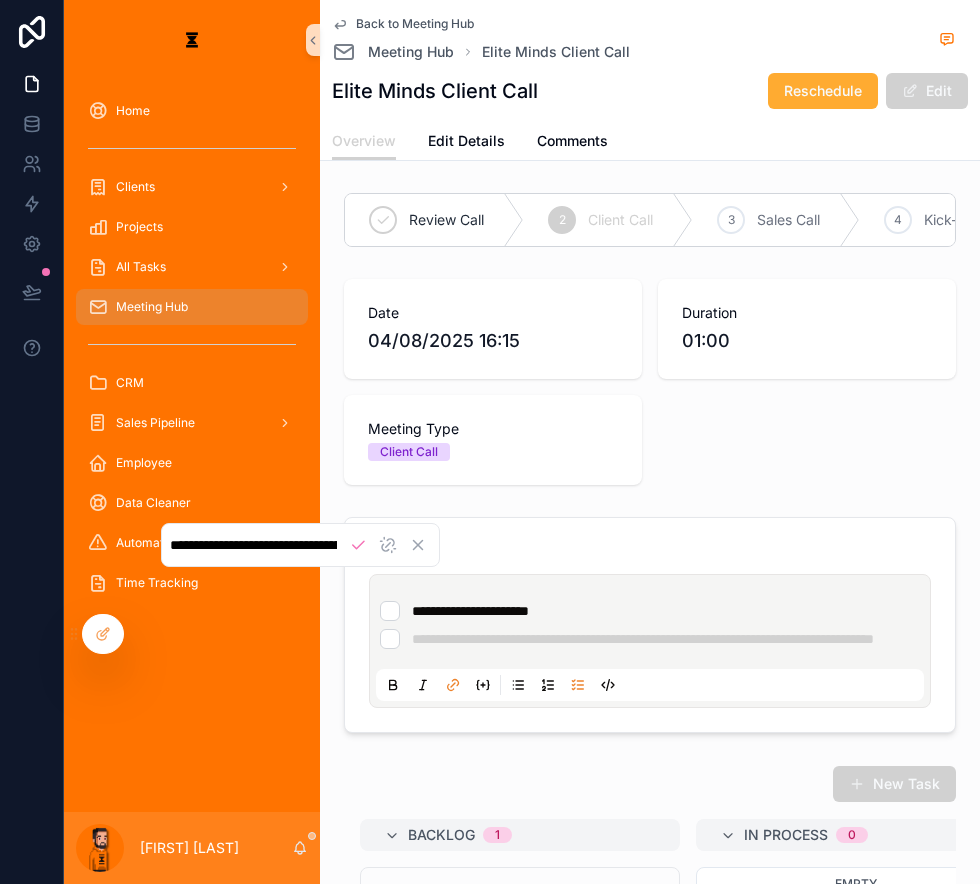 click on "**********" at bounding box center (650, 611) 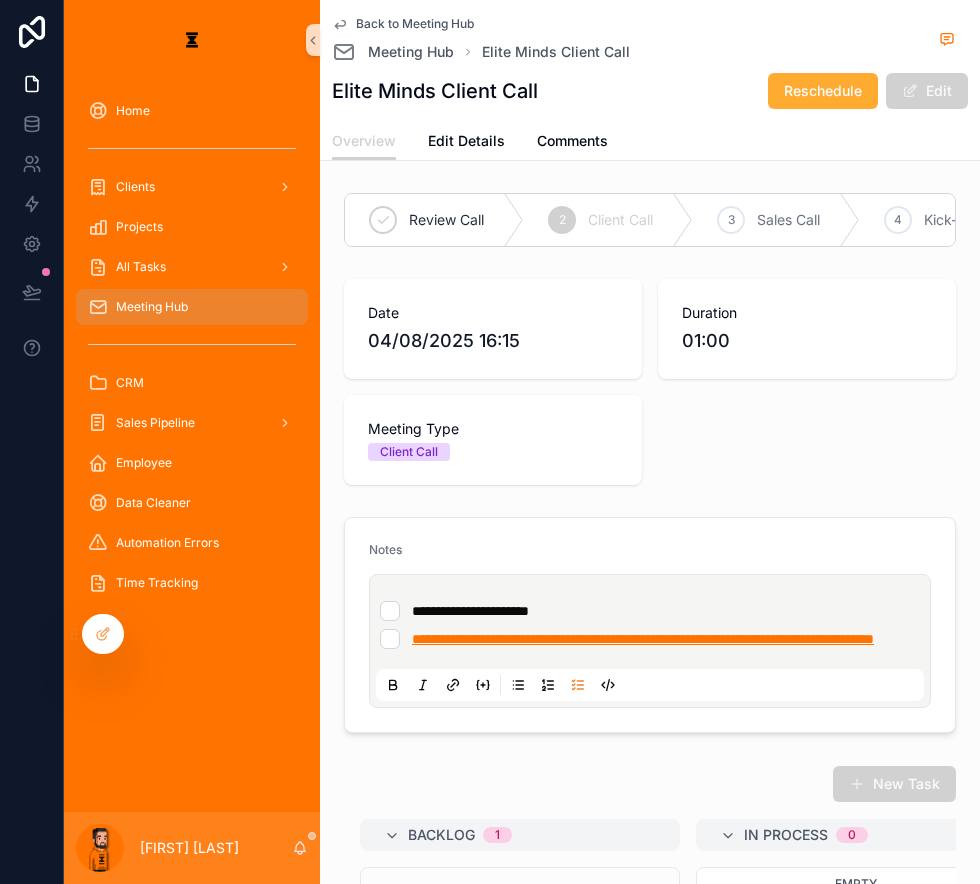 click on "**********" at bounding box center (643, 639) 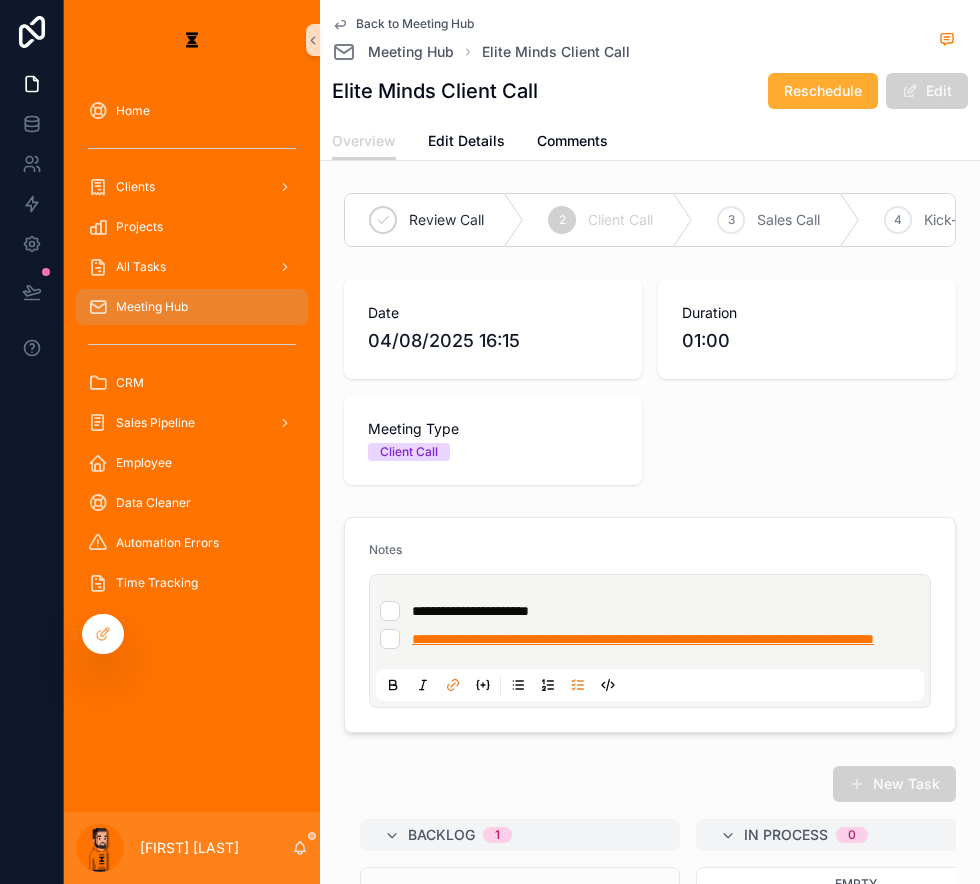 click on "**********" at bounding box center [643, 639] 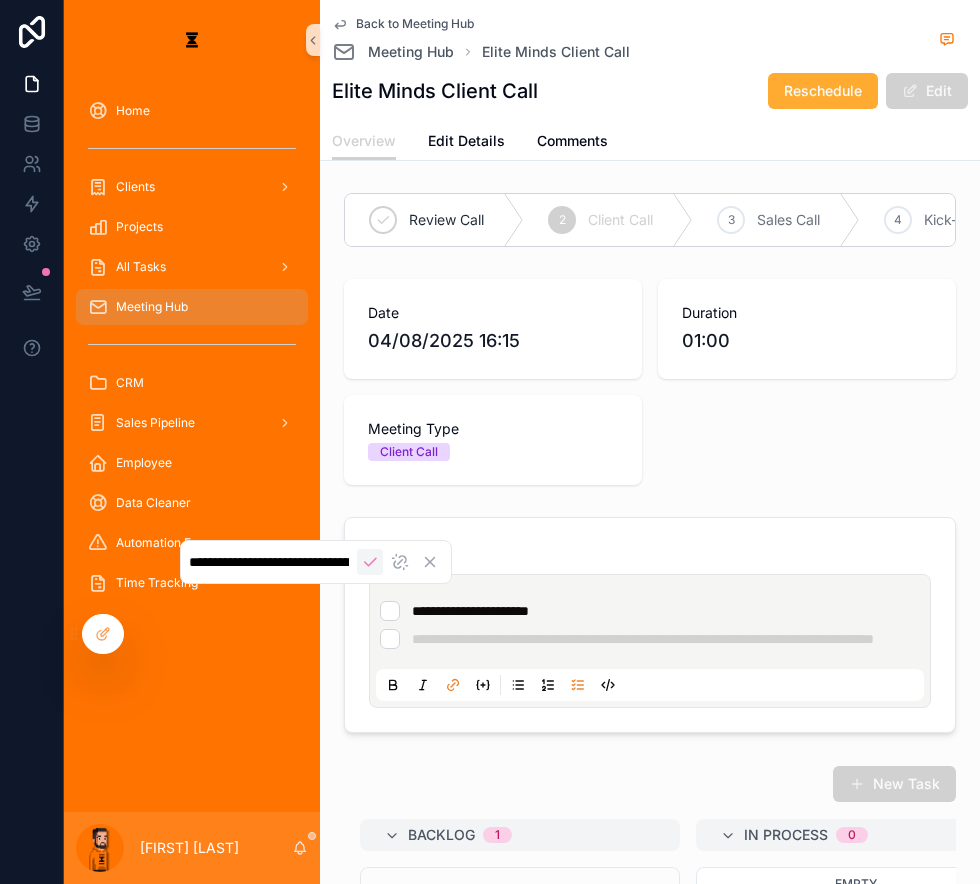 scroll, scrollTop: 0, scrollLeft: 446, axis: horizontal 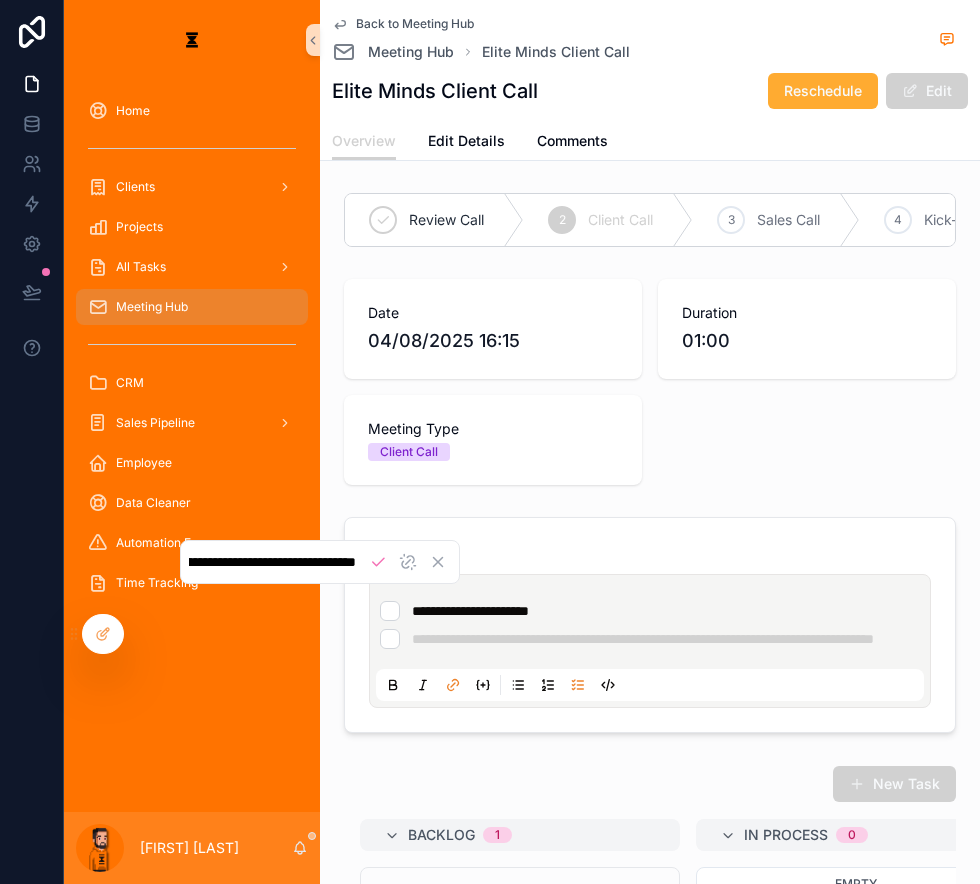 click on "**********" at bounding box center [272, 562] 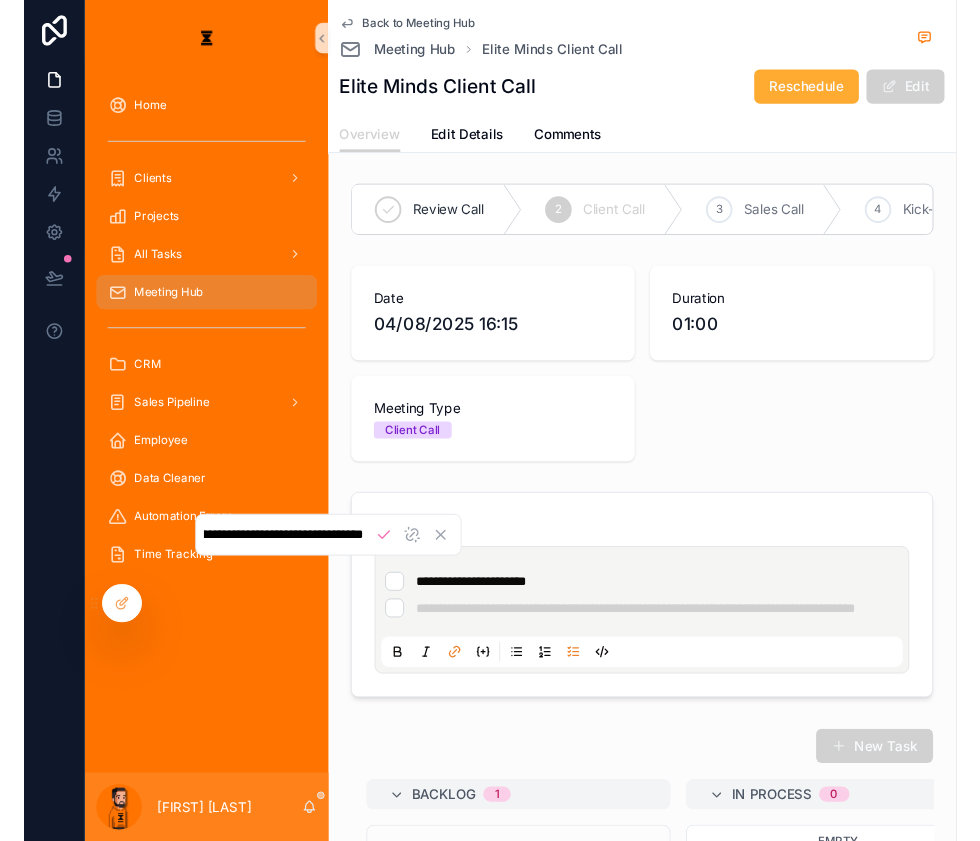 scroll, scrollTop: 0, scrollLeft: 0, axis: both 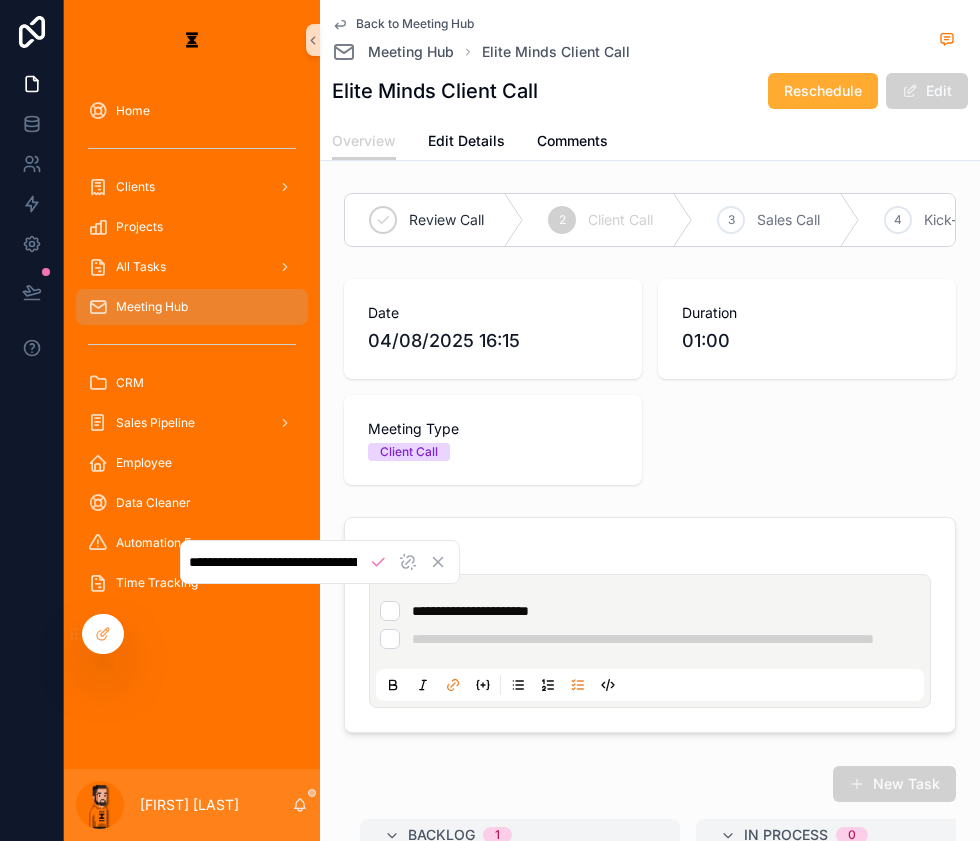 click on "**********" at bounding box center (650, 639) 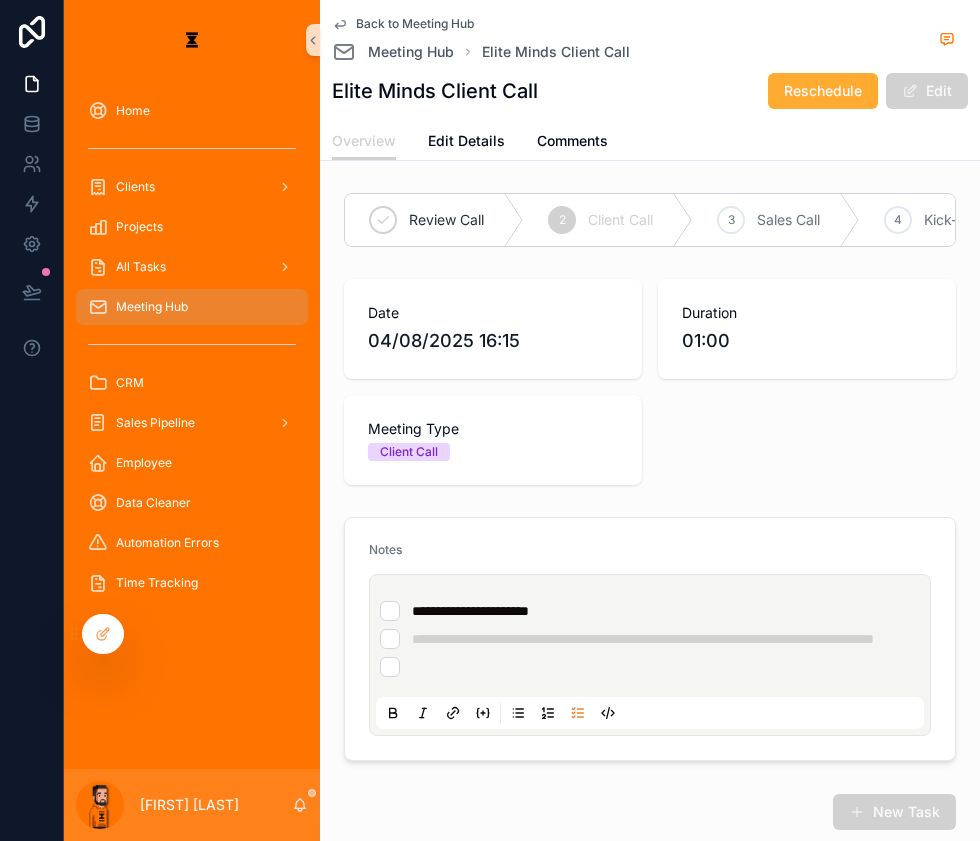 type 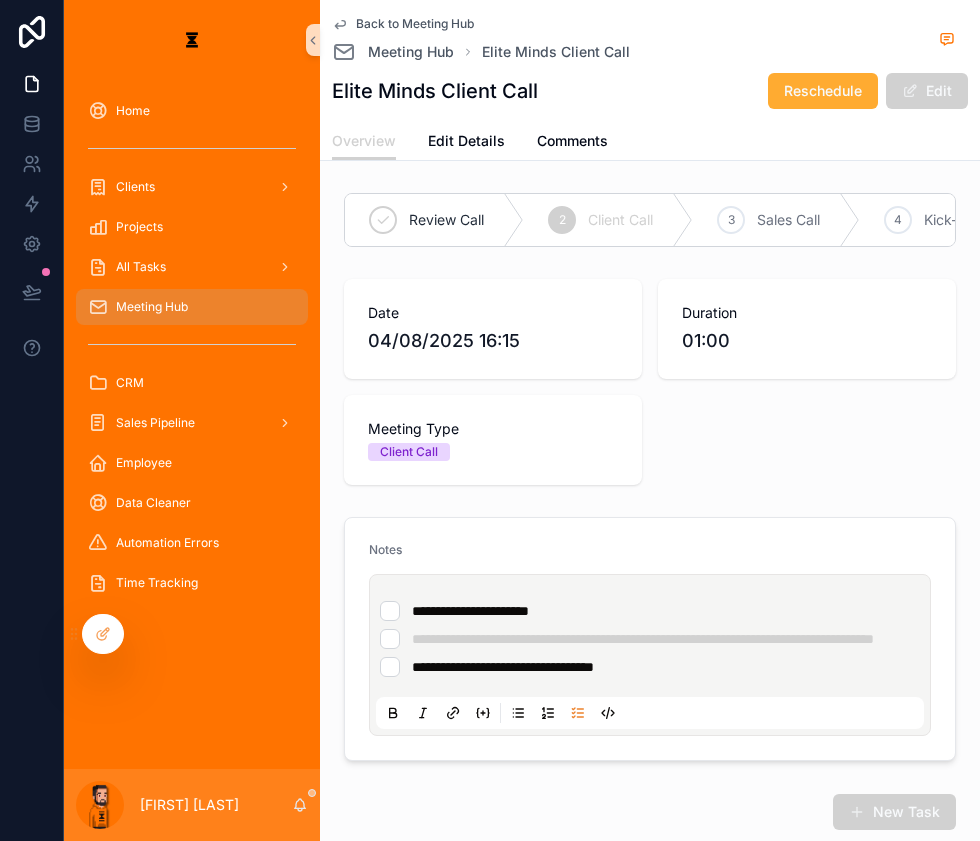 click on "**********" at bounding box center [650, 667] 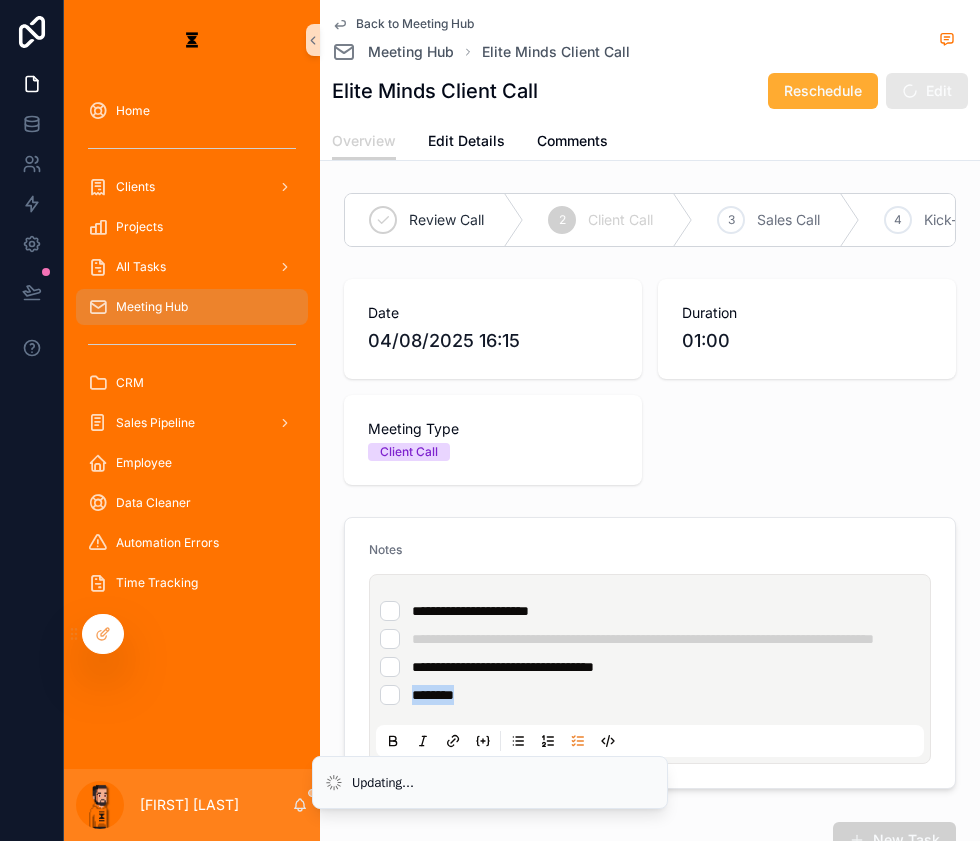 drag, startPoint x: 465, startPoint y: 640, endPoint x: 361, endPoint y: 647, distance: 104.23531 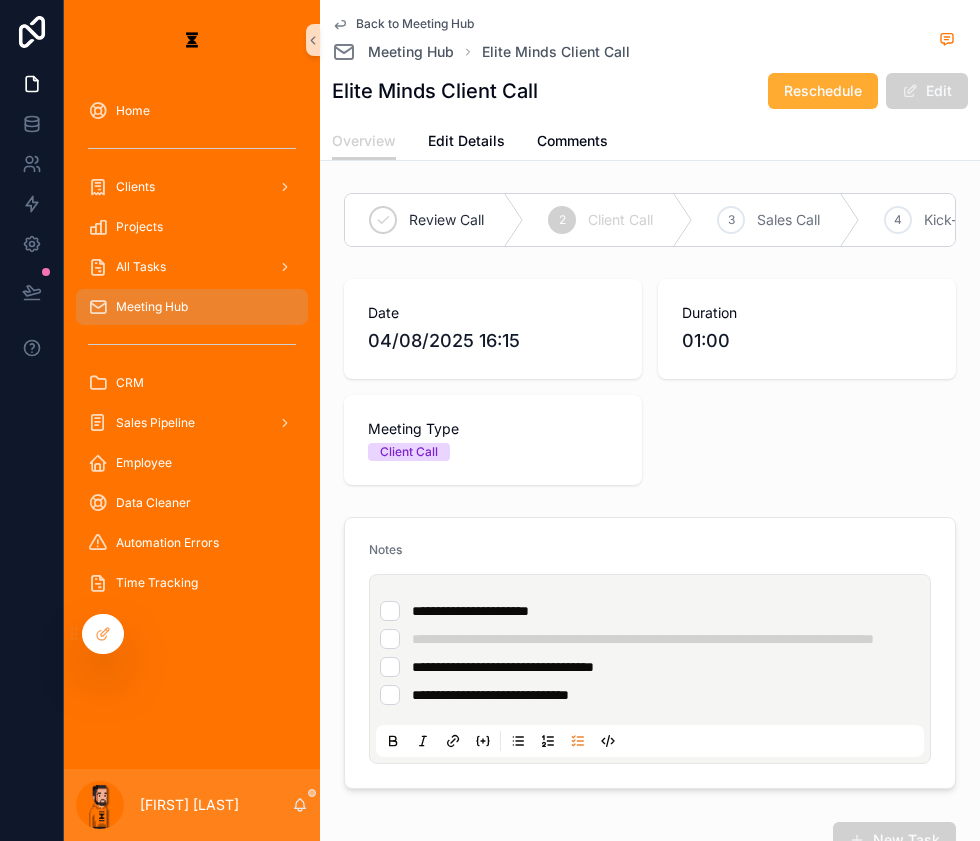 click on "**********" at bounding box center (650, 695) 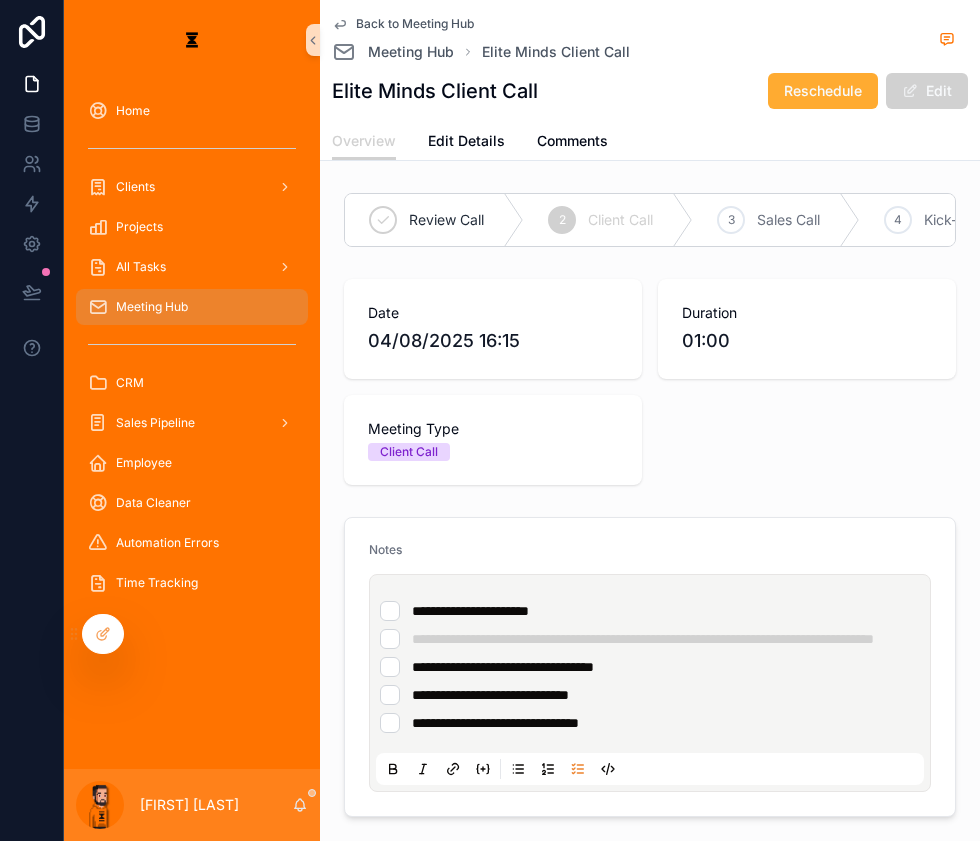 click on "**********" at bounding box center (650, 723) 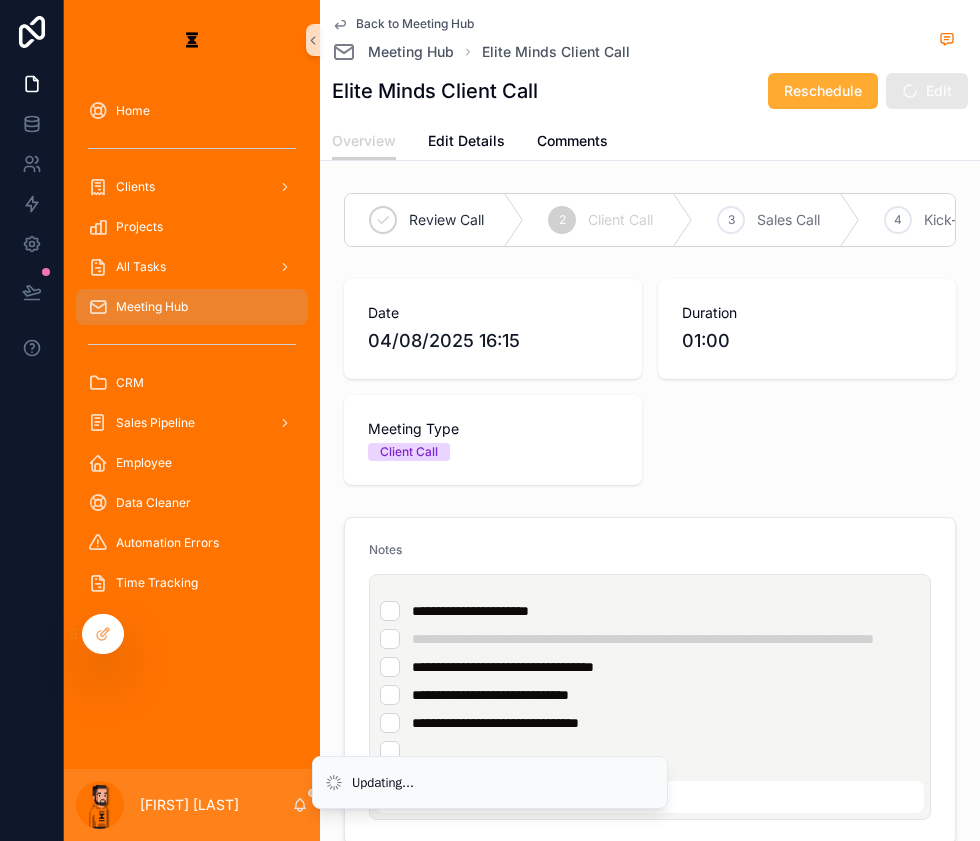 click on "**********" at bounding box center [650, 723] 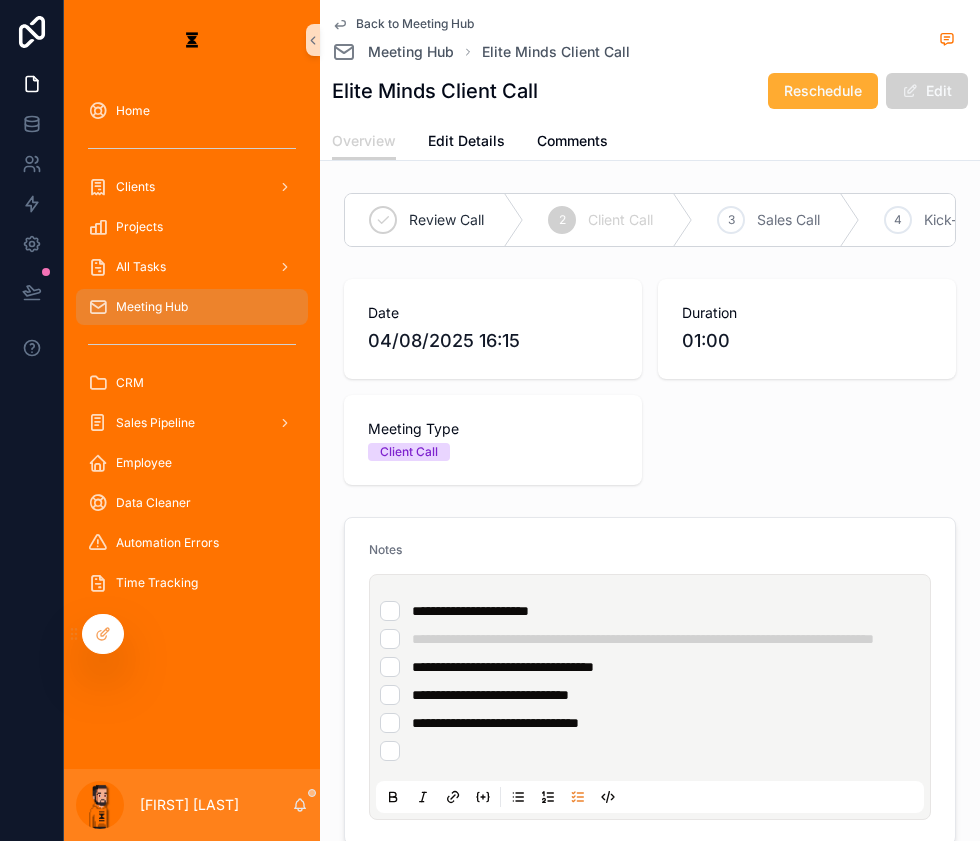 click at bounding box center (650, 751) 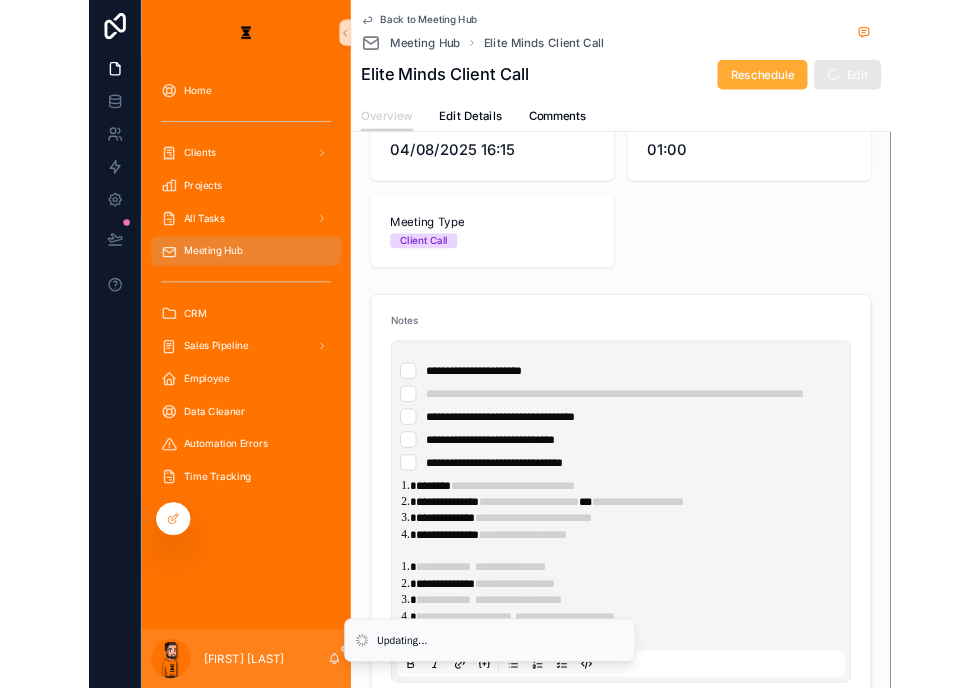 scroll, scrollTop: 196, scrollLeft: 0, axis: vertical 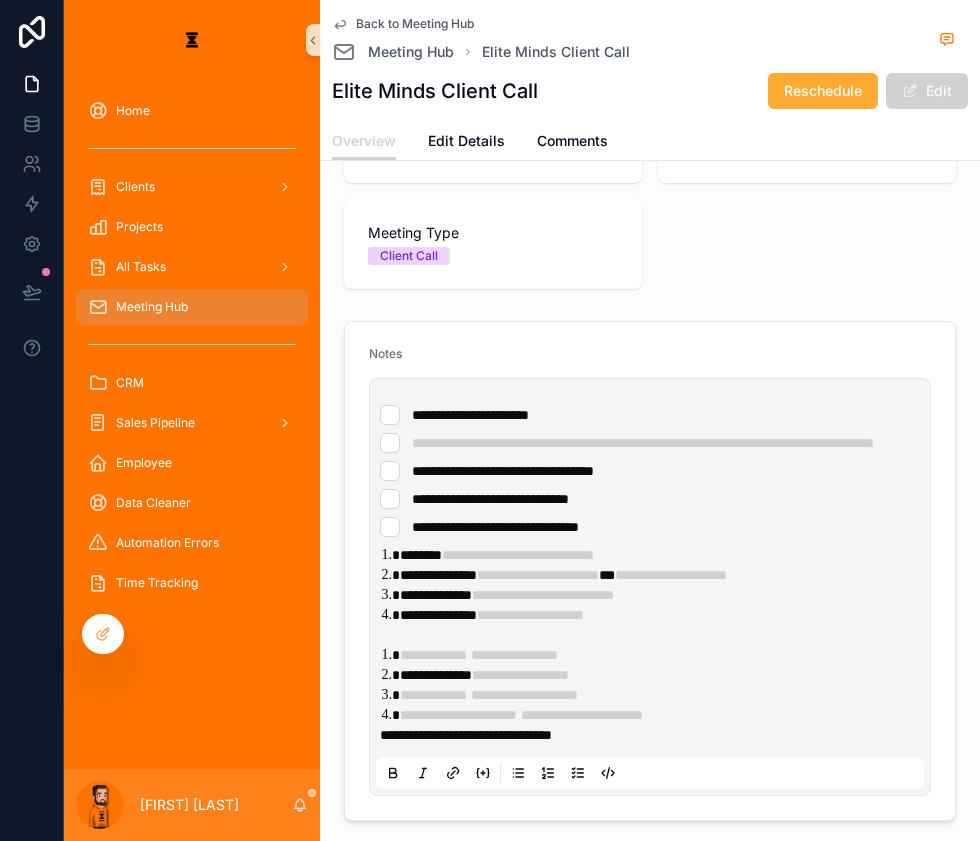 click on "**********" at bounding box center (664, 715) 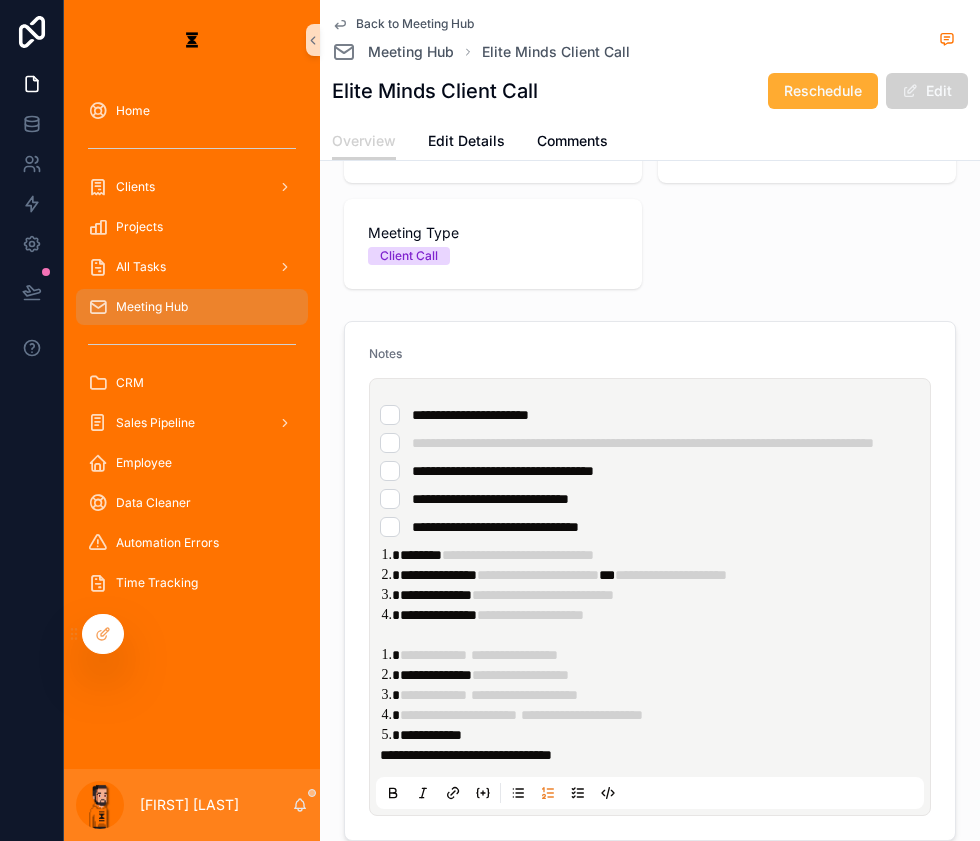 click on "**********" at bounding box center [664, 735] 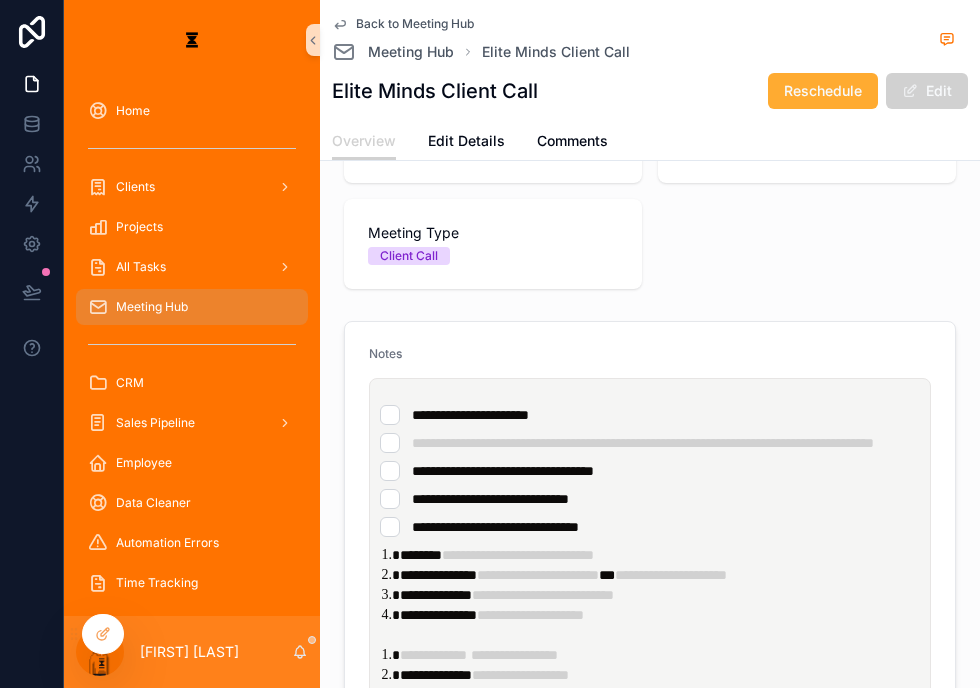 drag, startPoint x: 350, startPoint y: 650, endPoint x: 333, endPoint y: 649, distance: 17.029387 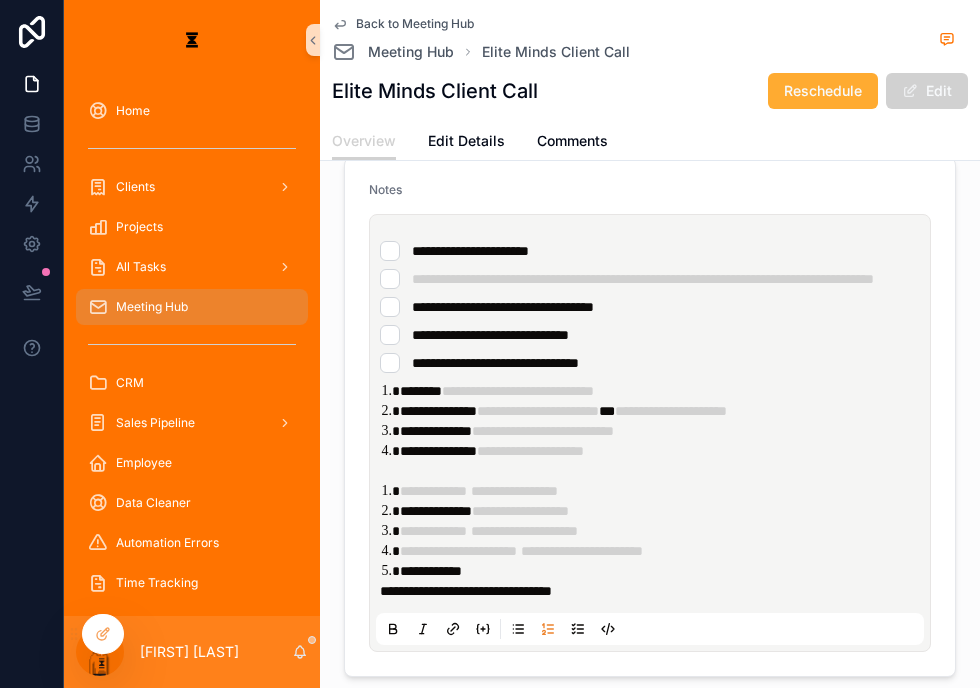 scroll, scrollTop: 378, scrollLeft: 0, axis: vertical 